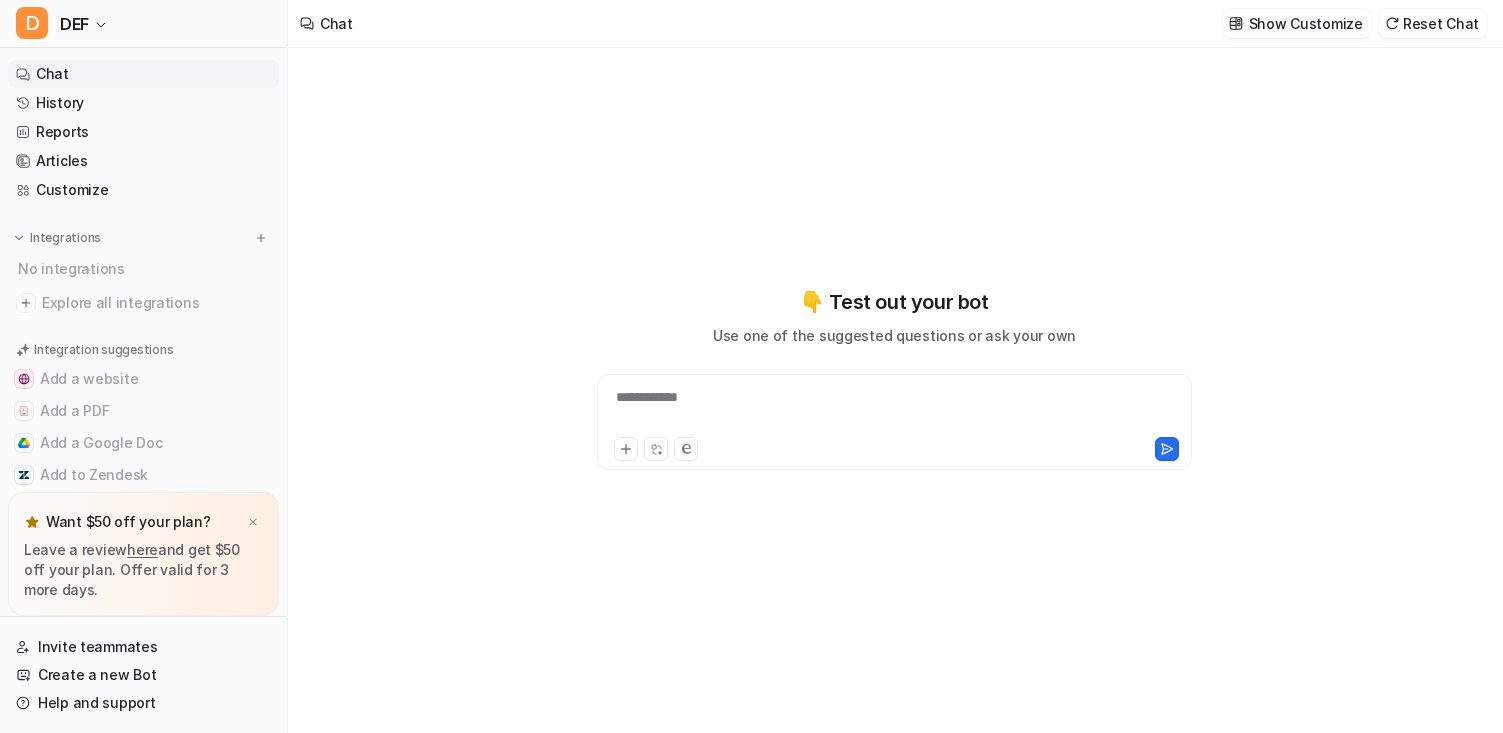 type on "**********" 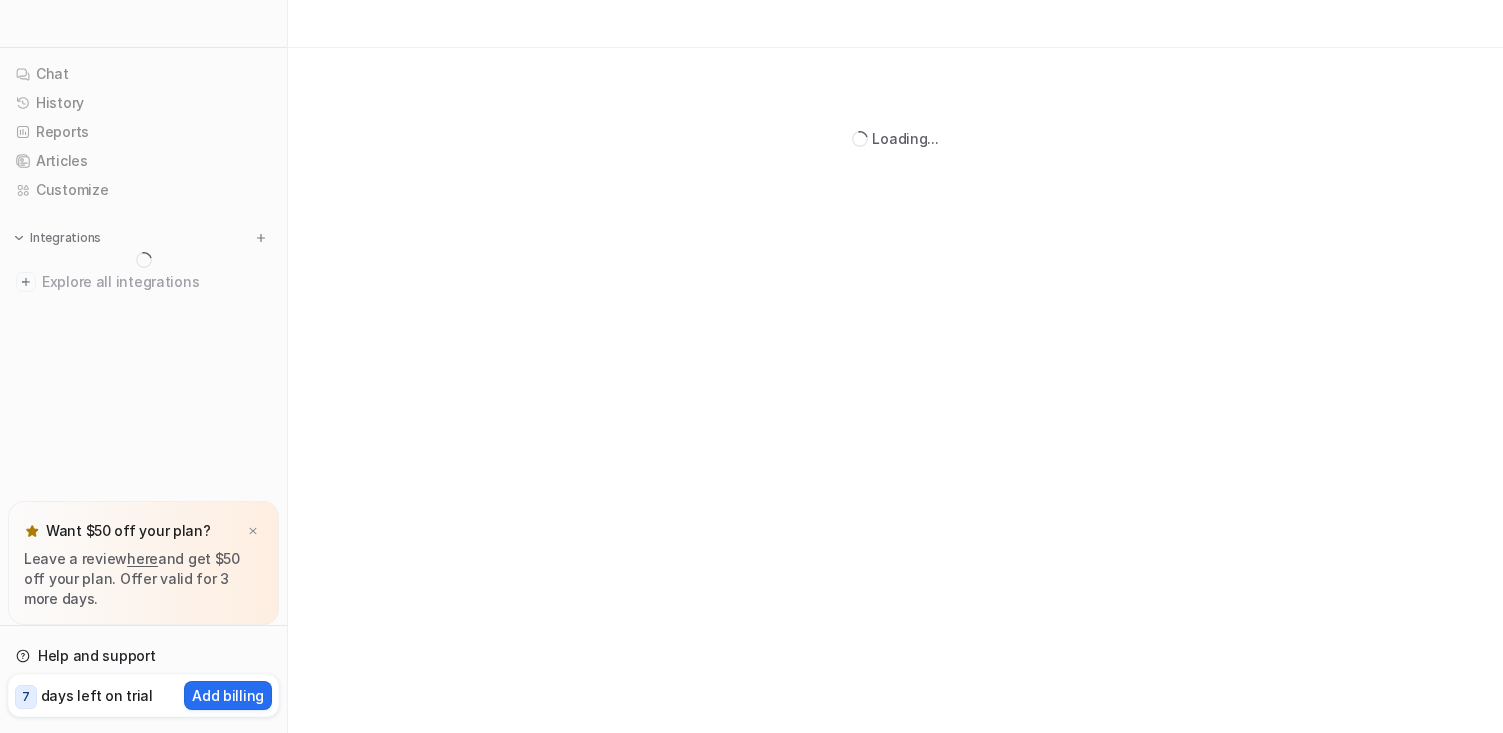 scroll, scrollTop: 0, scrollLeft: 0, axis: both 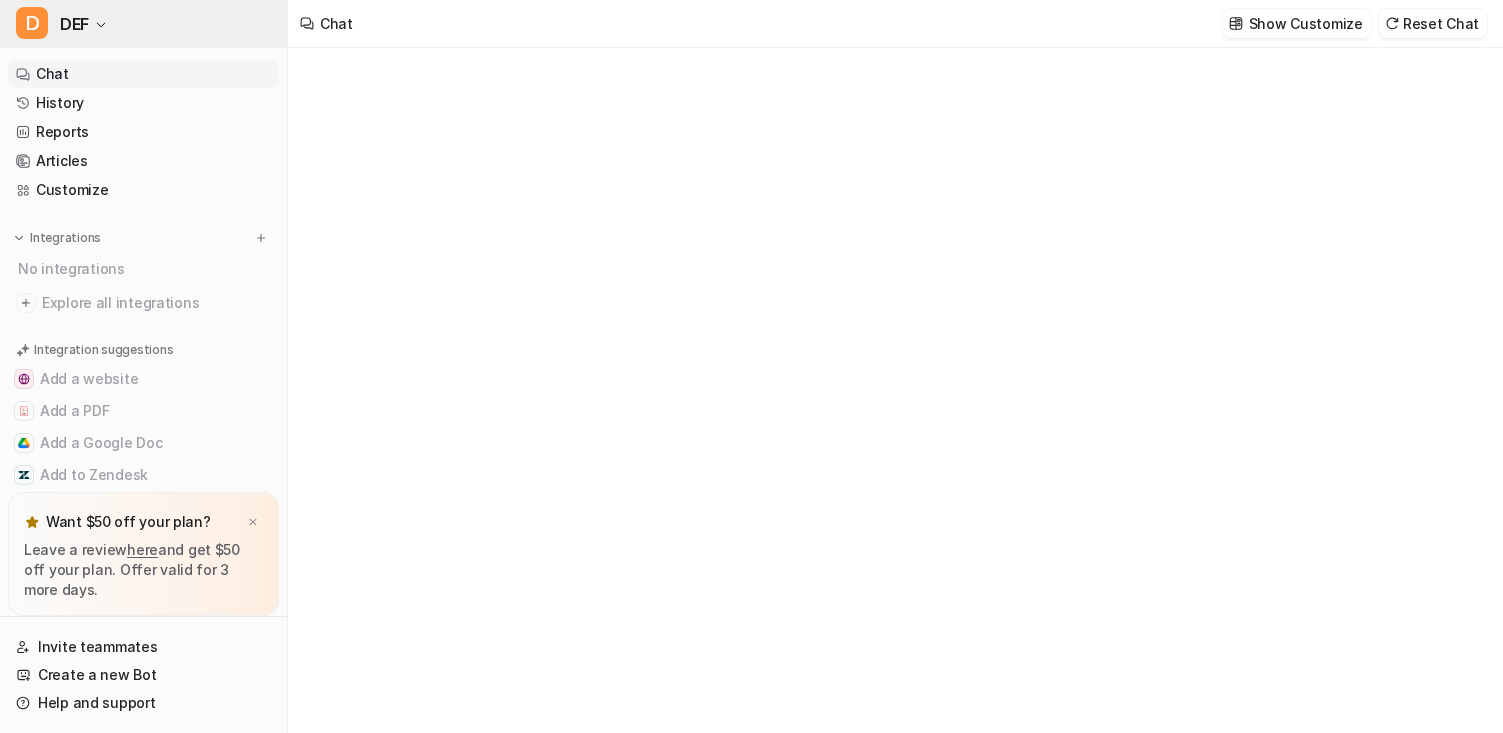 click on "D DEF" at bounding box center [143, 24] 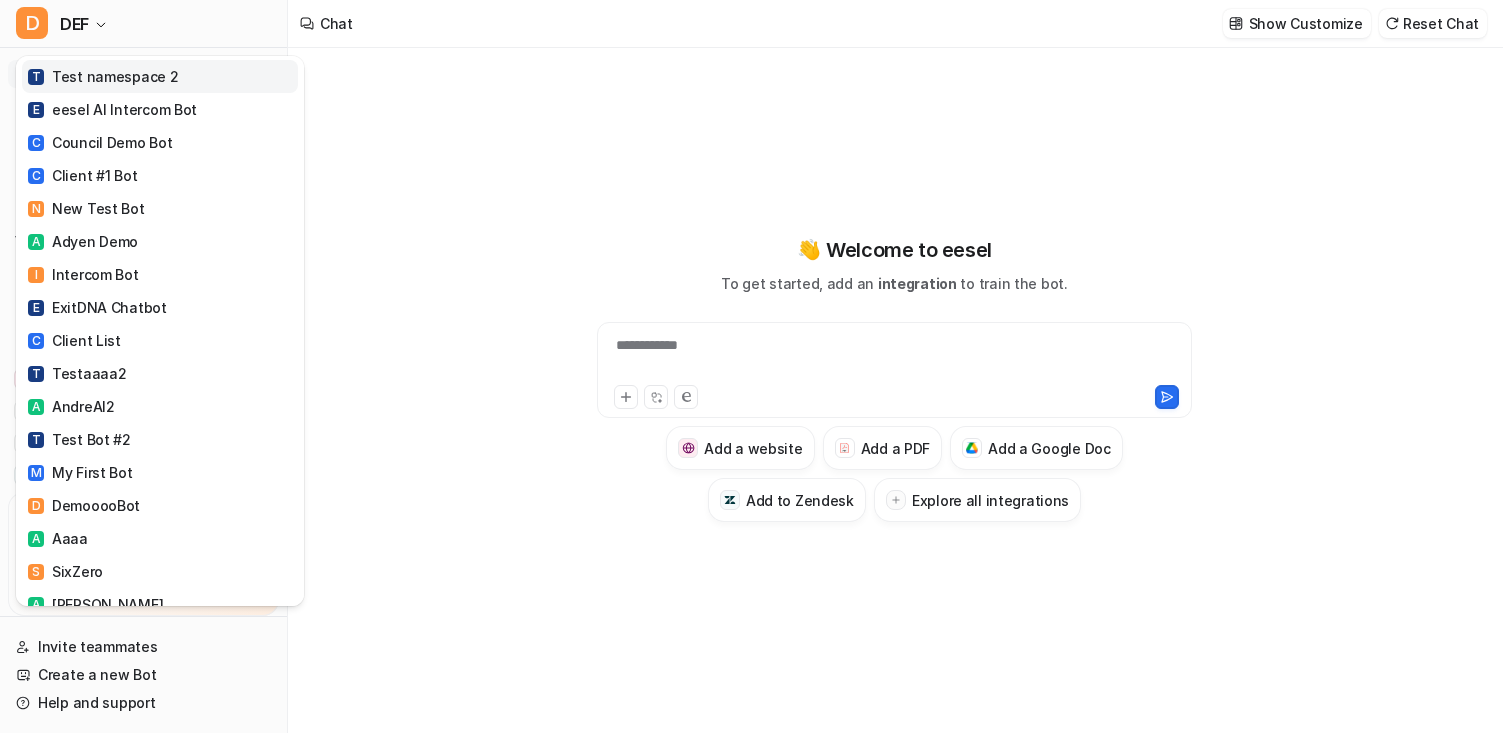 click on "T   Test namespace 2" at bounding box center (103, 76) 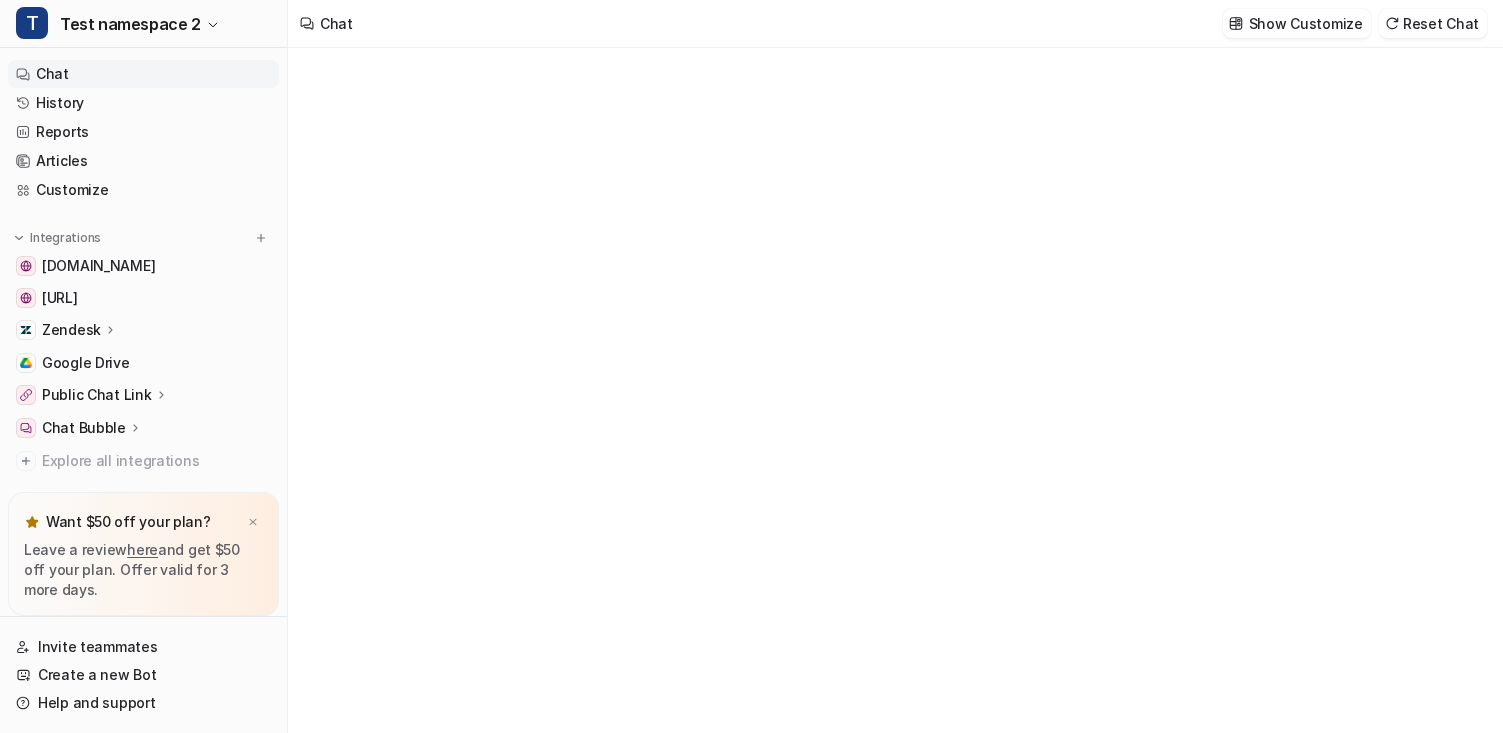 type on "**********" 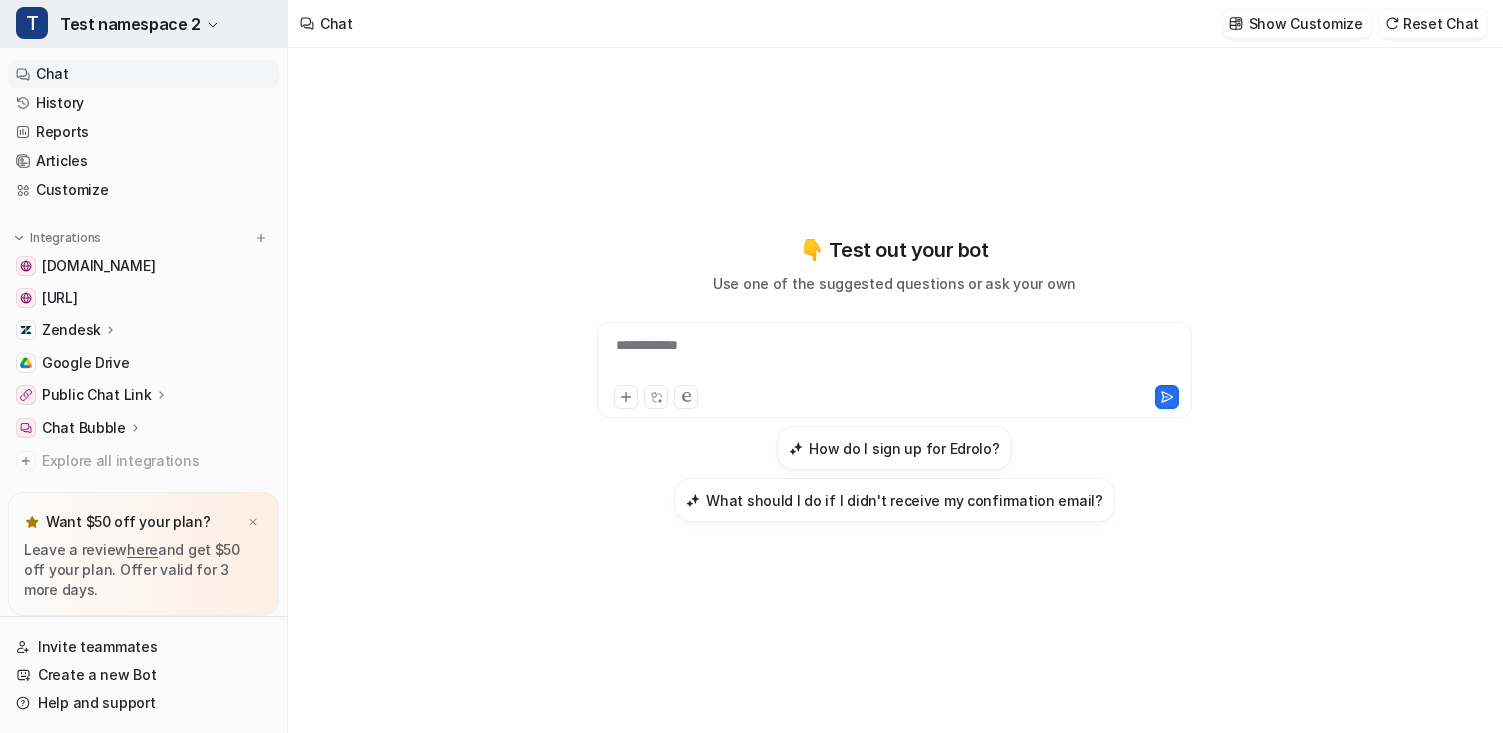 click on "T Test namespace 2" at bounding box center [143, 24] 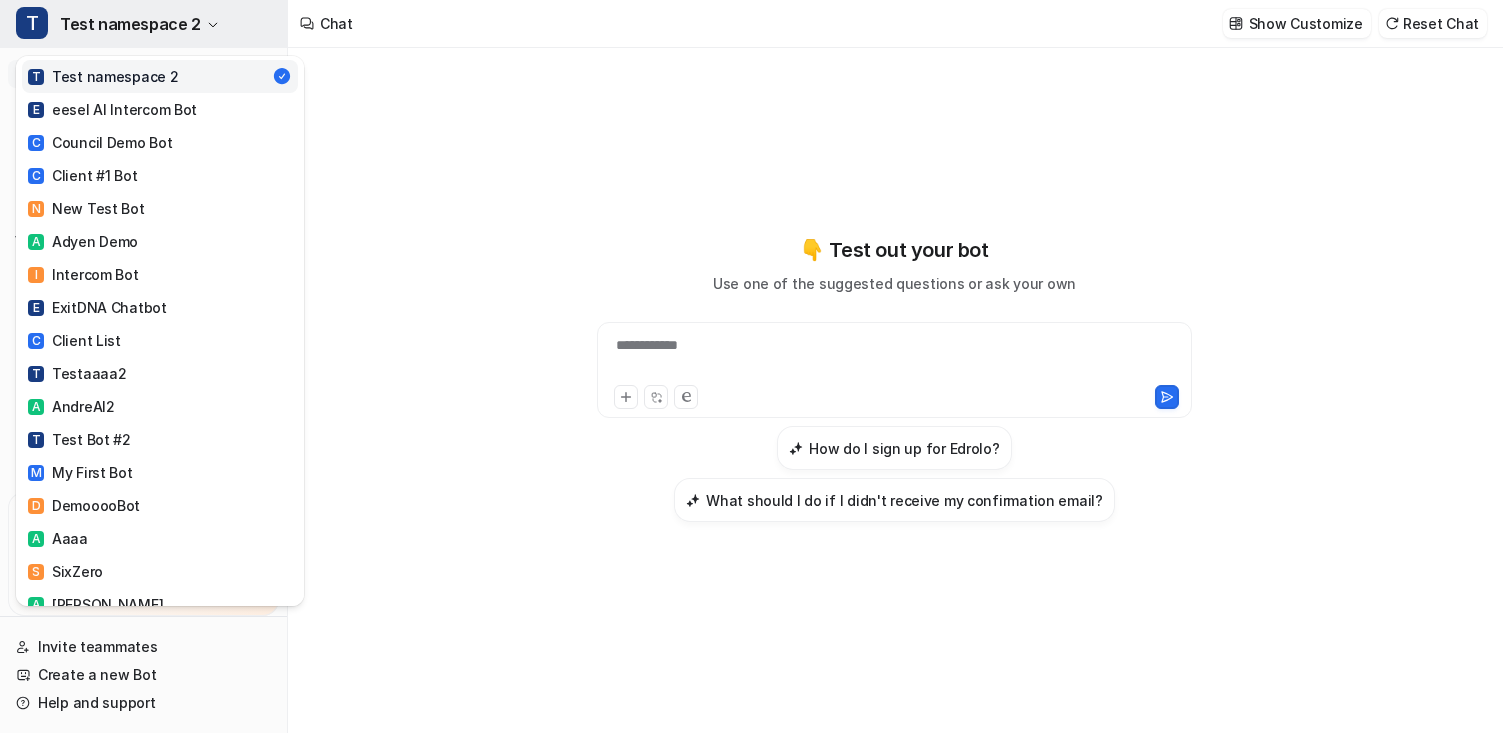 click on "Test namespace 2" at bounding box center (130, 24) 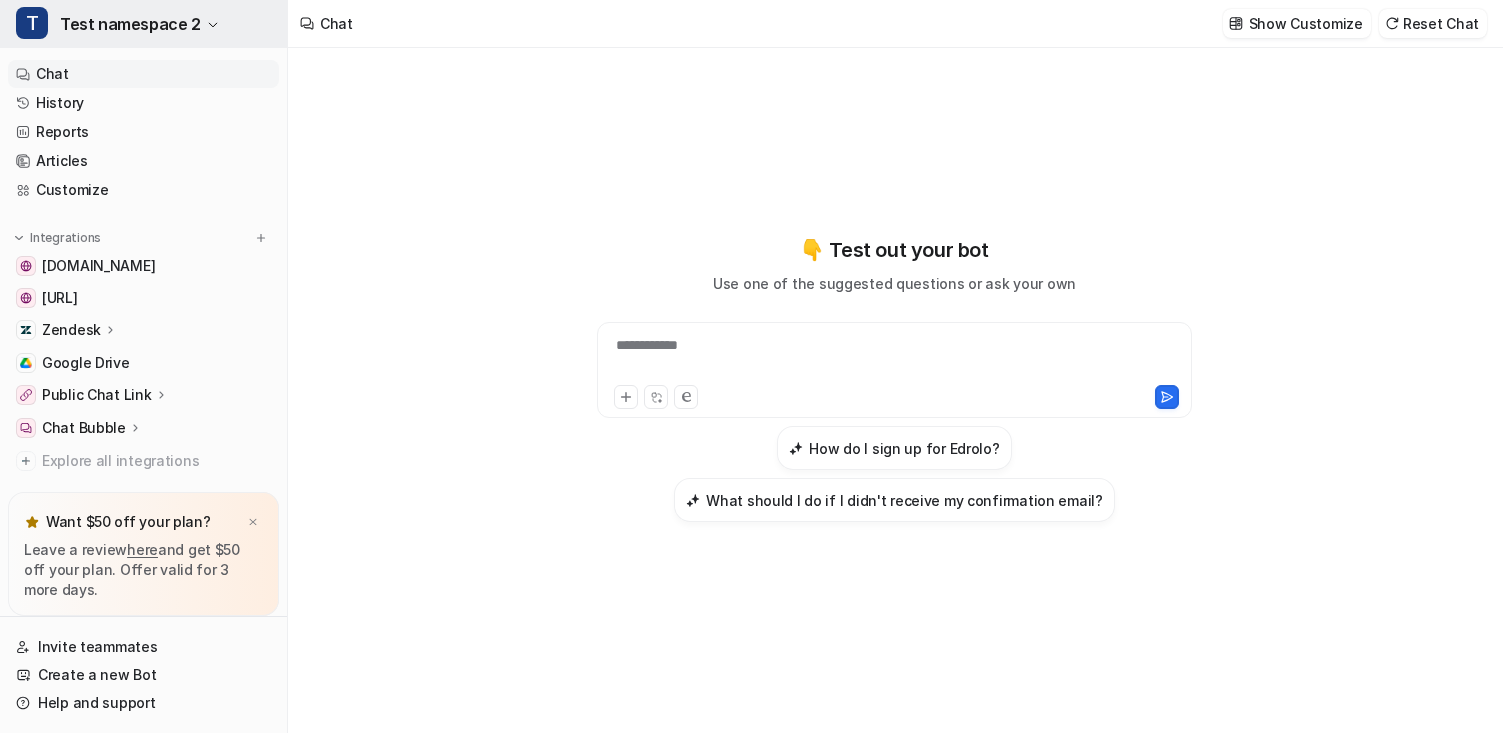 click on "Test namespace 2" at bounding box center (130, 24) 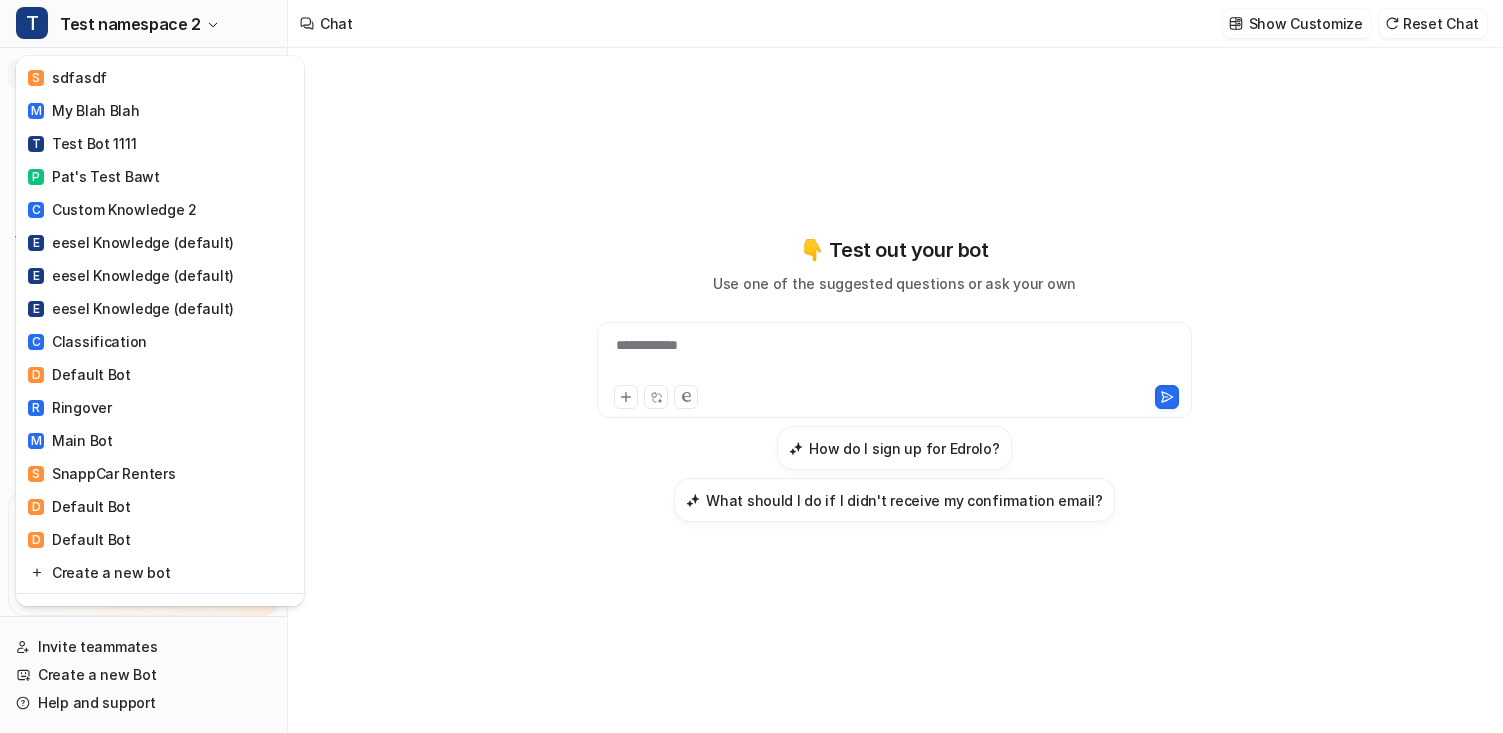 scroll, scrollTop: 3370, scrollLeft: 0, axis: vertical 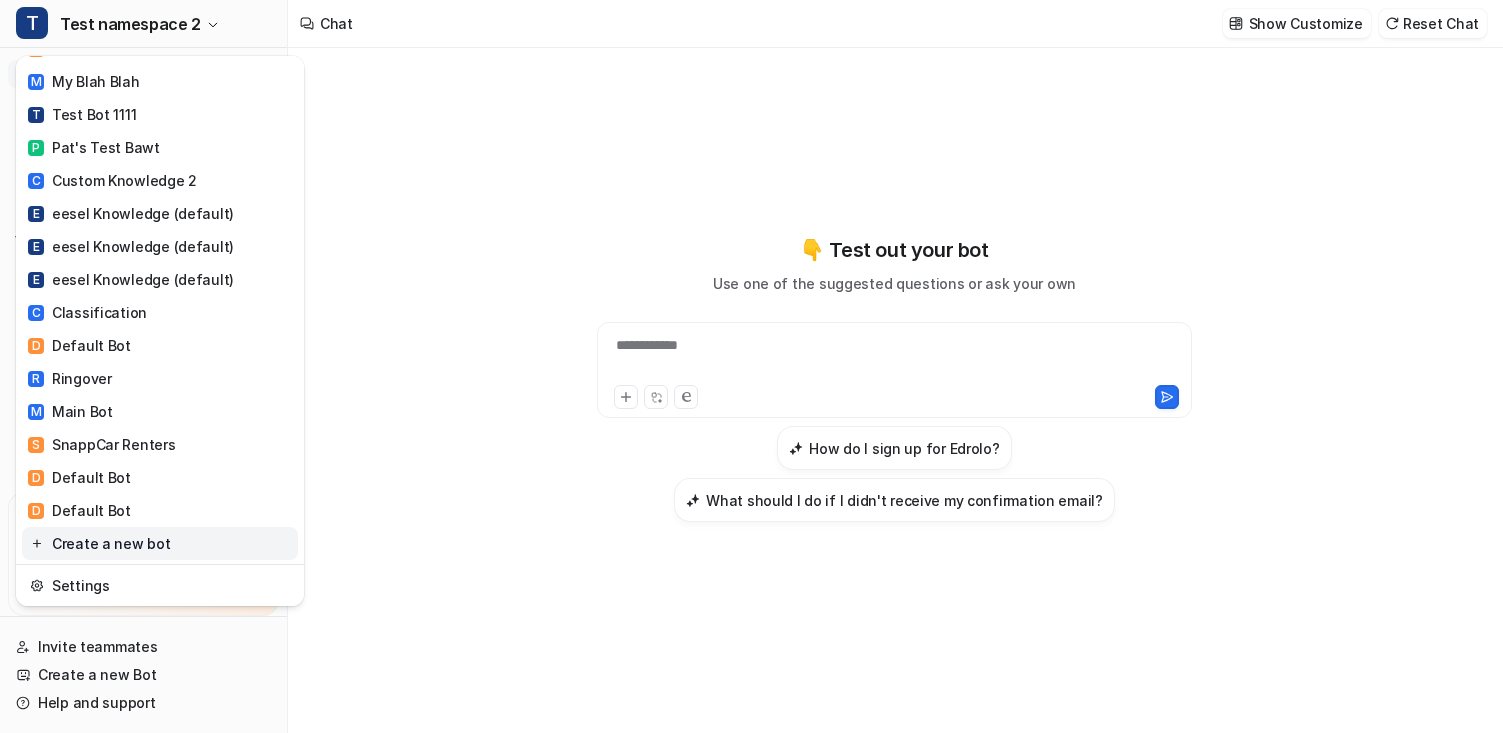 click on "Create a new bot" at bounding box center [160, 543] 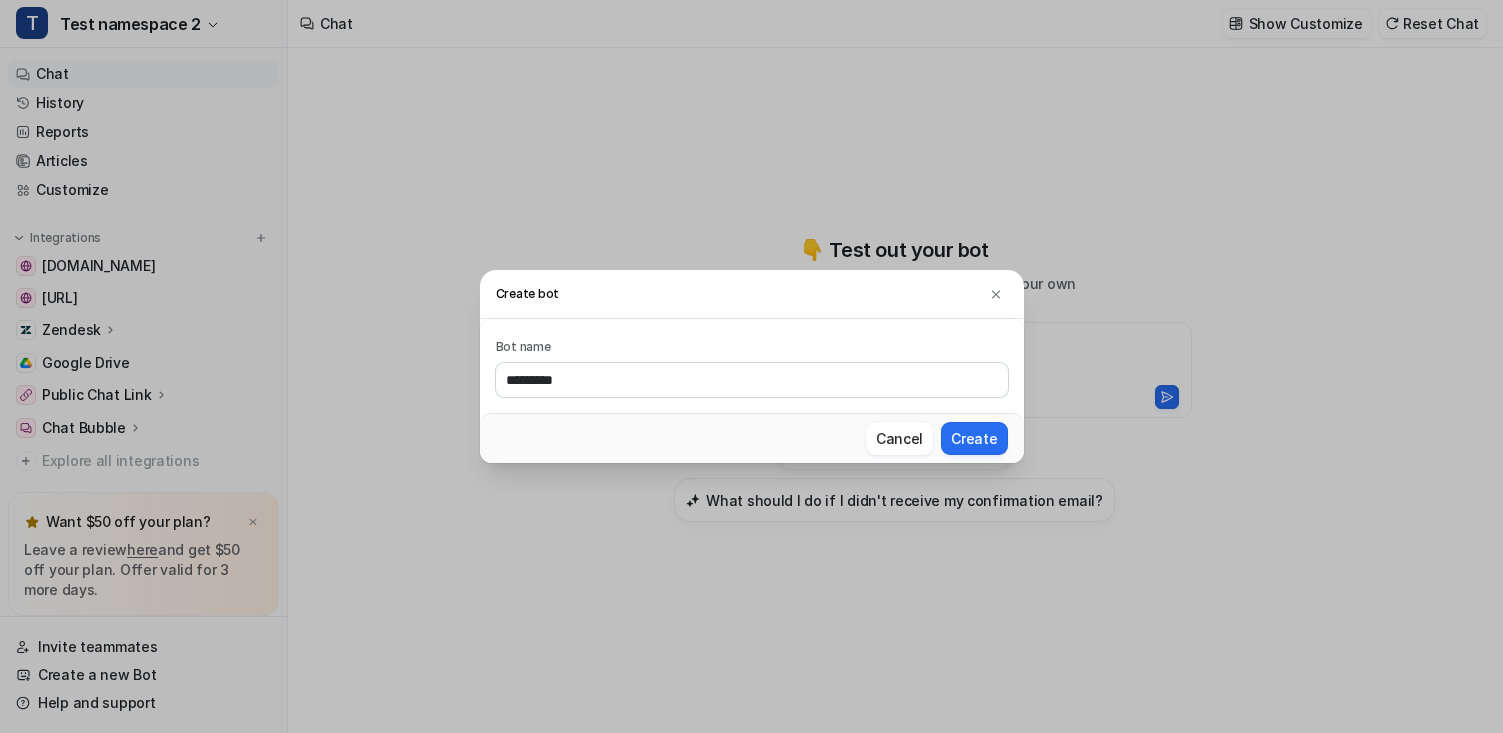 type on "*********" 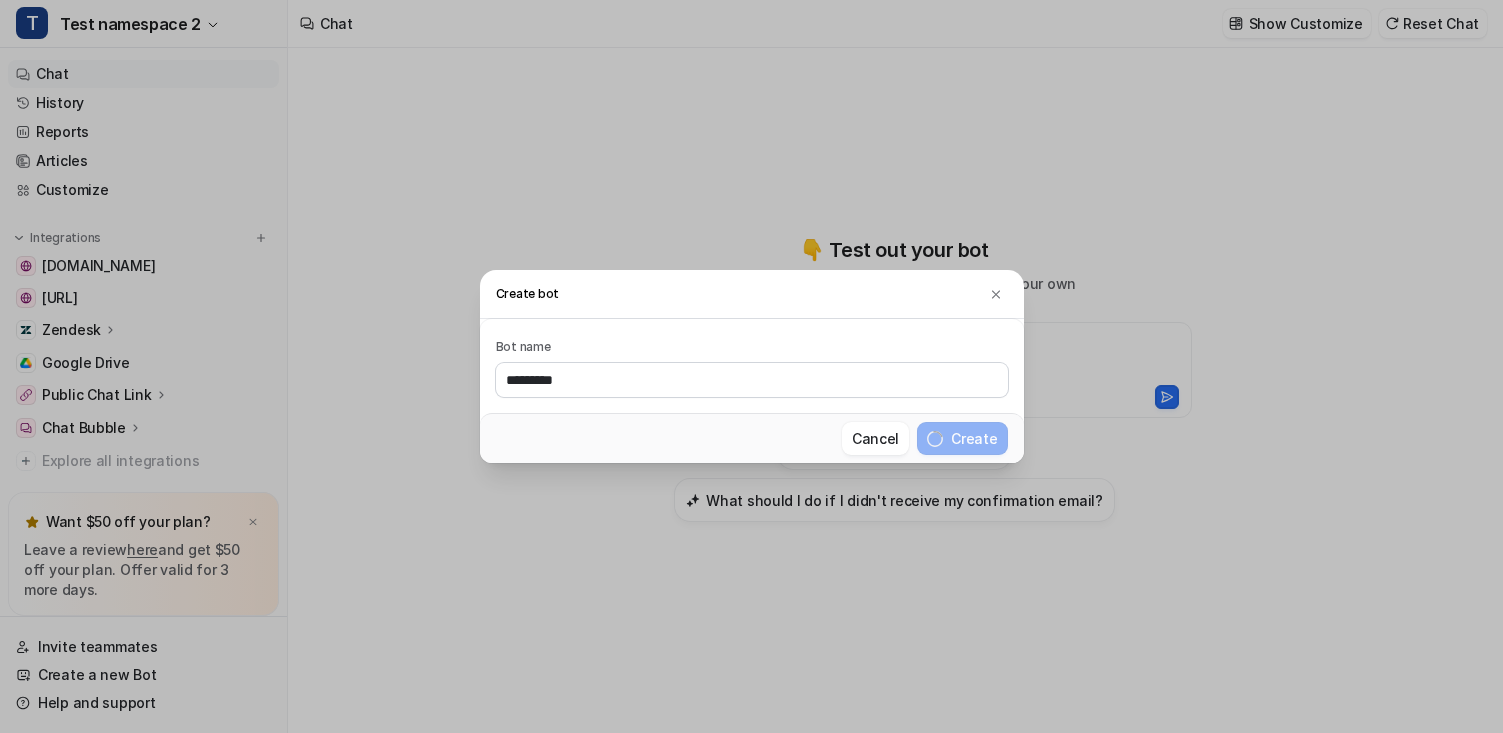 type 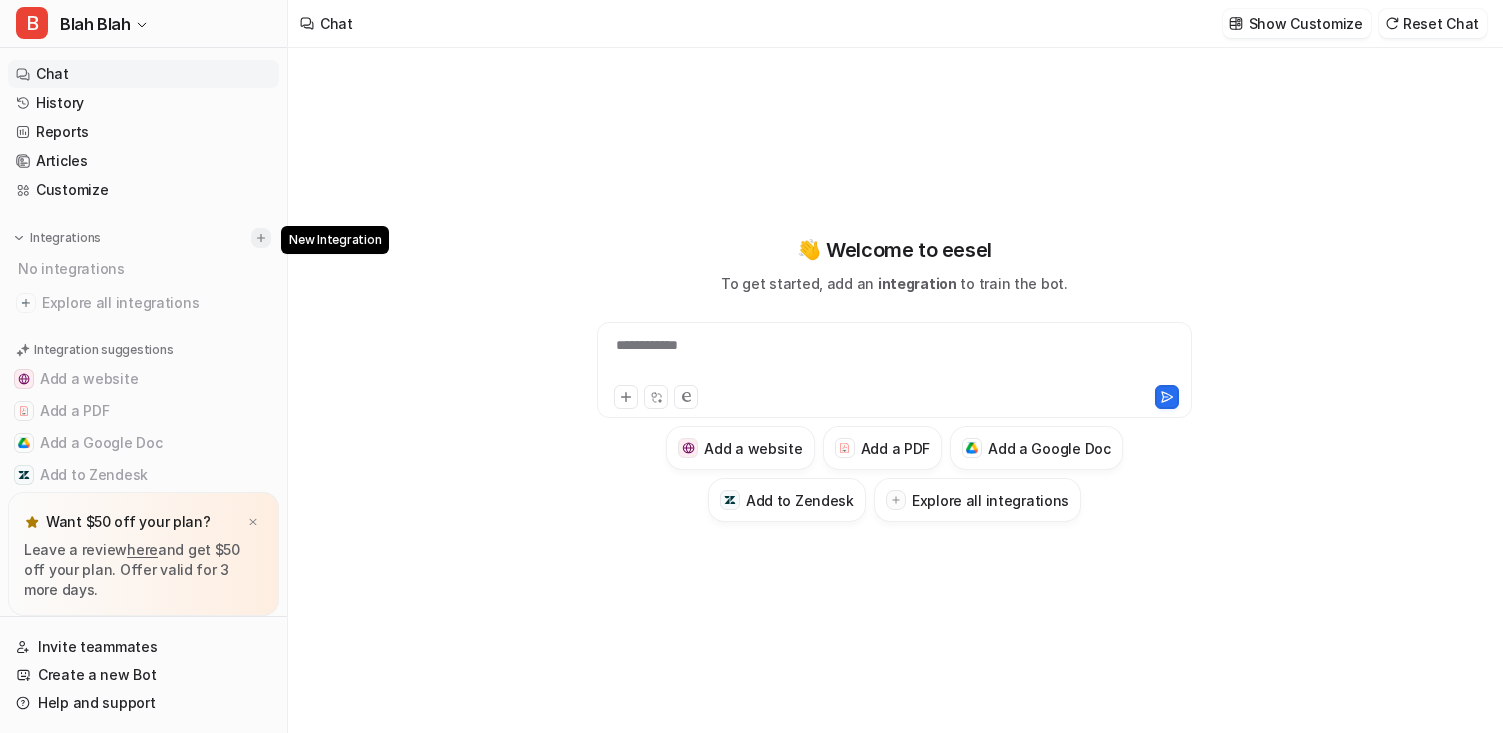 type on "**********" 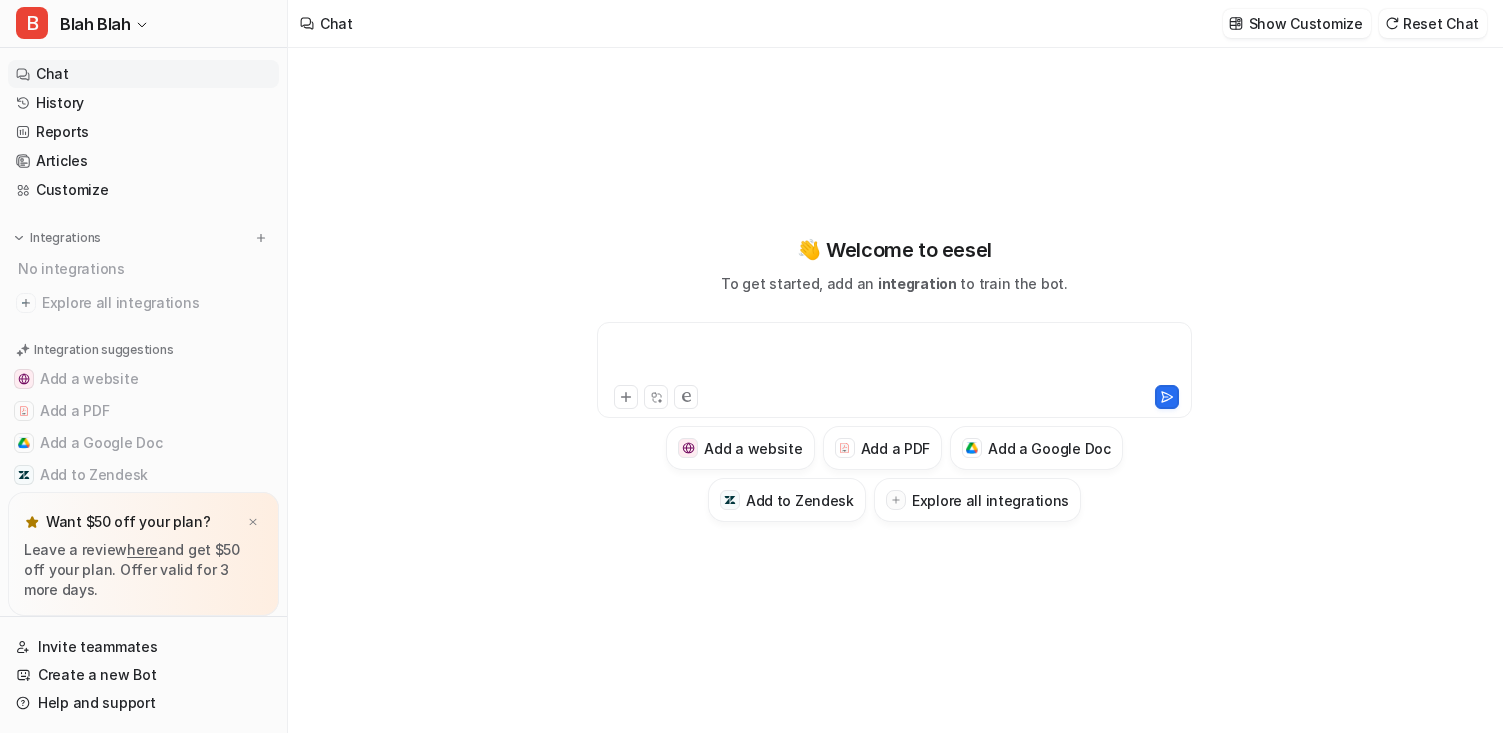 click at bounding box center [894, 358] 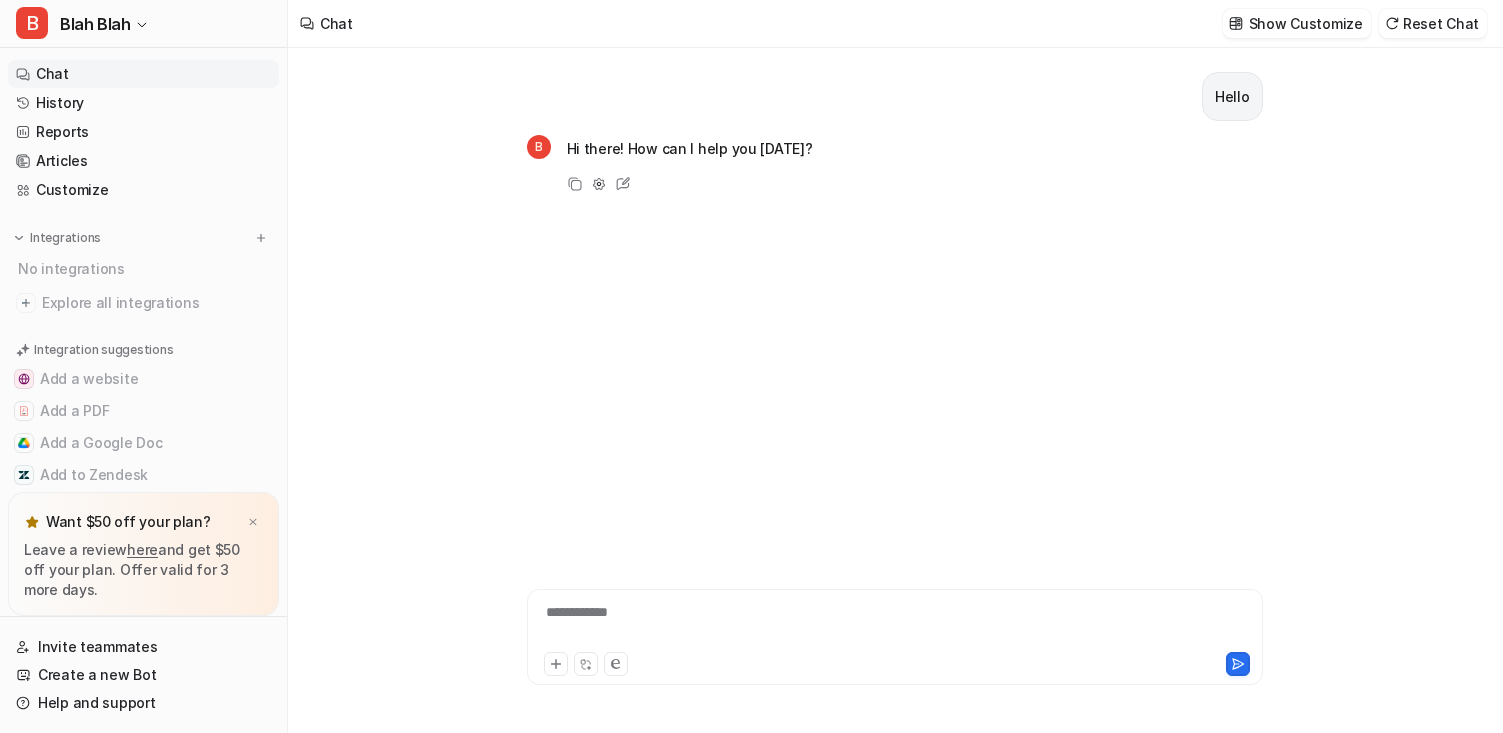 click on "**********" at bounding box center [895, 625] 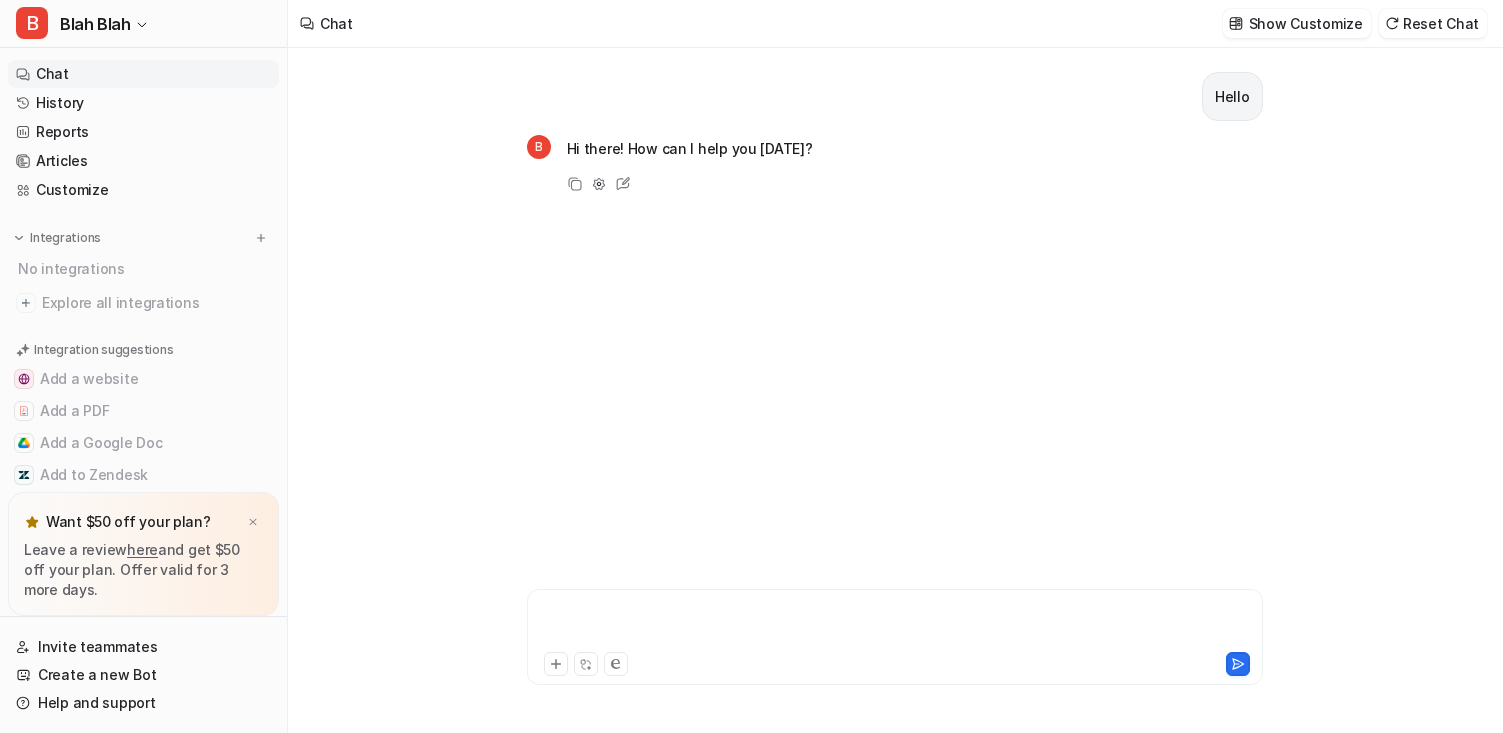 type 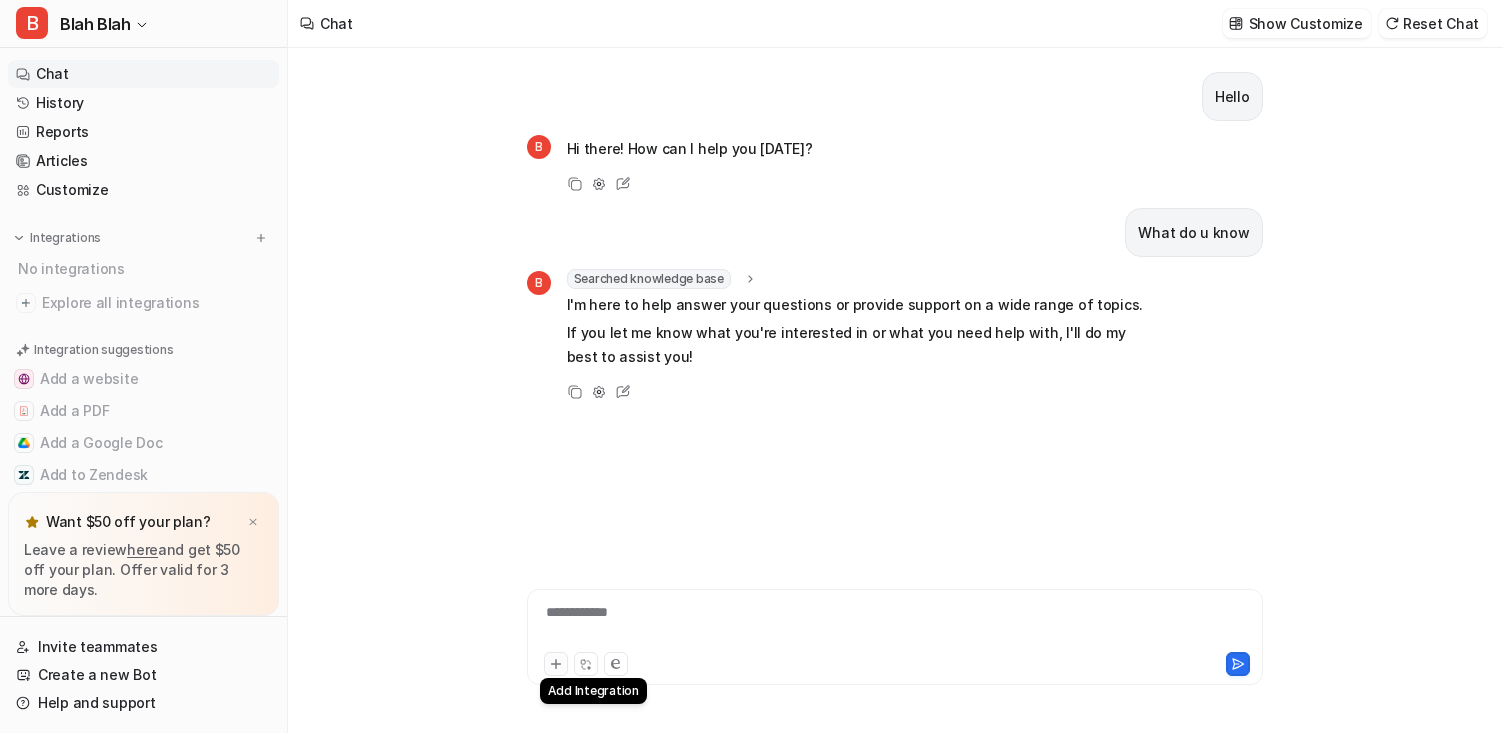 click 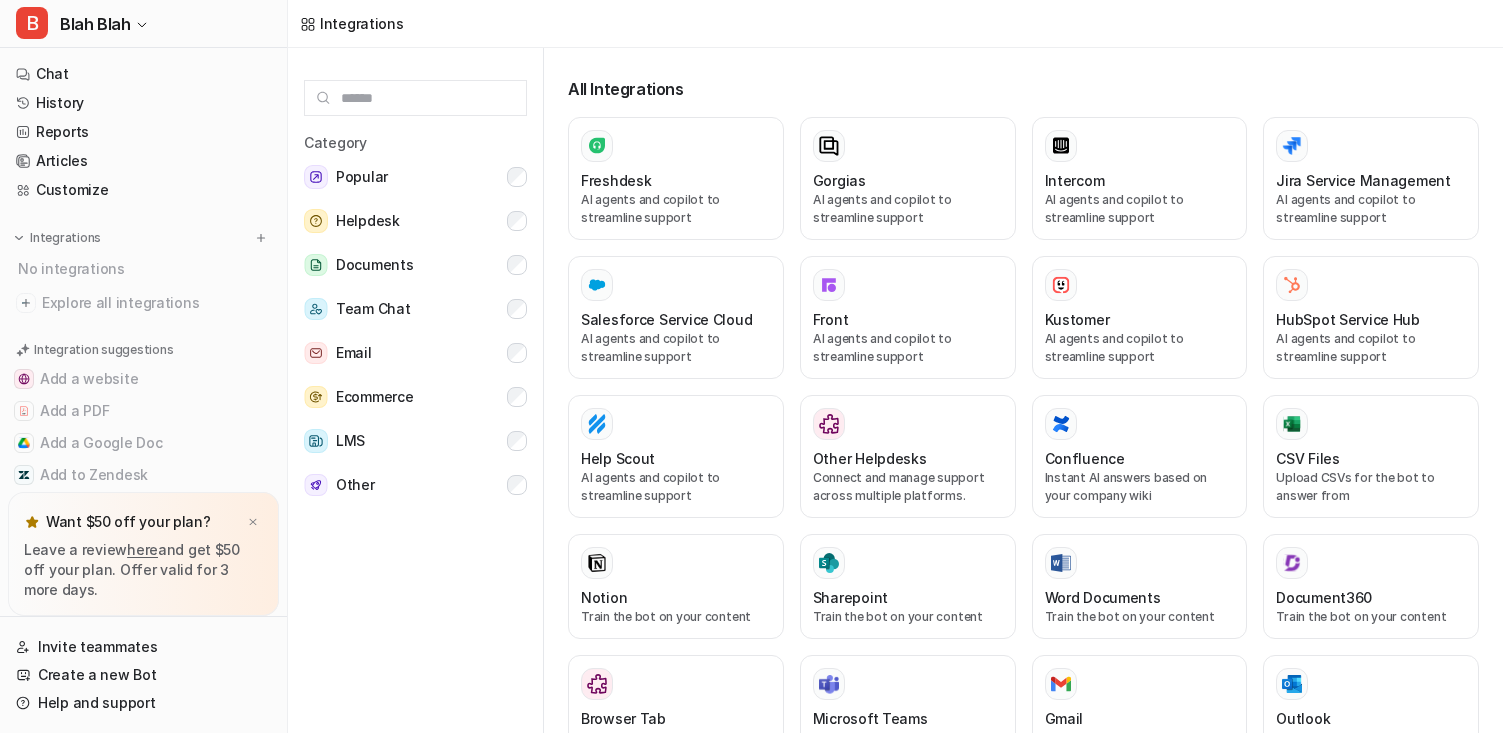 scroll, scrollTop: 0, scrollLeft: 0, axis: both 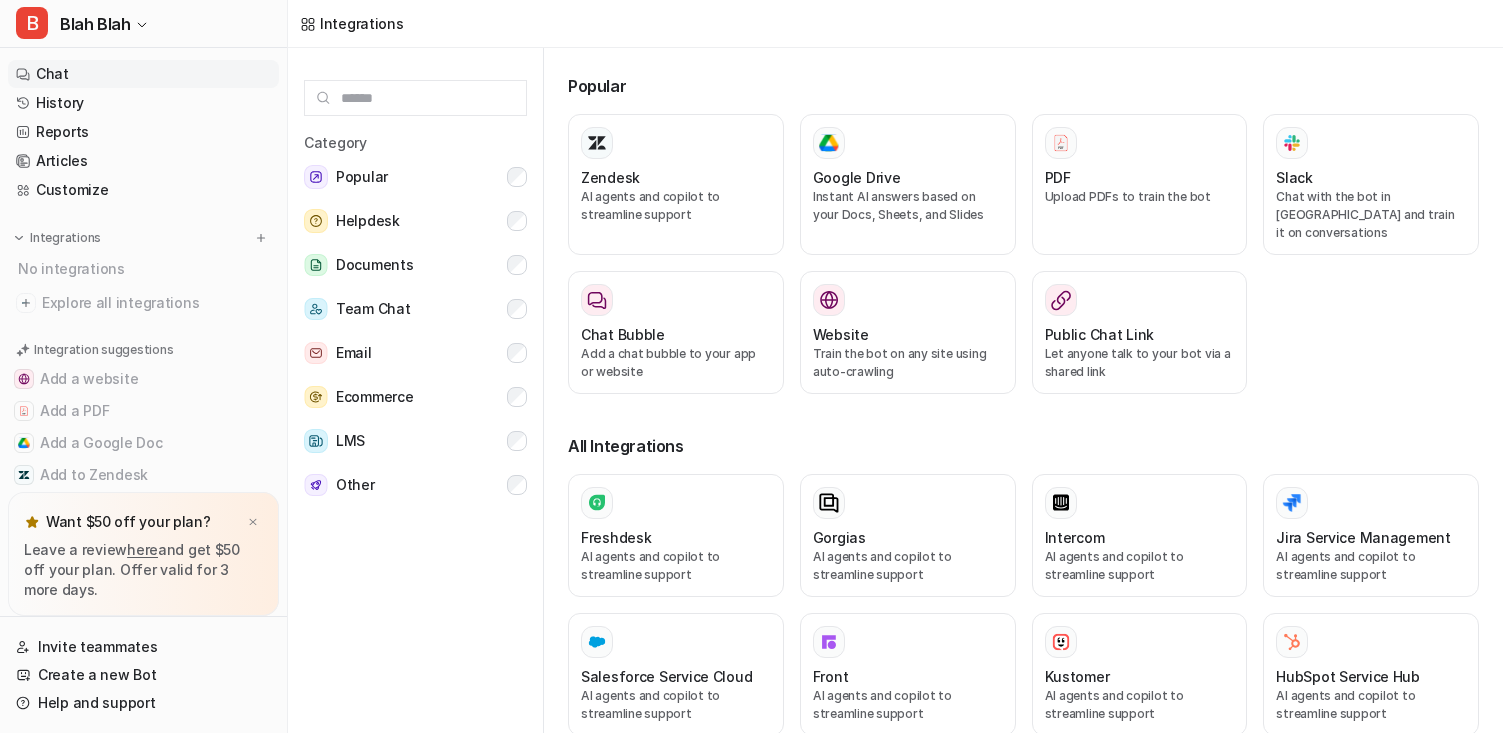 click on "Chat" at bounding box center (143, 74) 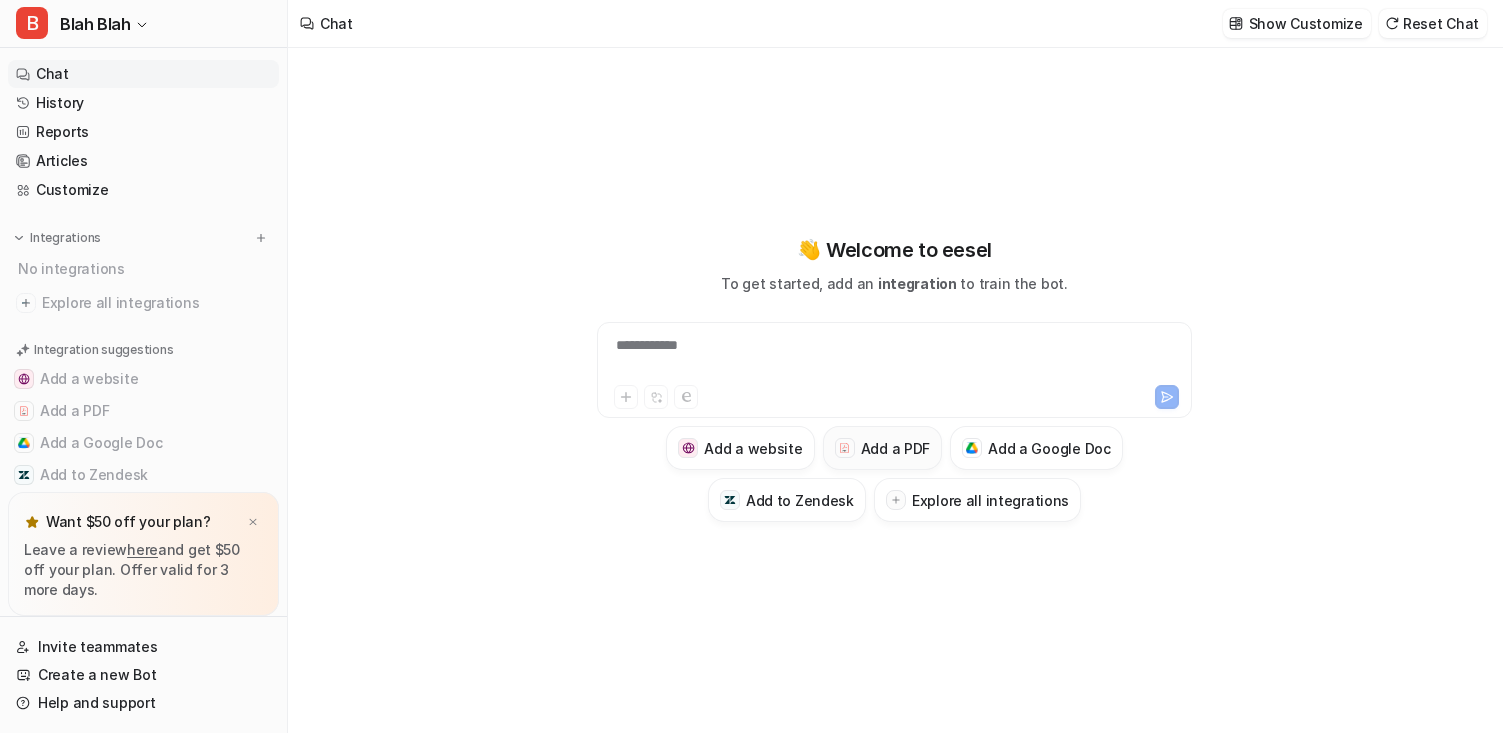 click on "Add a PDF" at bounding box center [895, 448] 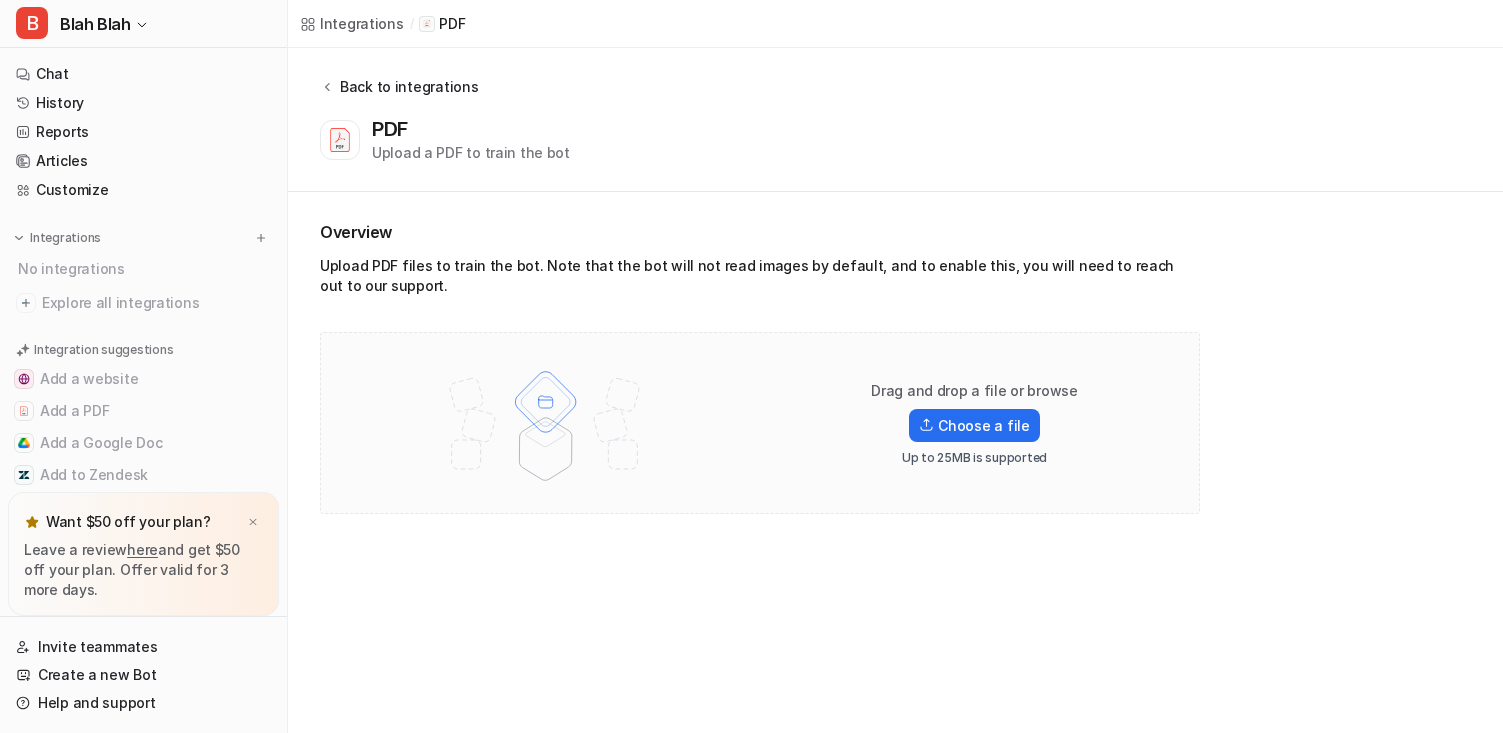 click on "Back to integrations" at bounding box center (406, 86) 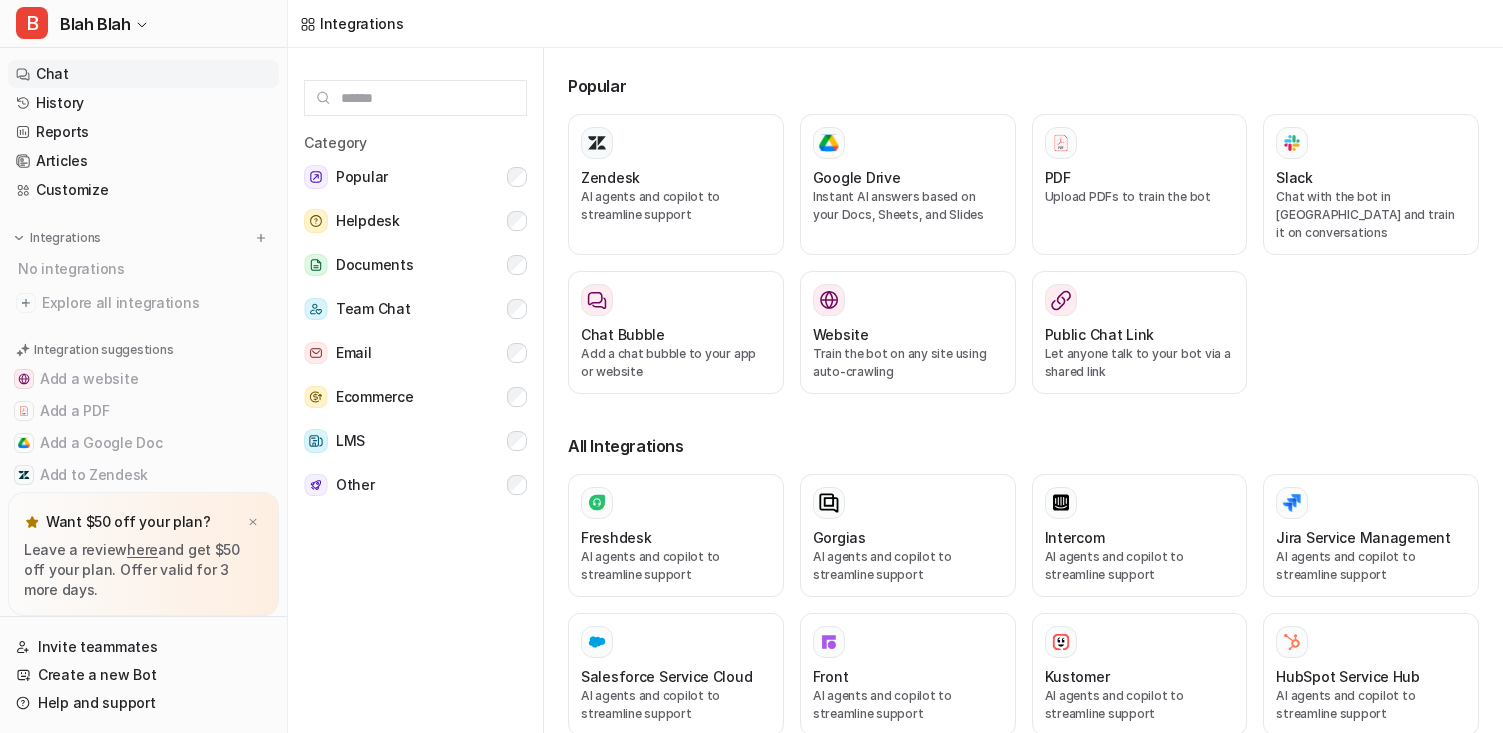click on "Chat" at bounding box center (143, 74) 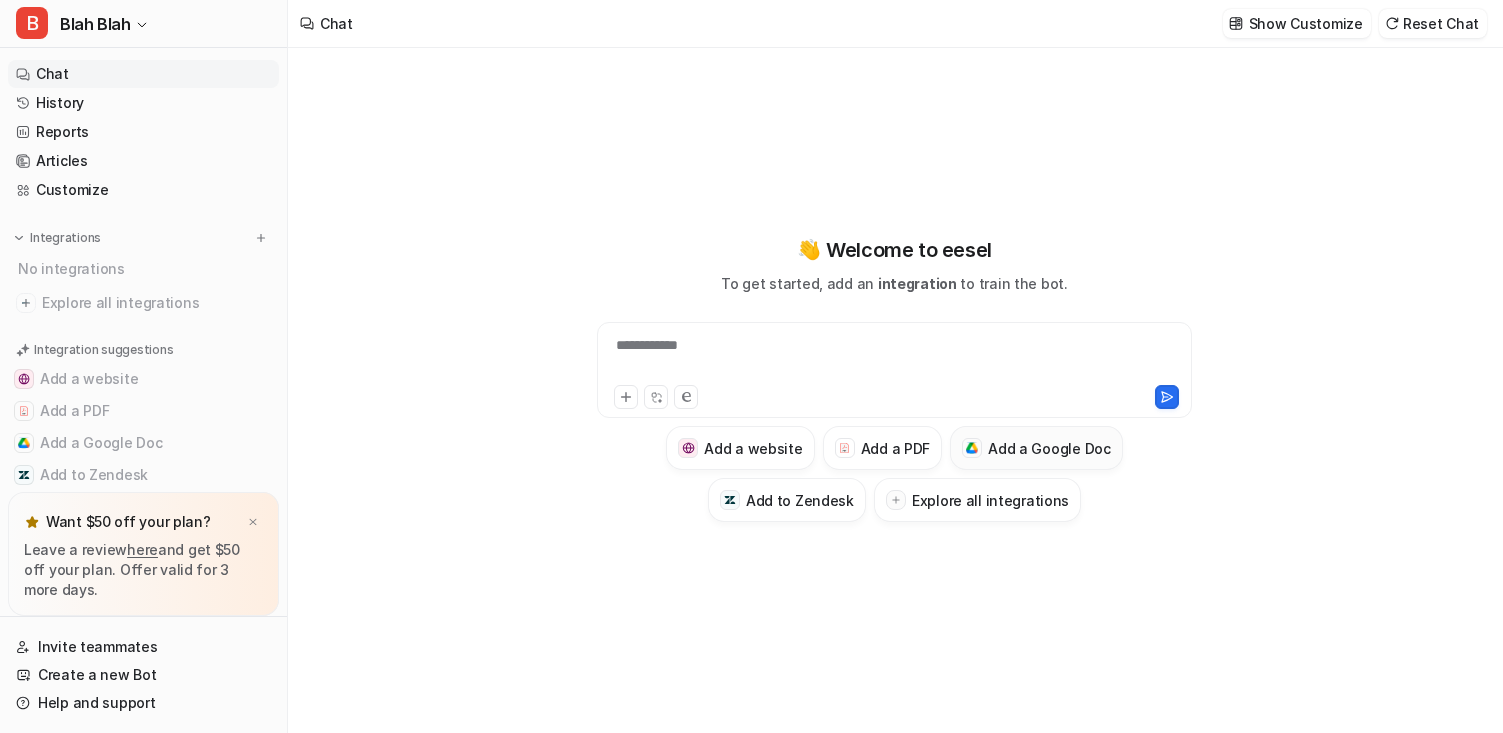 click on "Add a Google Doc" at bounding box center [1049, 448] 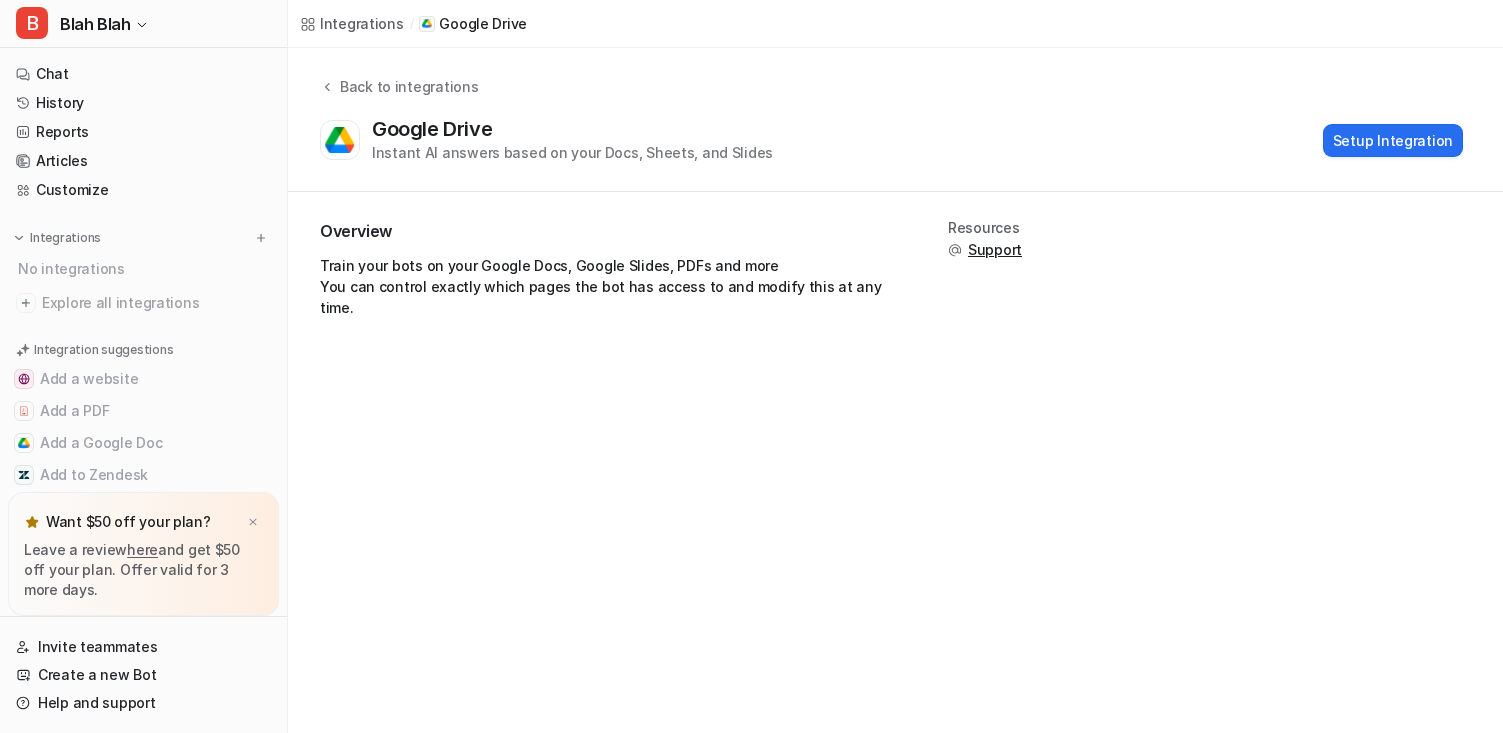 click on "Instant AI answers based on your Docs, Sheets, and Slides" at bounding box center (572, 152) 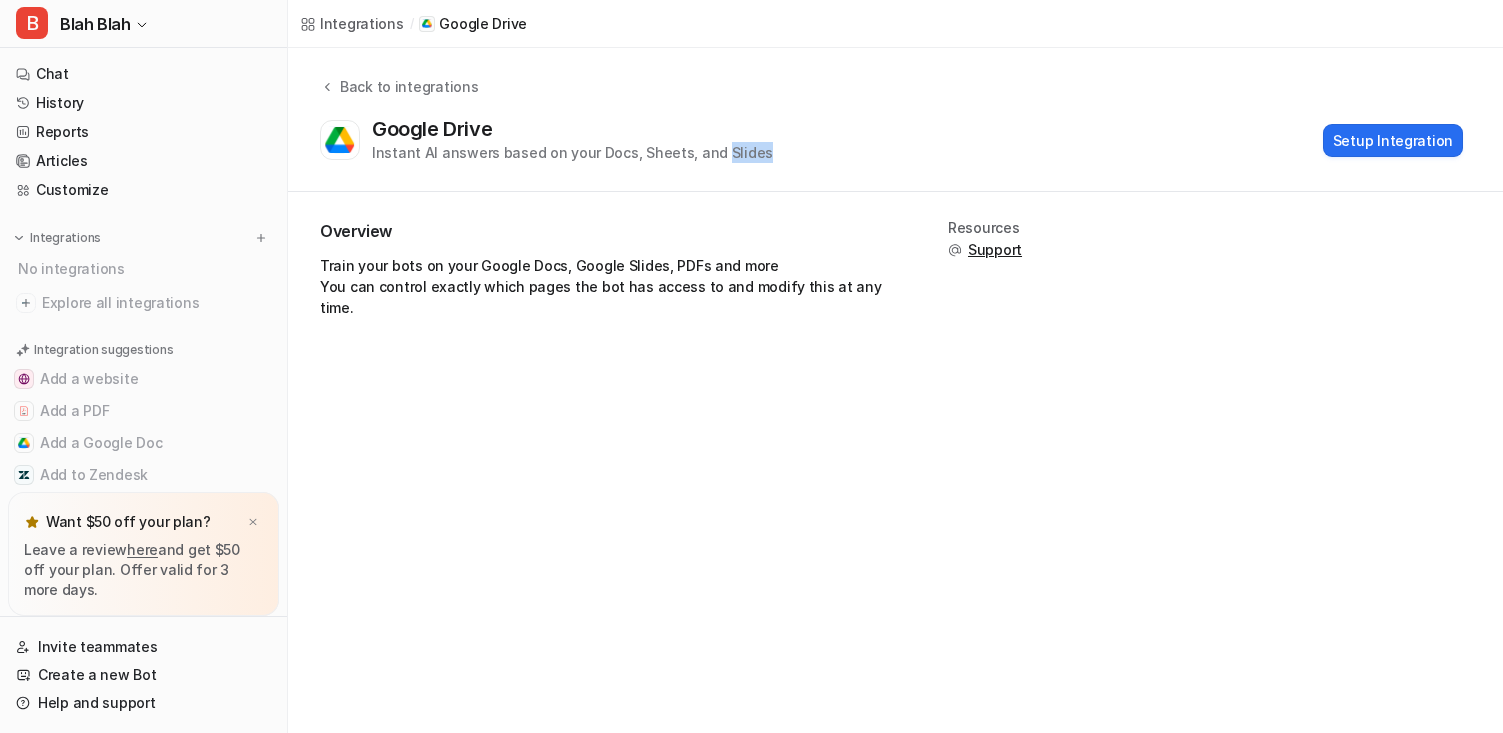 click on "Instant AI answers based on your Docs, Sheets, and Slides" at bounding box center (572, 152) 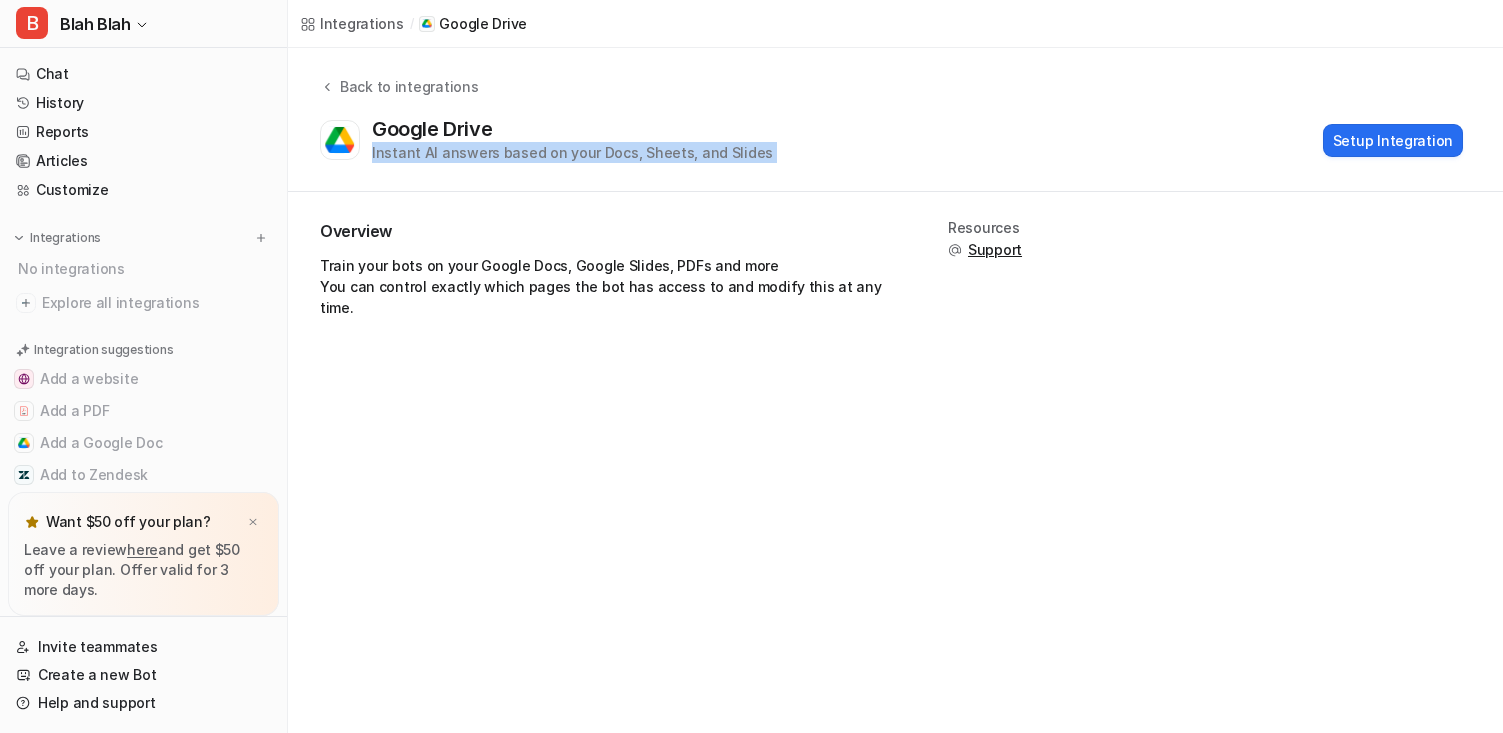 click on "Instant AI answers based on your Docs, Sheets, and Slides" at bounding box center [572, 152] 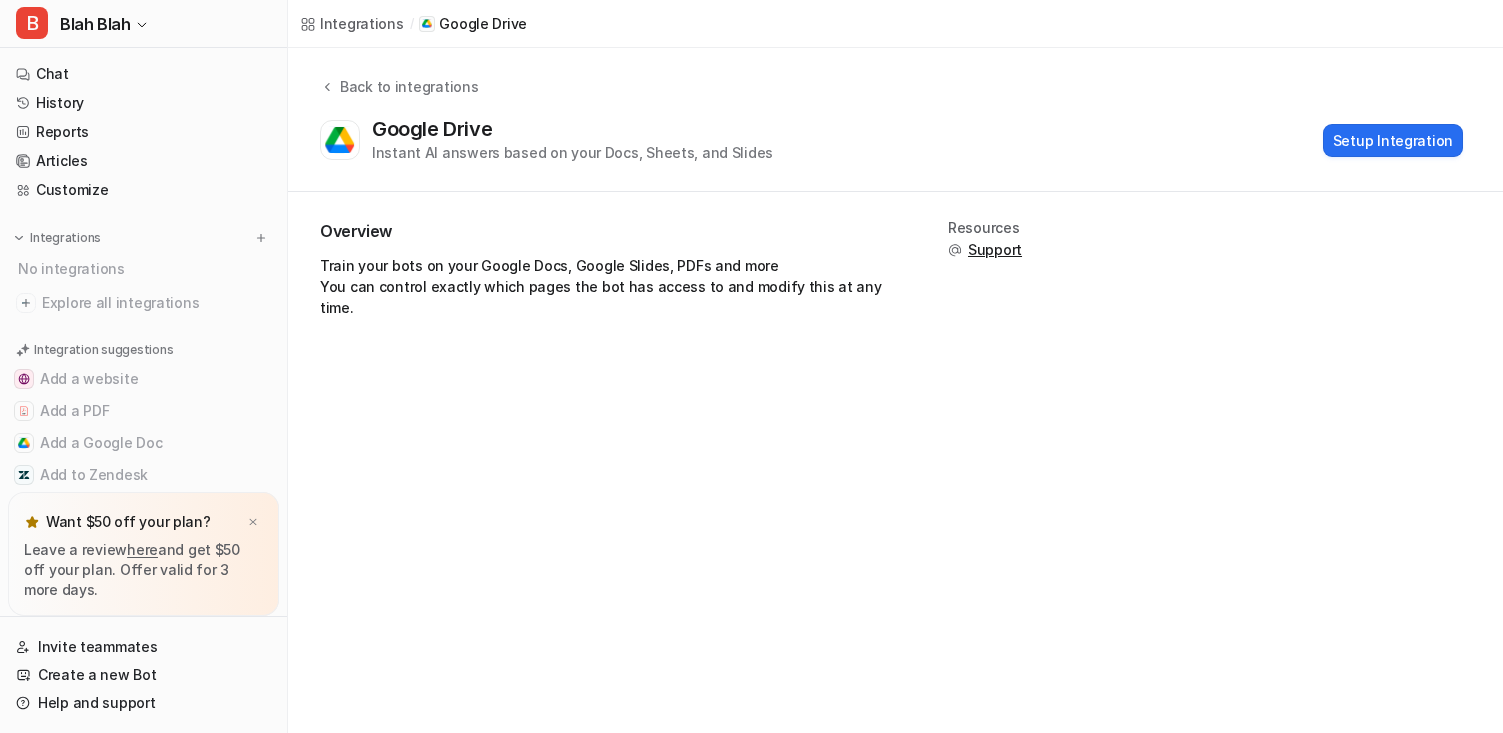click on "Train your bots on your Google Docs, Google Slides, PDFs and more You can control exactly which pages the bot has access to and modify this at any time." at bounding box center [610, 286] 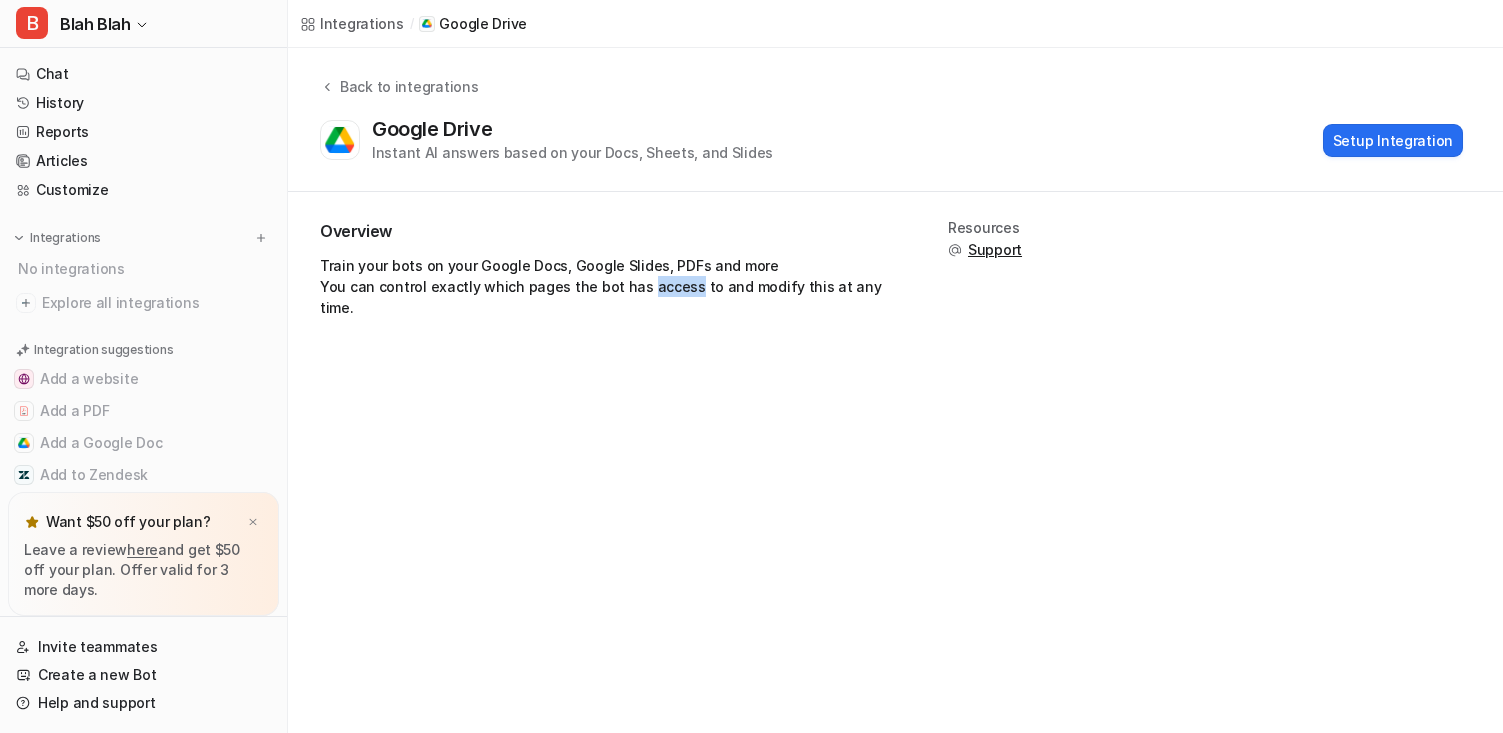 click on "Train your bots on your Google Docs, Google Slides, PDFs and more You can control exactly which pages the bot has access to and modify this at any time." at bounding box center (610, 286) 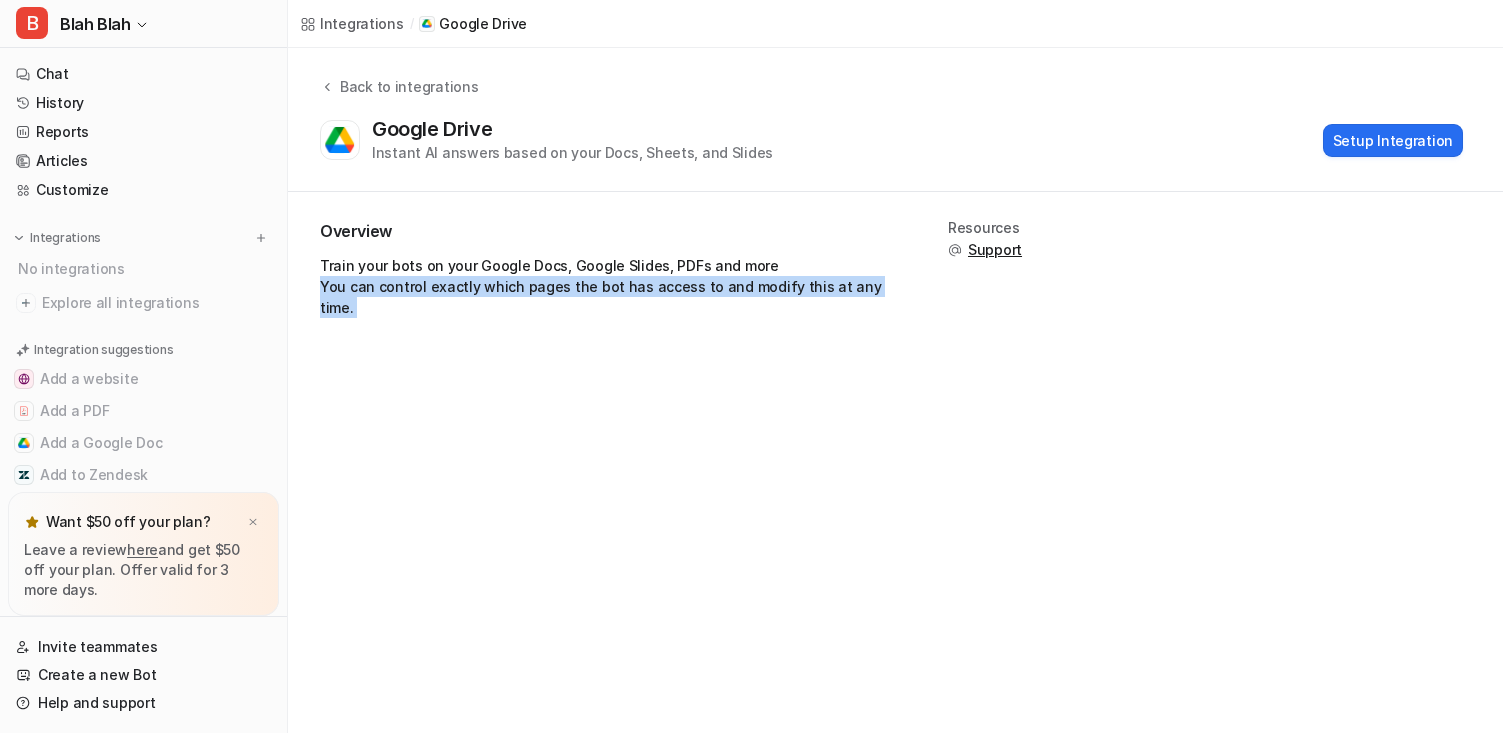 click on "Train your bots on your Google Docs, Google Slides, PDFs and more You can control exactly which pages the bot has access to and modify this at any time." at bounding box center (610, 286) 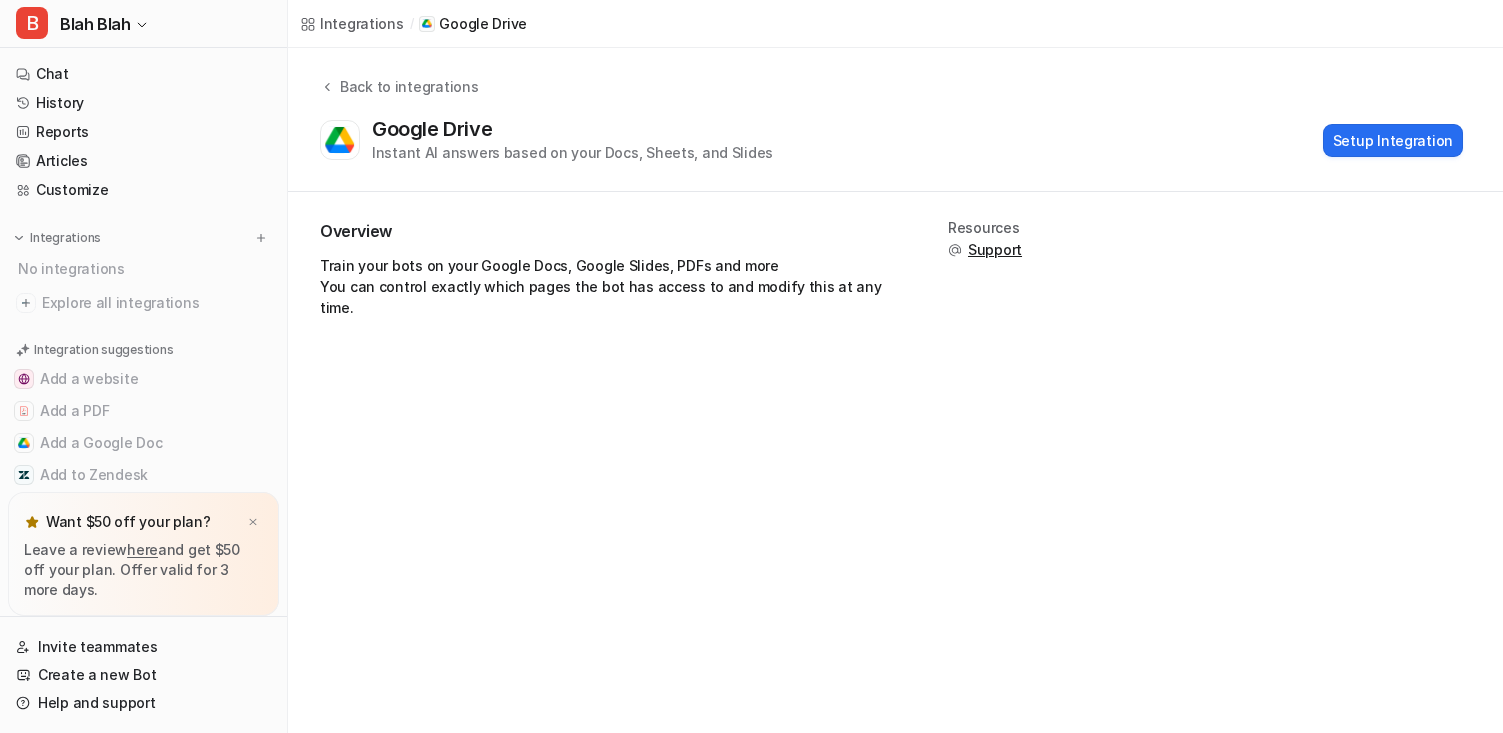 click on "Back to integrations Google Drive Instant AI answers based on your Docs, Sheets, and Slides Setup Integration" at bounding box center (895, 120) 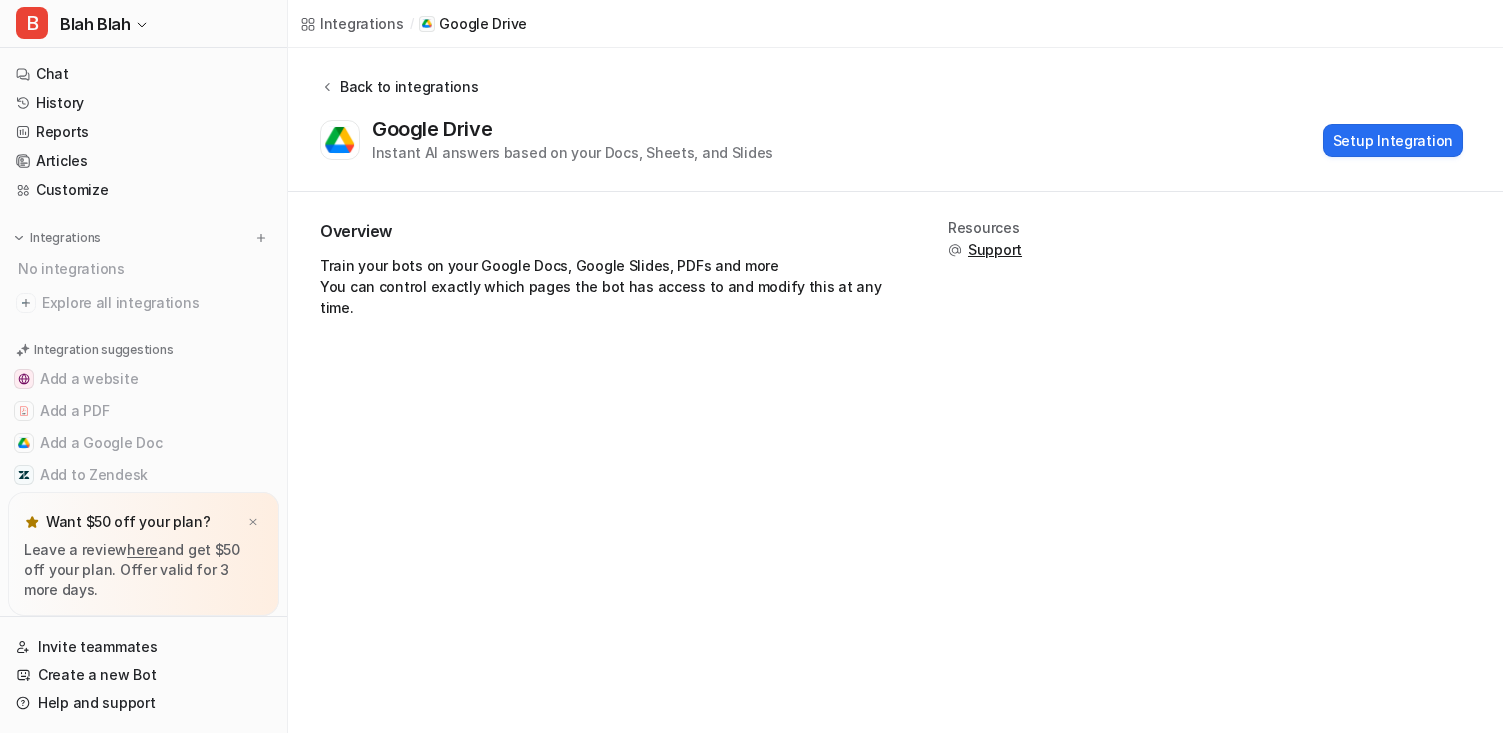 click on "Back to integrations" at bounding box center [406, 86] 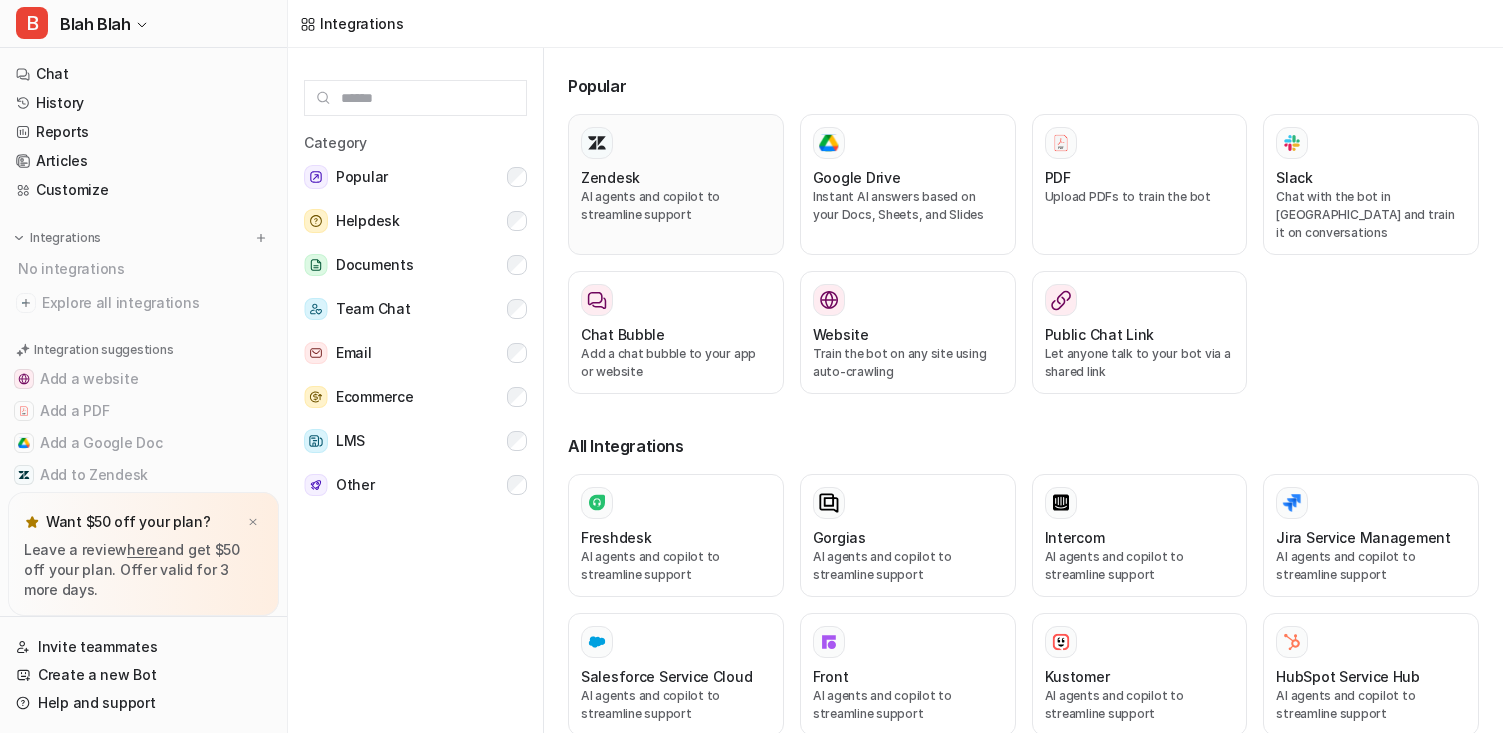 click on "Zendesk" at bounding box center [676, 177] 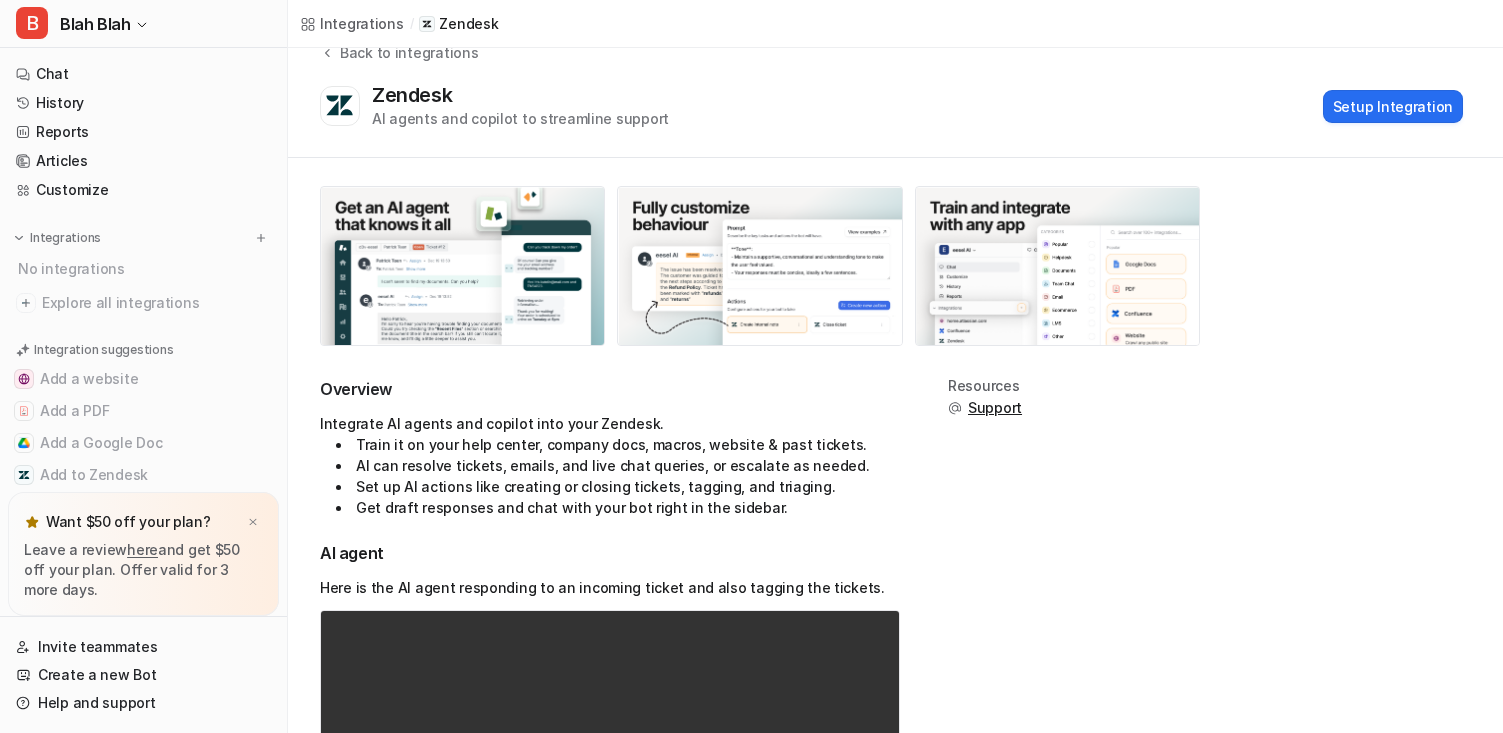 scroll, scrollTop: 29, scrollLeft: 0, axis: vertical 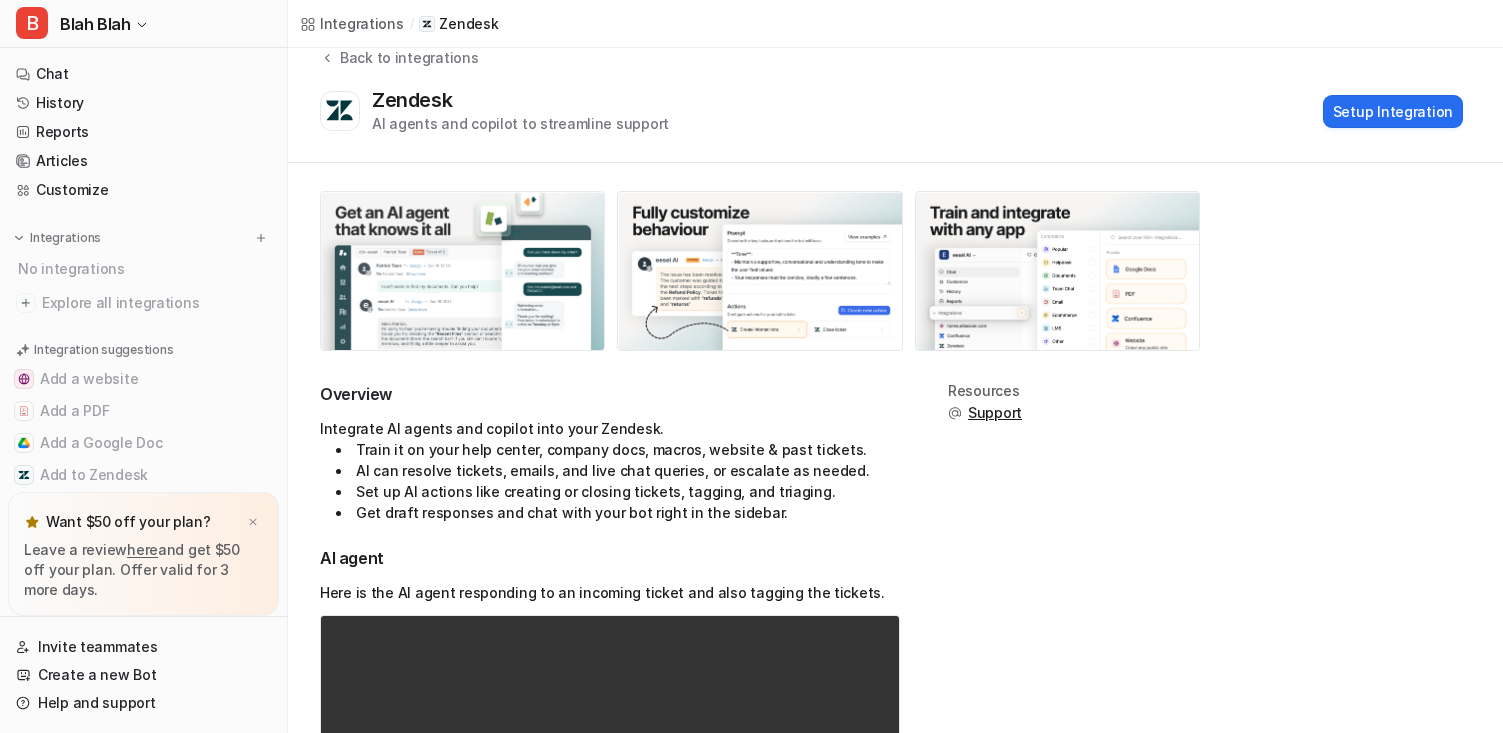 click at bounding box center [462, 271] 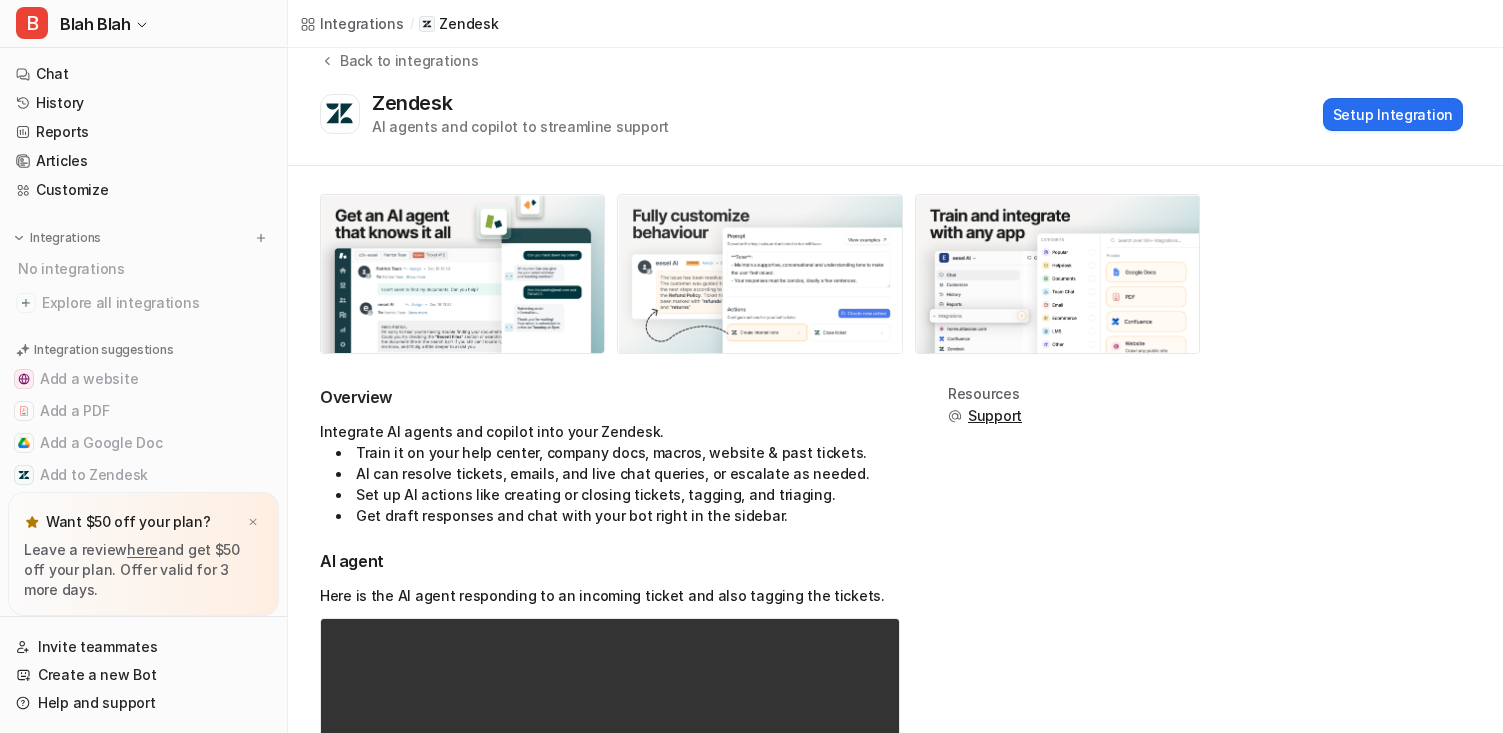 scroll, scrollTop: 20, scrollLeft: 0, axis: vertical 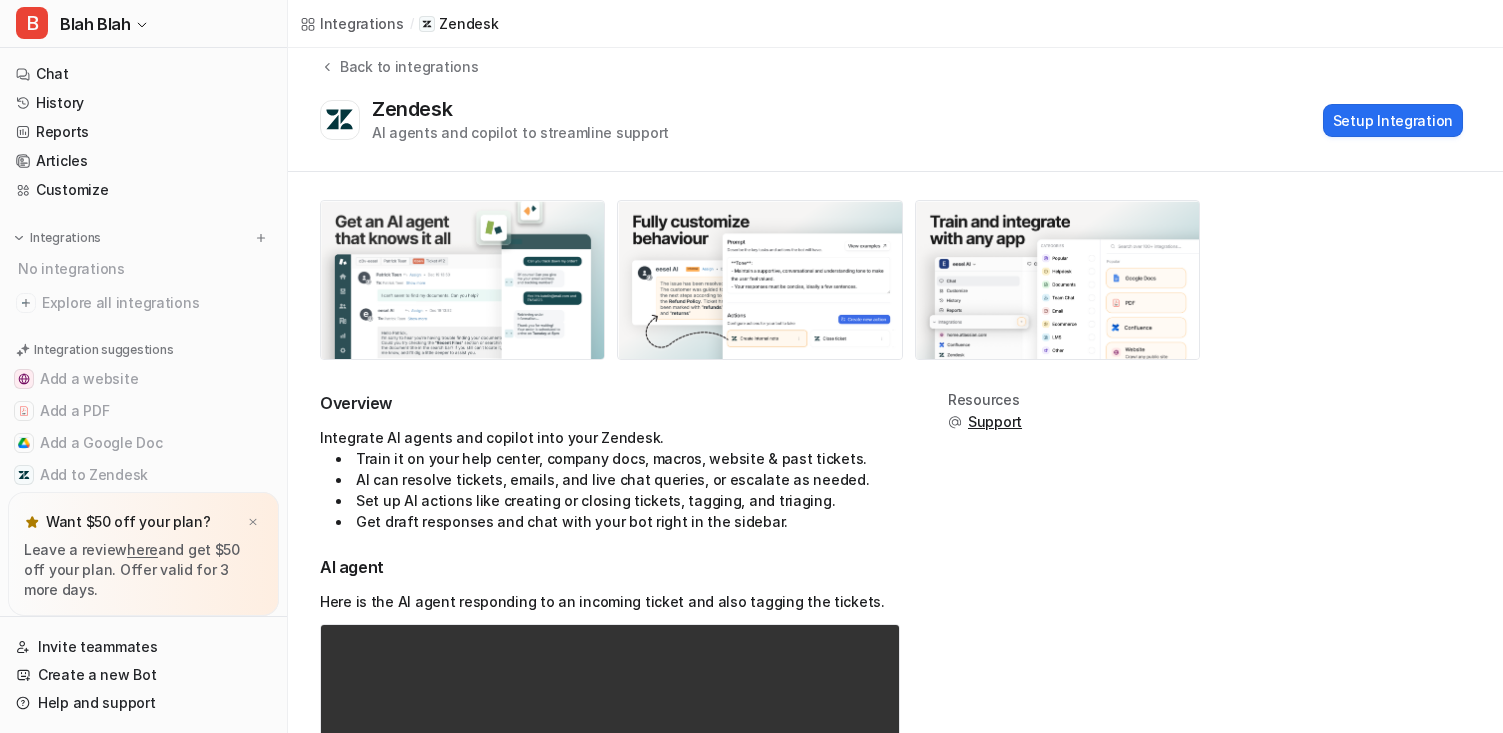 click at bounding box center [462, 280] 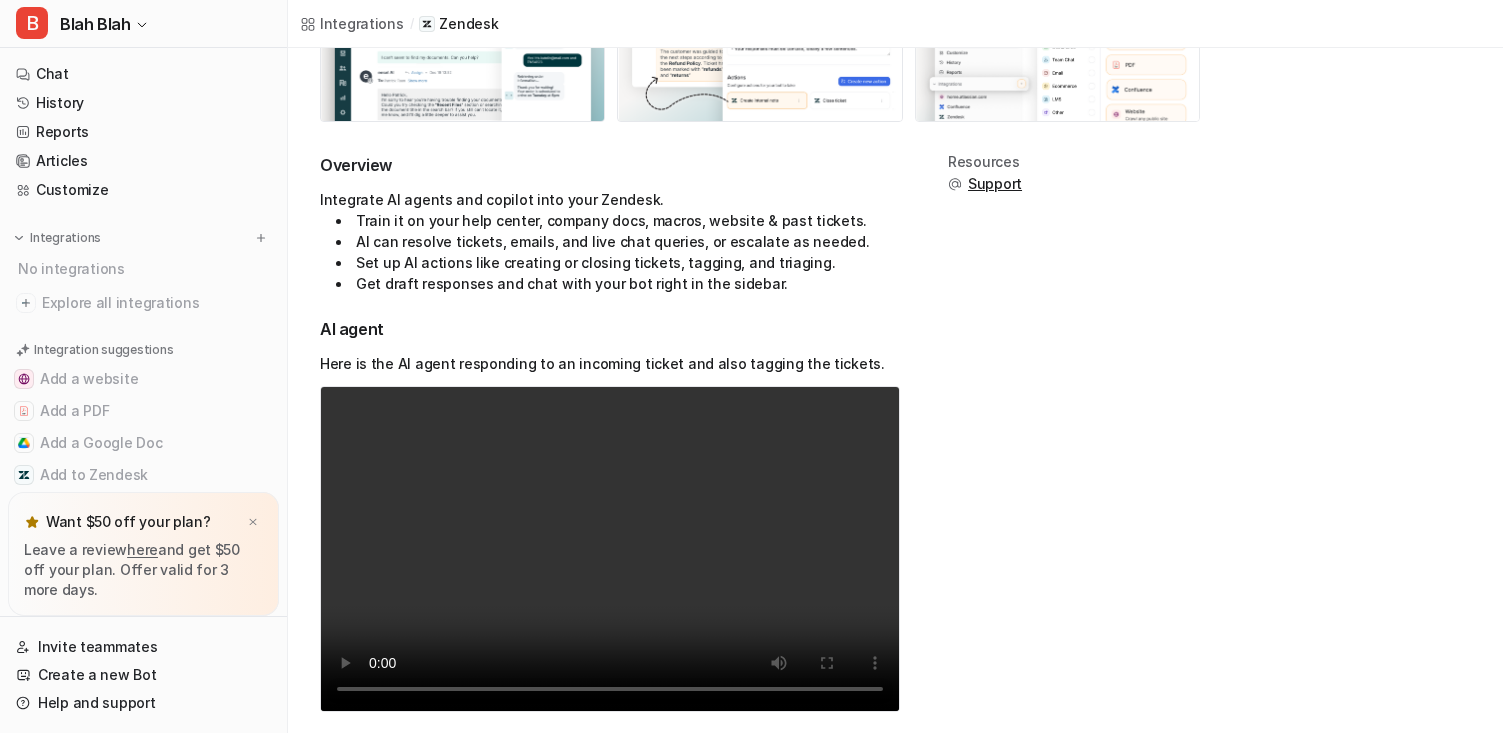 scroll, scrollTop: 0, scrollLeft: 0, axis: both 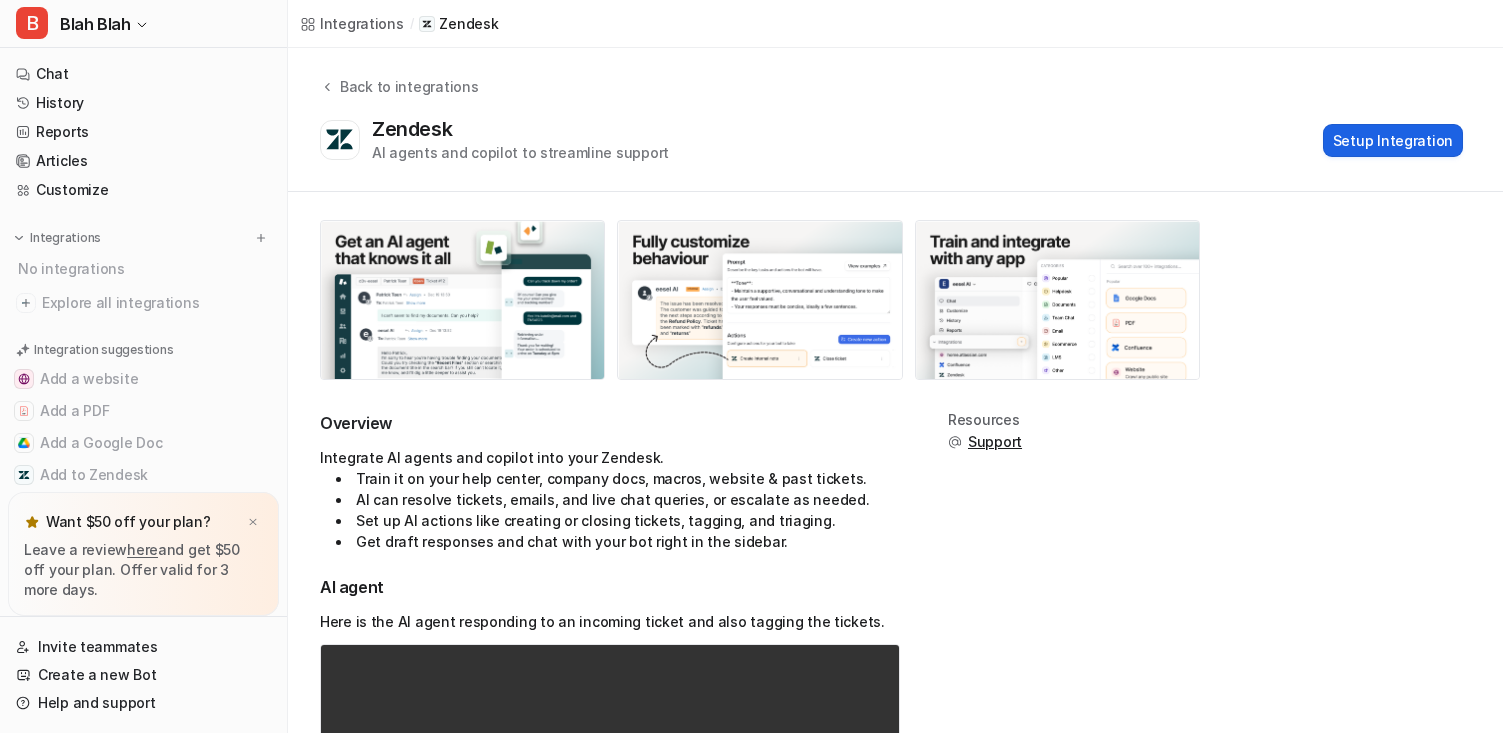 click on "Setup Integration" at bounding box center [1393, 140] 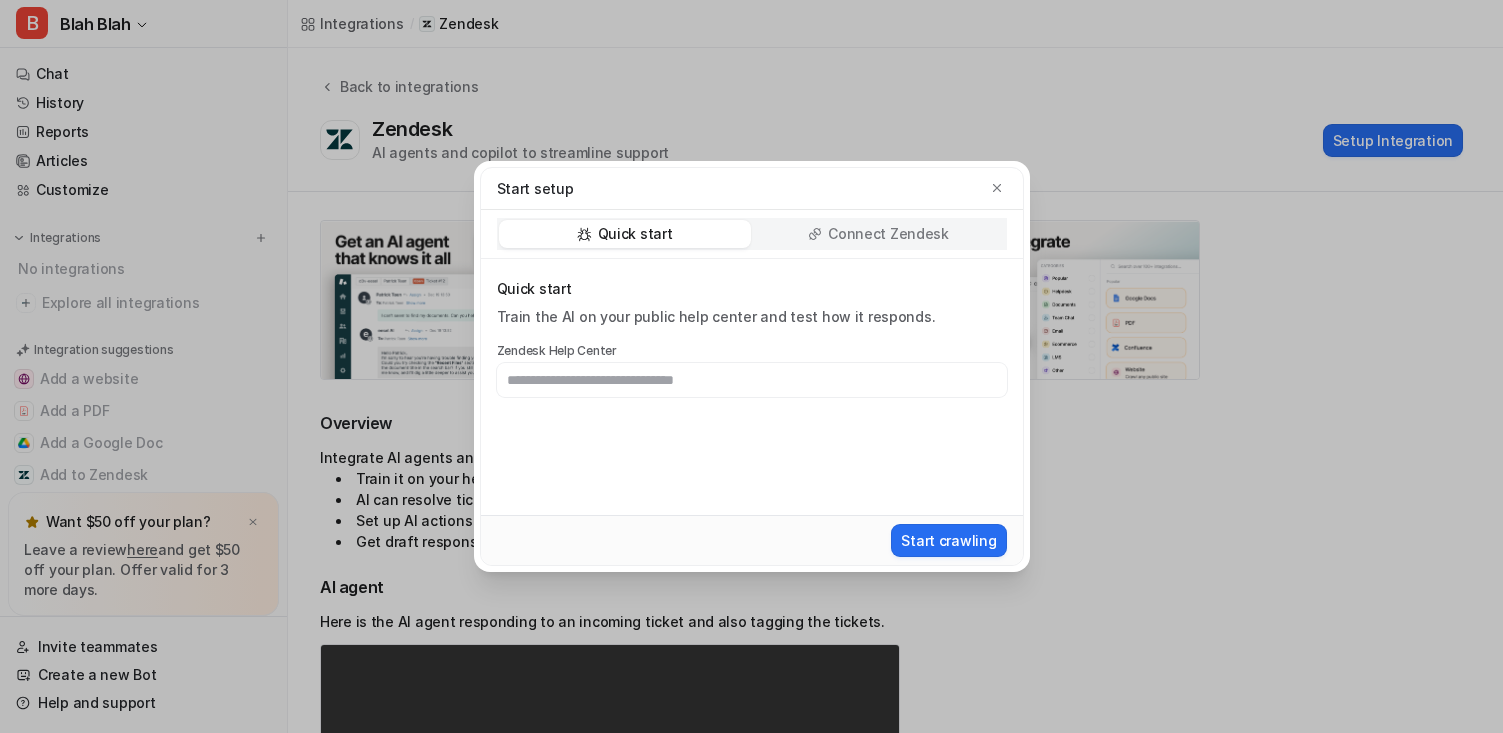 click on "Connect Zendesk" at bounding box center (888, 234) 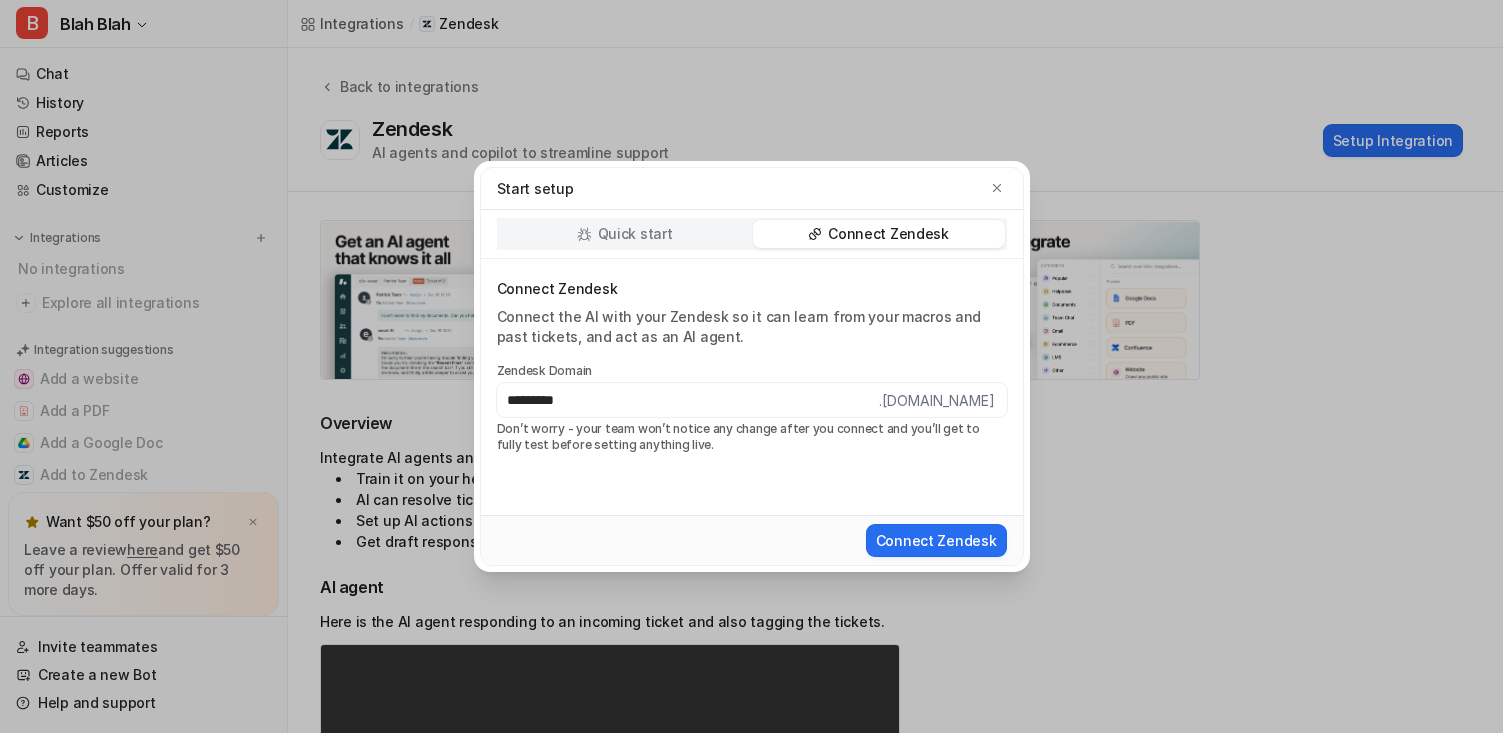 type on "*********" 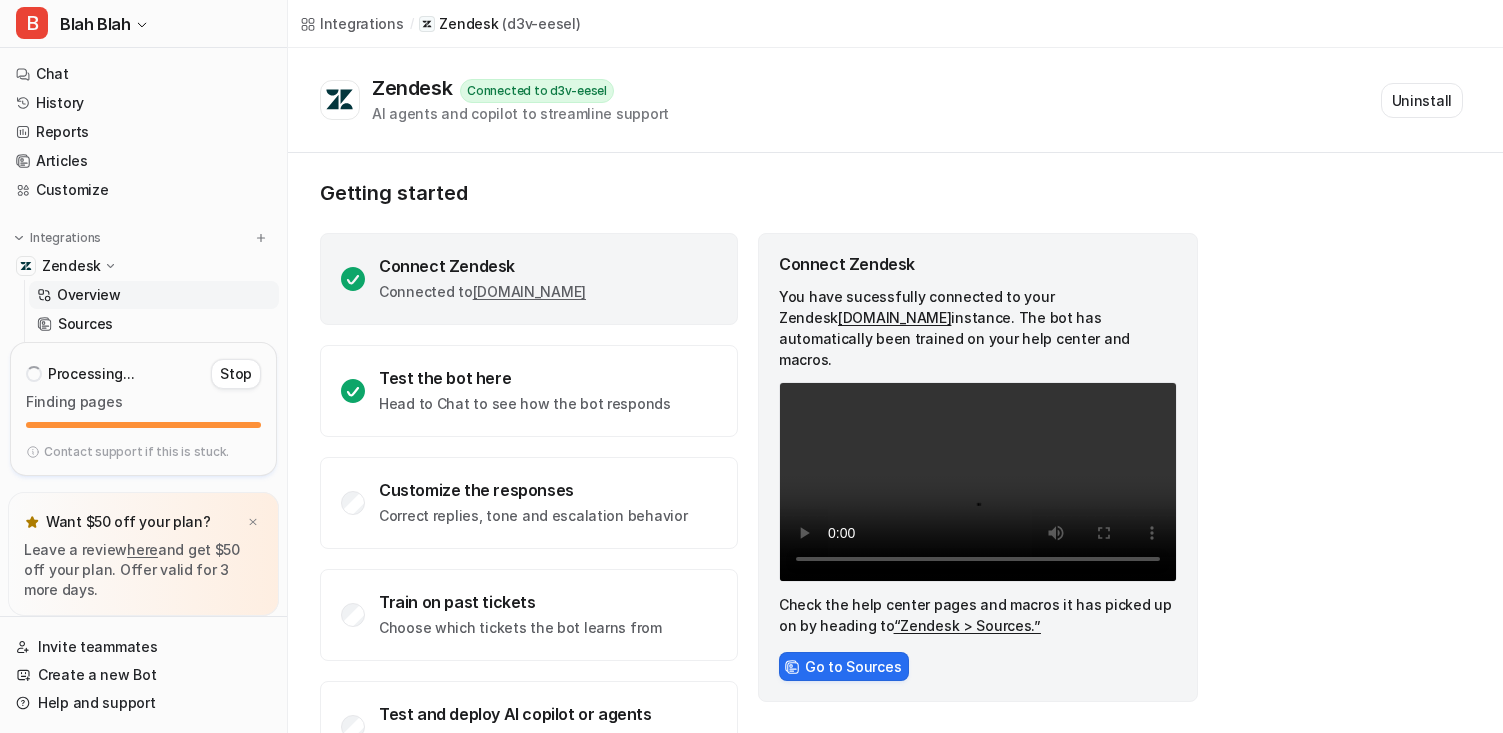 scroll, scrollTop: 0, scrollLeft: 0, axis: both 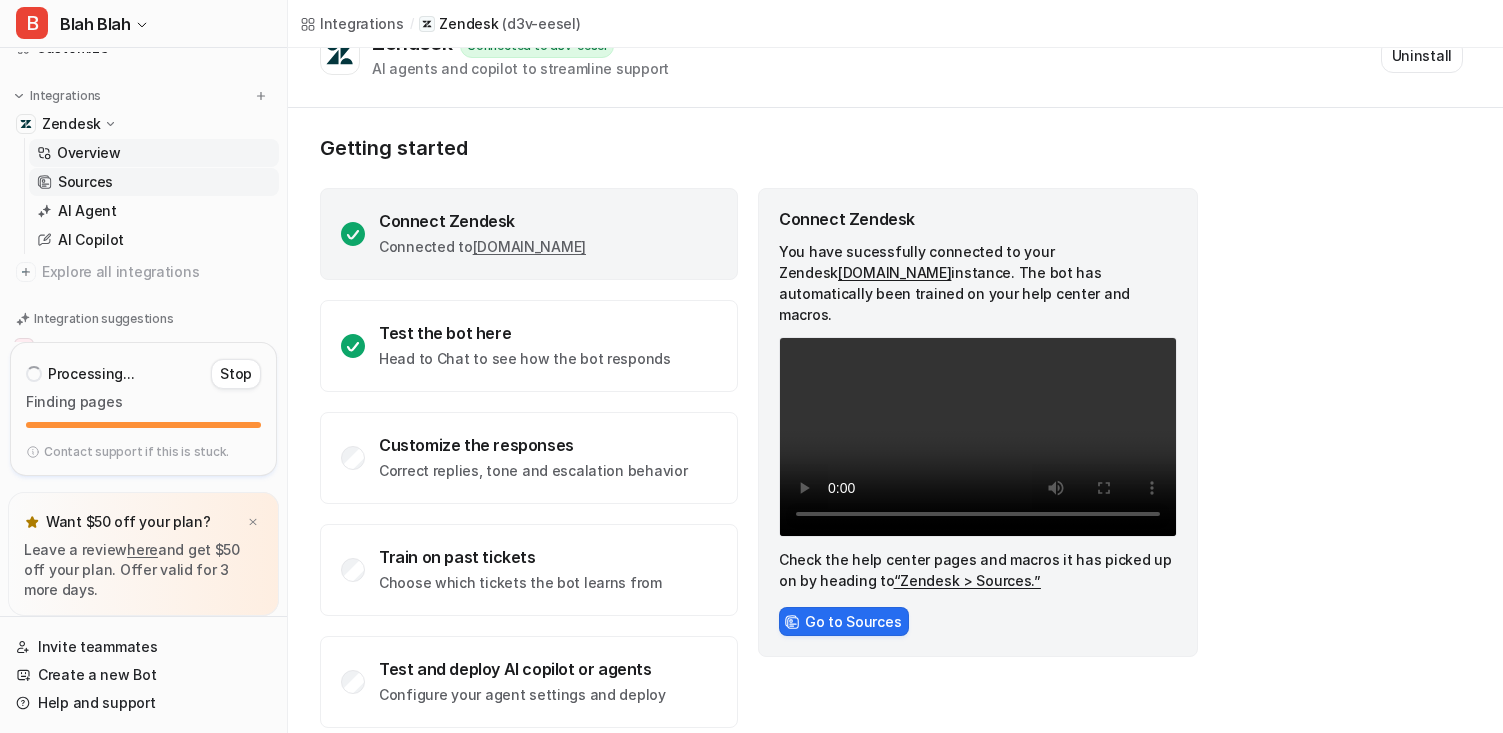 click on "Sources" at bounding box center (154, 182) 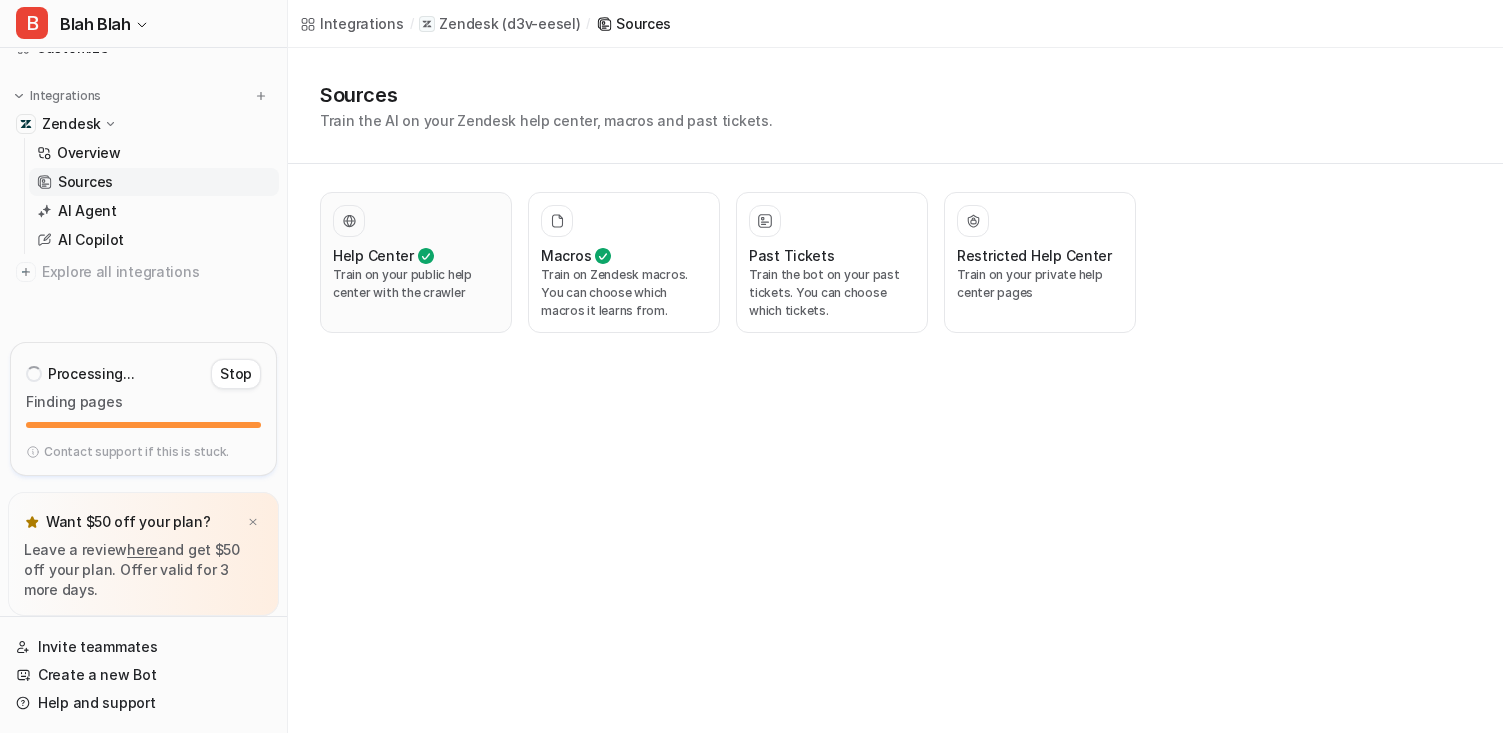 click on "Train on your public help center with the crawler" at bounding box center (416, 284) 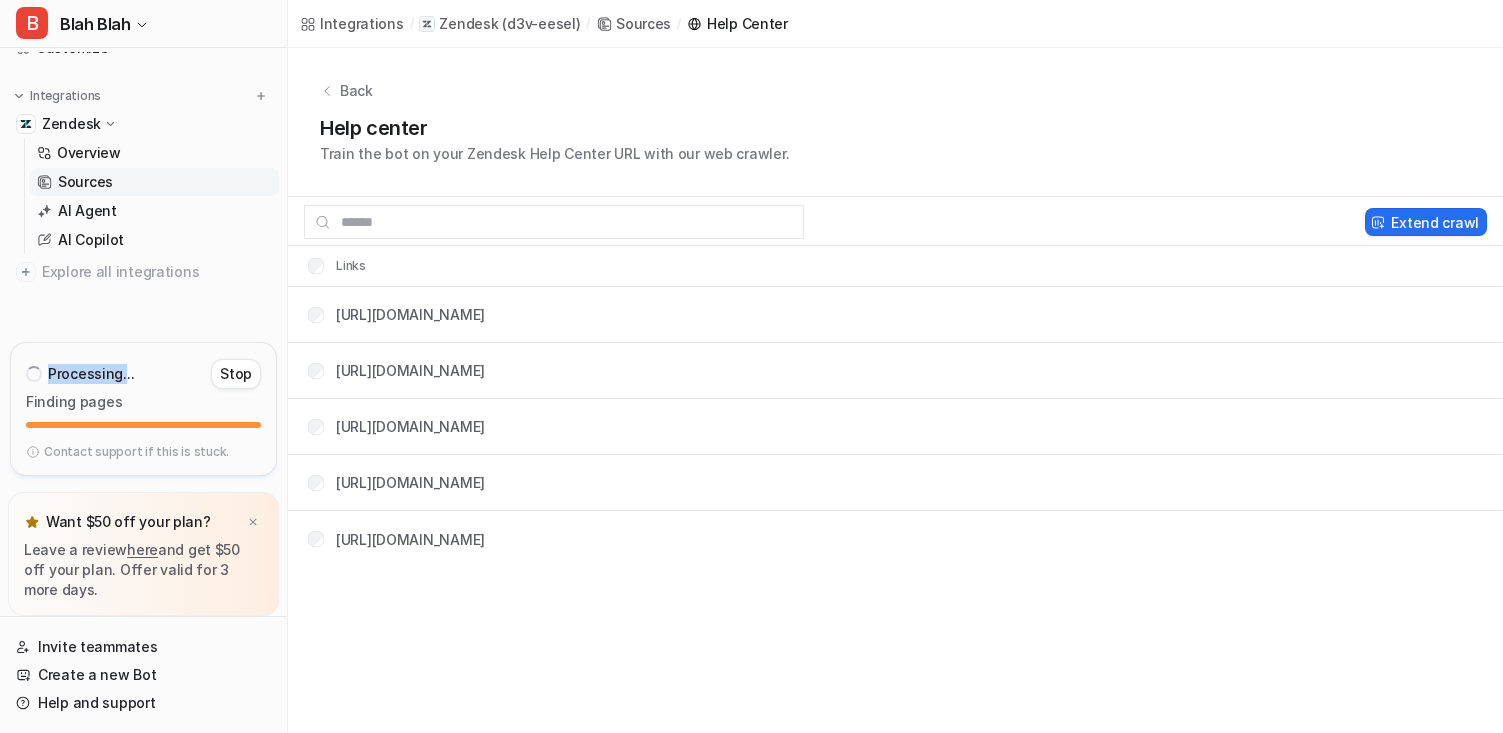 drag, startPoint x: 51, startPoint y: 372, endPoint x: 124, endPoint y: 372, distance: 73 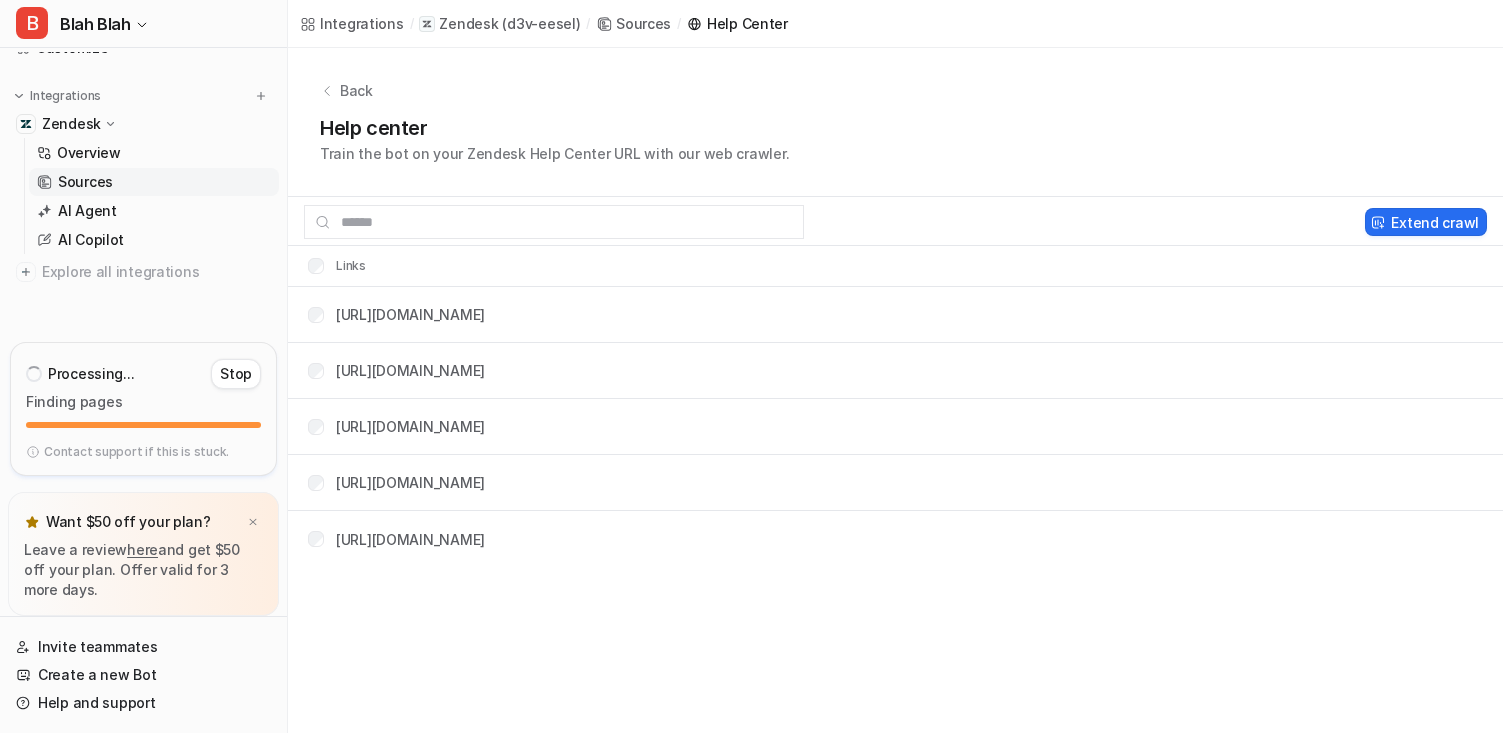 click on "Processing... Stop" at bounding box center [143, 374] 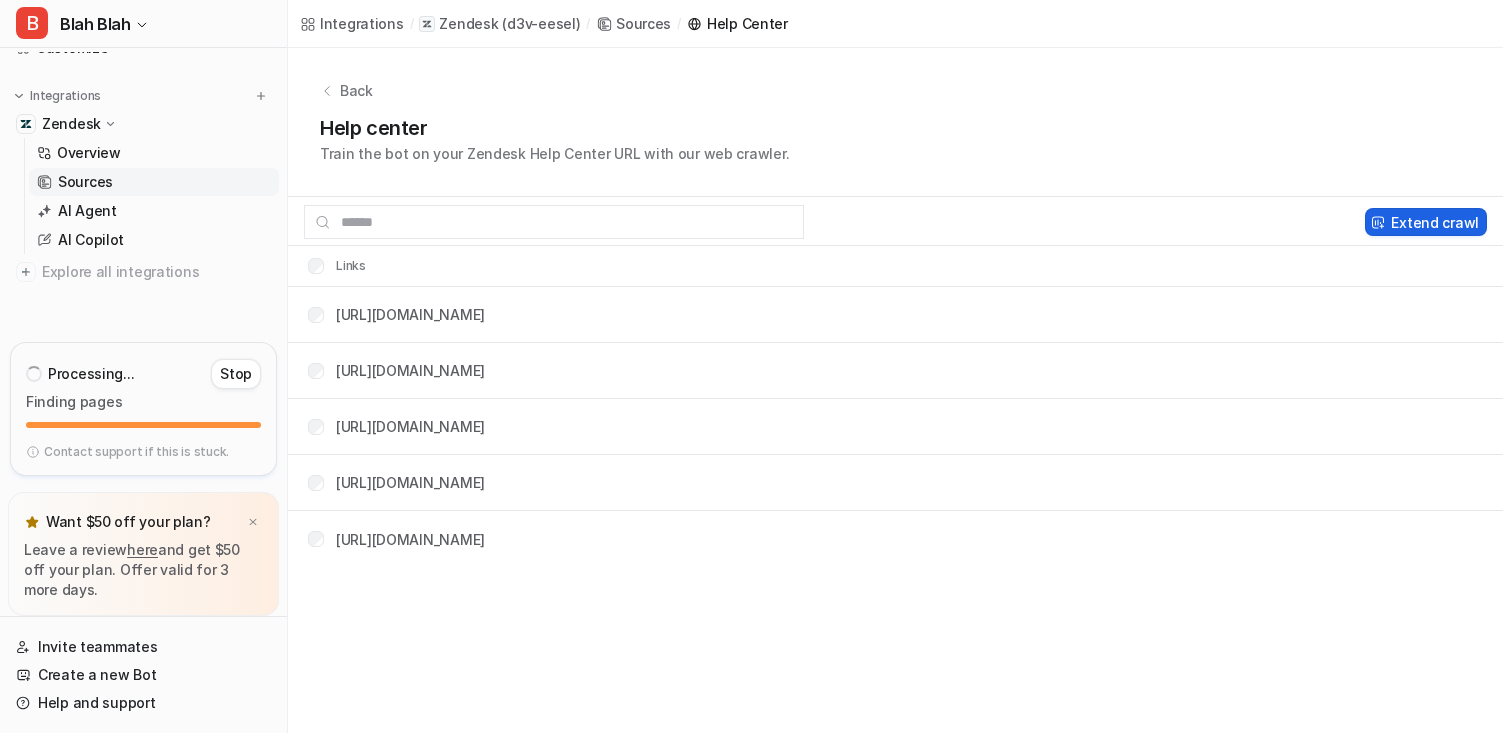 click on "Extend crawl" at bounding box center [1426, 222] 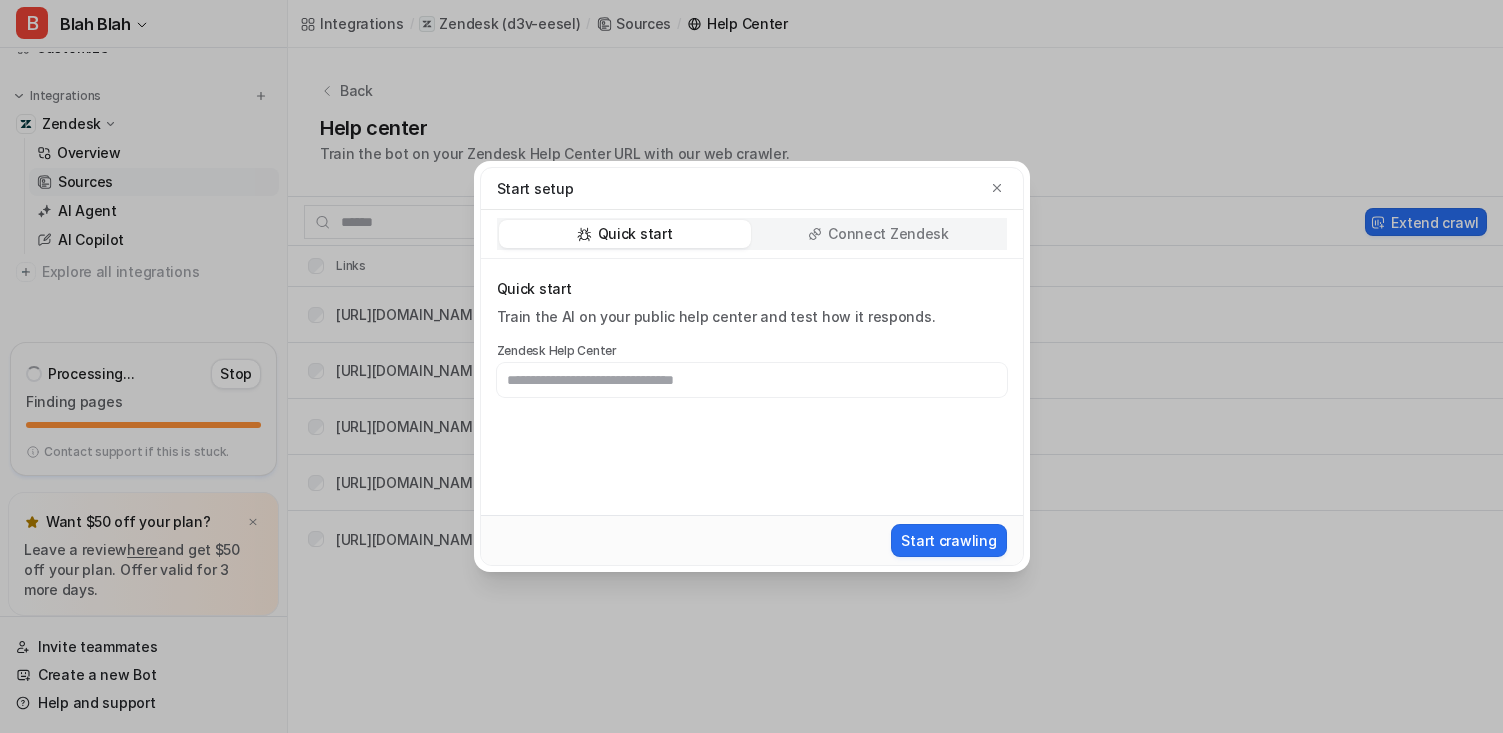 click on "Connect Zendesk" at bounding box center (888, 234) 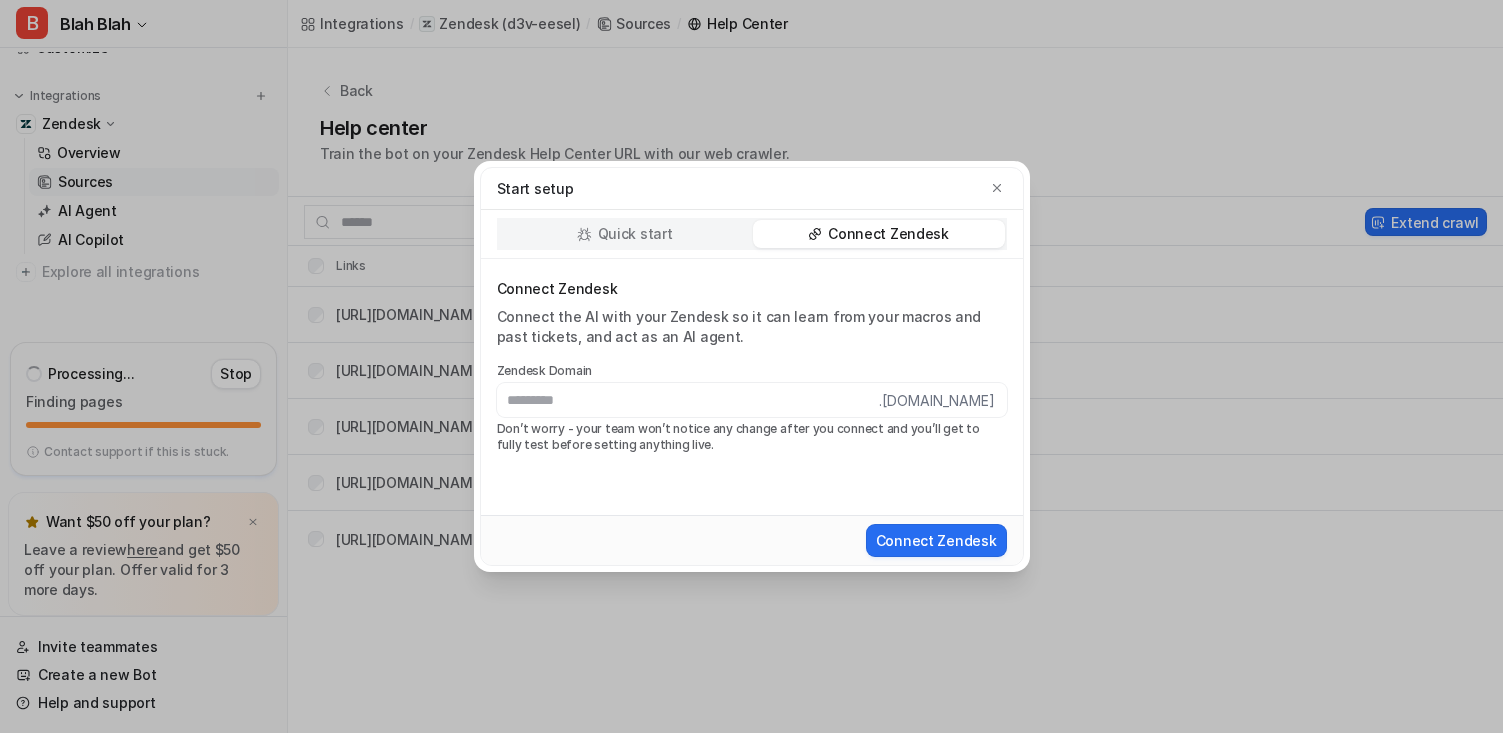 click on "Quick start" at bounding box center [625, 234] 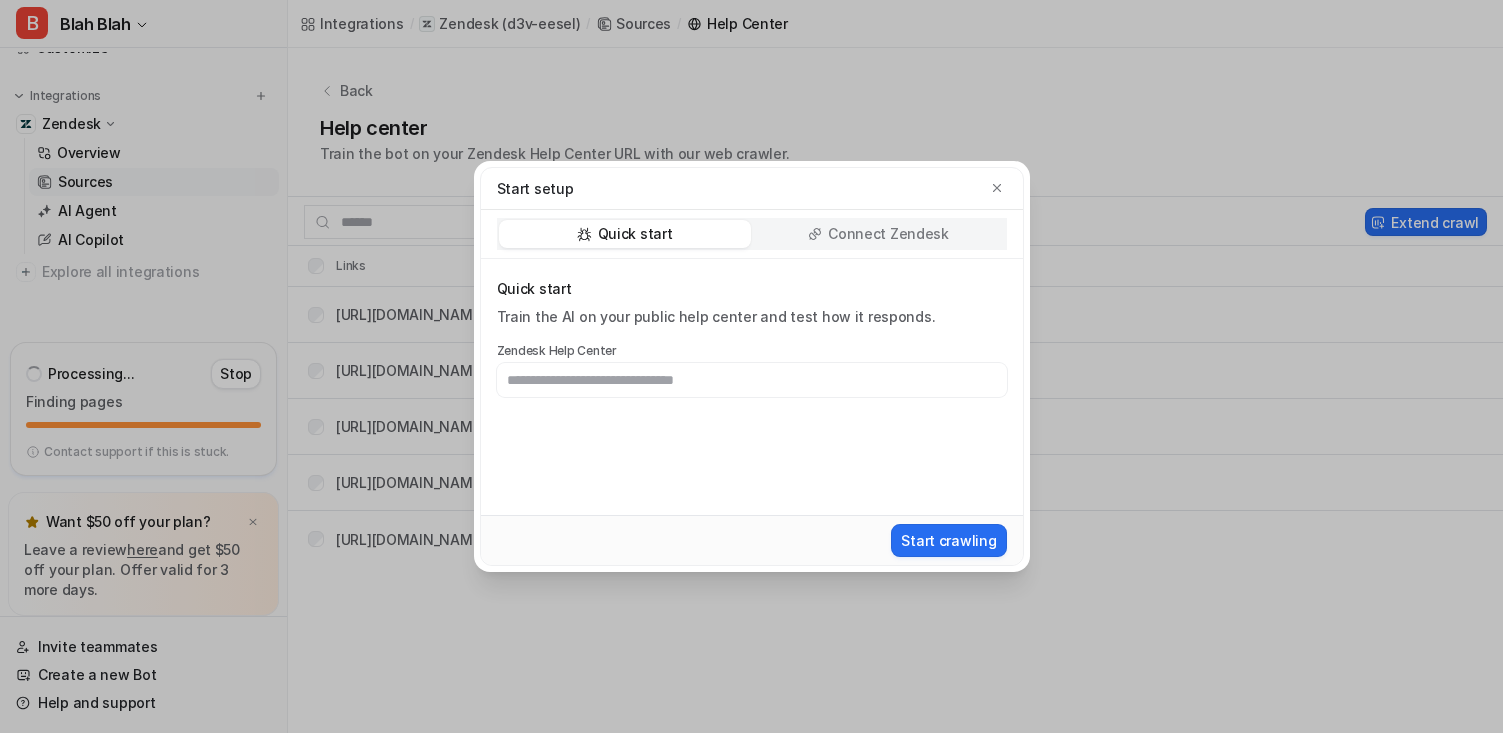 click on "Connect Zendesk" at bounding box center (879, 234) 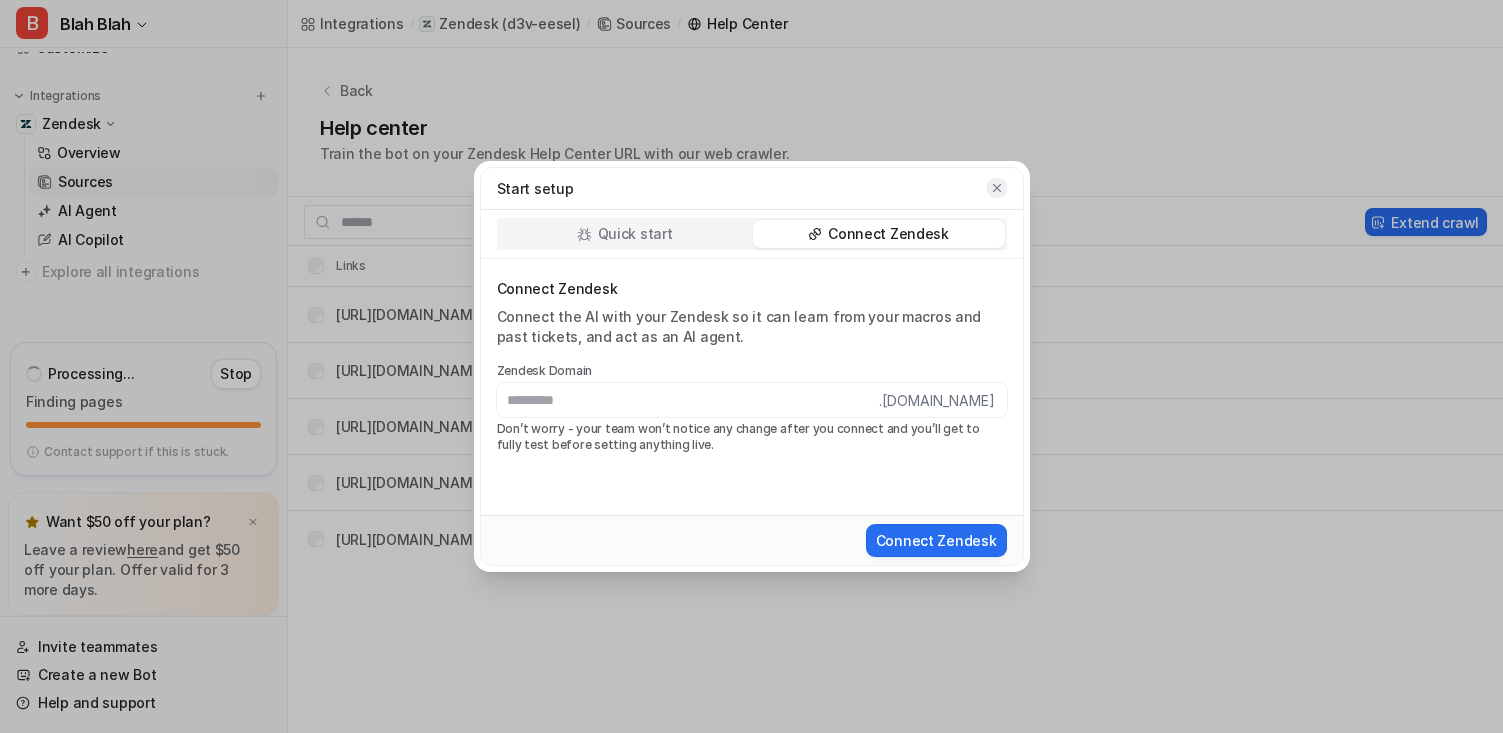 click 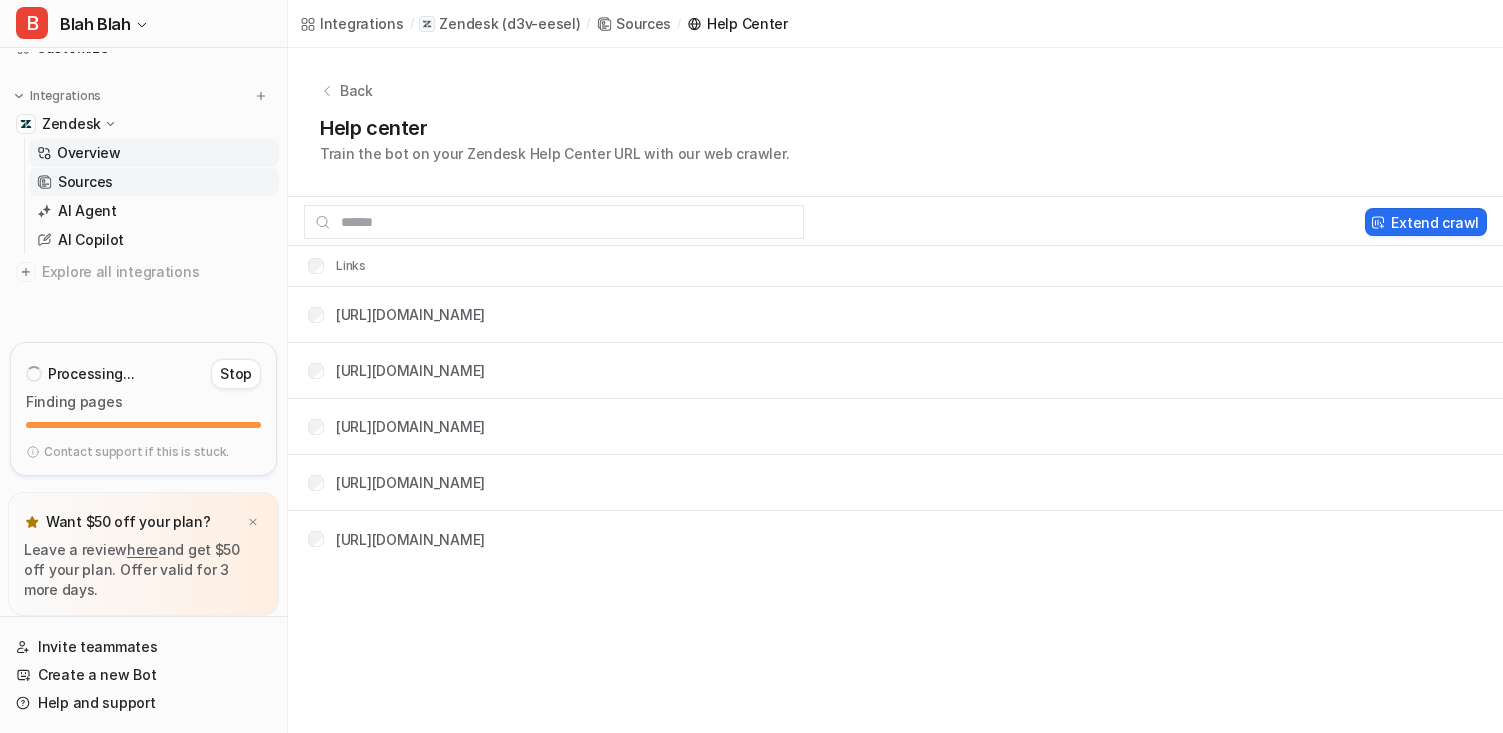 click on "Overview" at bounding box center (154, 153) 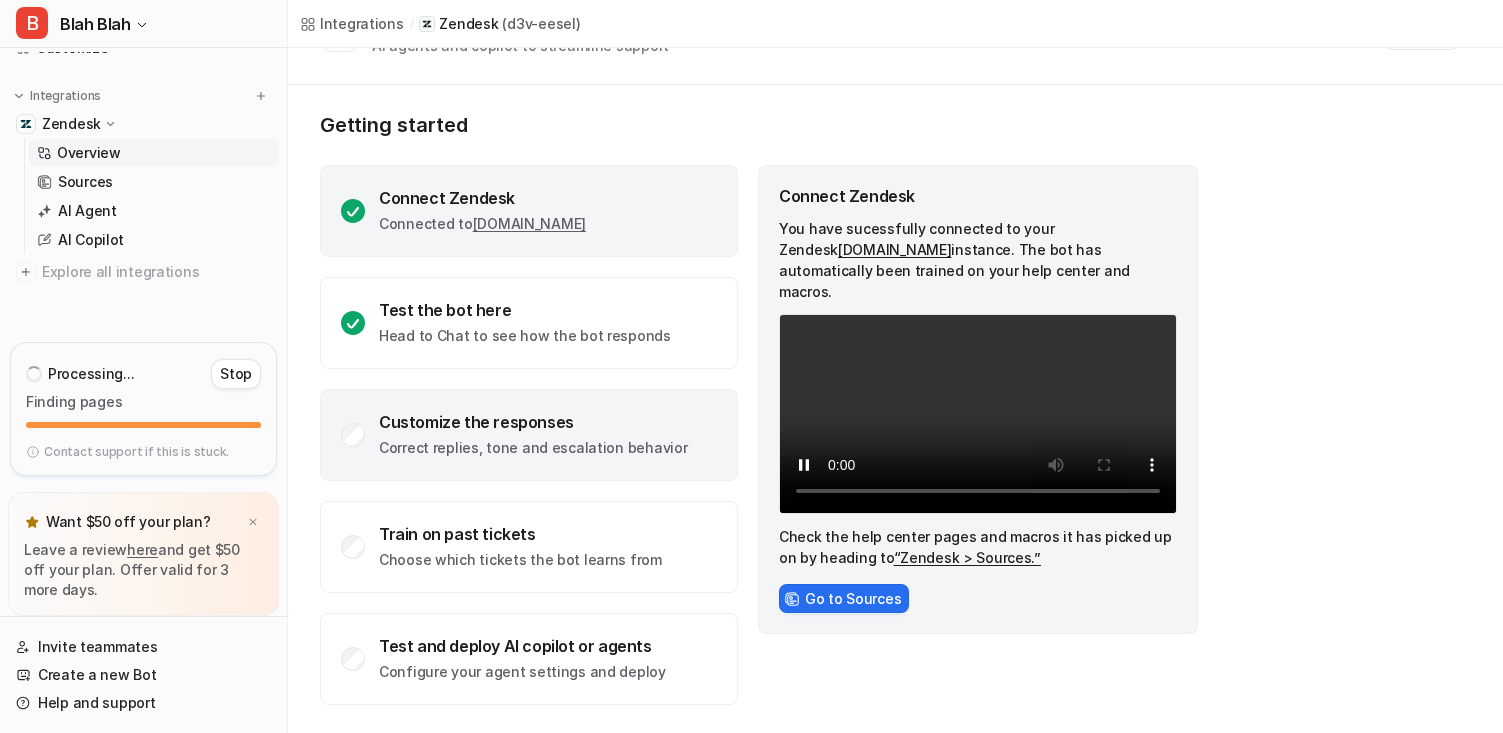 scroll, scrollTop: 64, scrollLeft: 0, axis: vertical 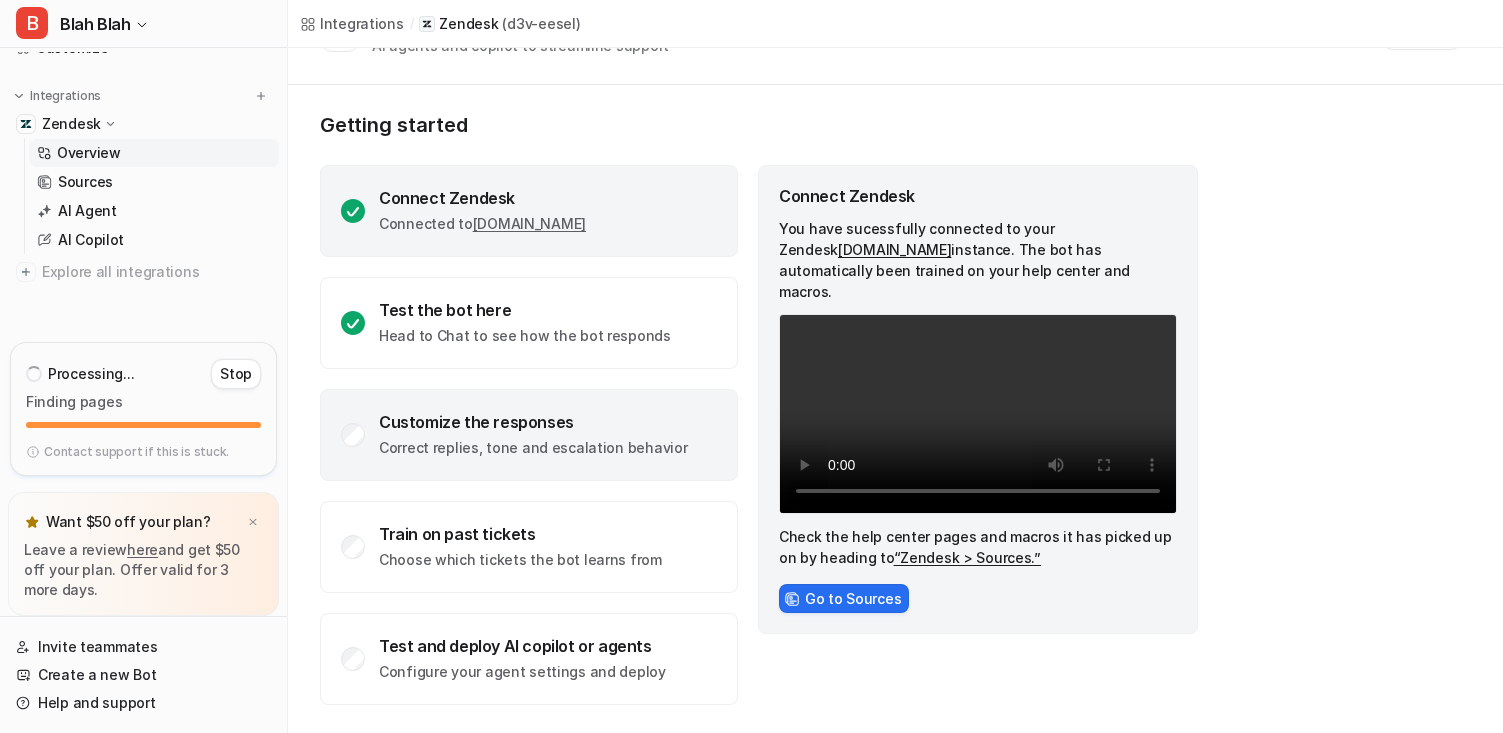 click on "Correct replies, tone and escalation behavior" 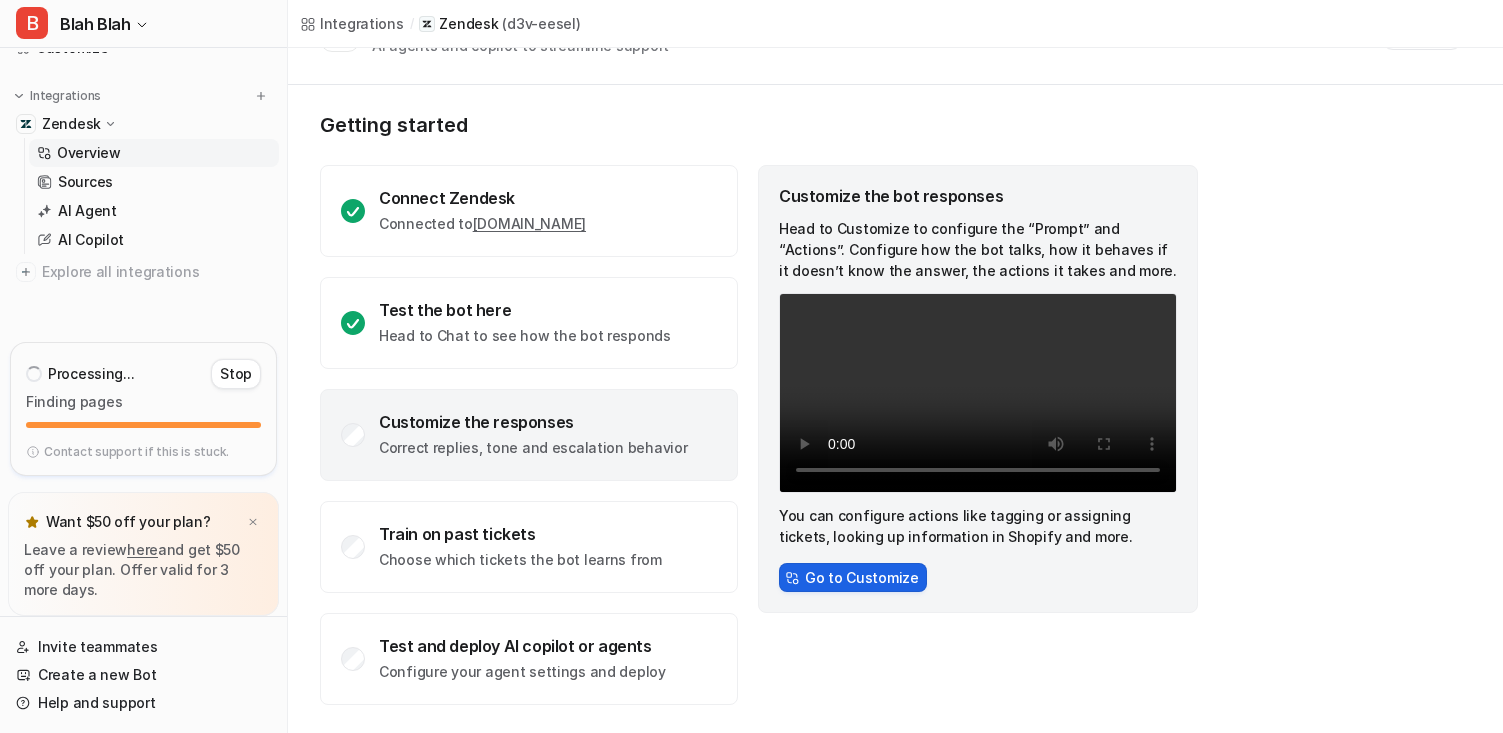 click on "Go to Customize" at bounding box center (853, 577) 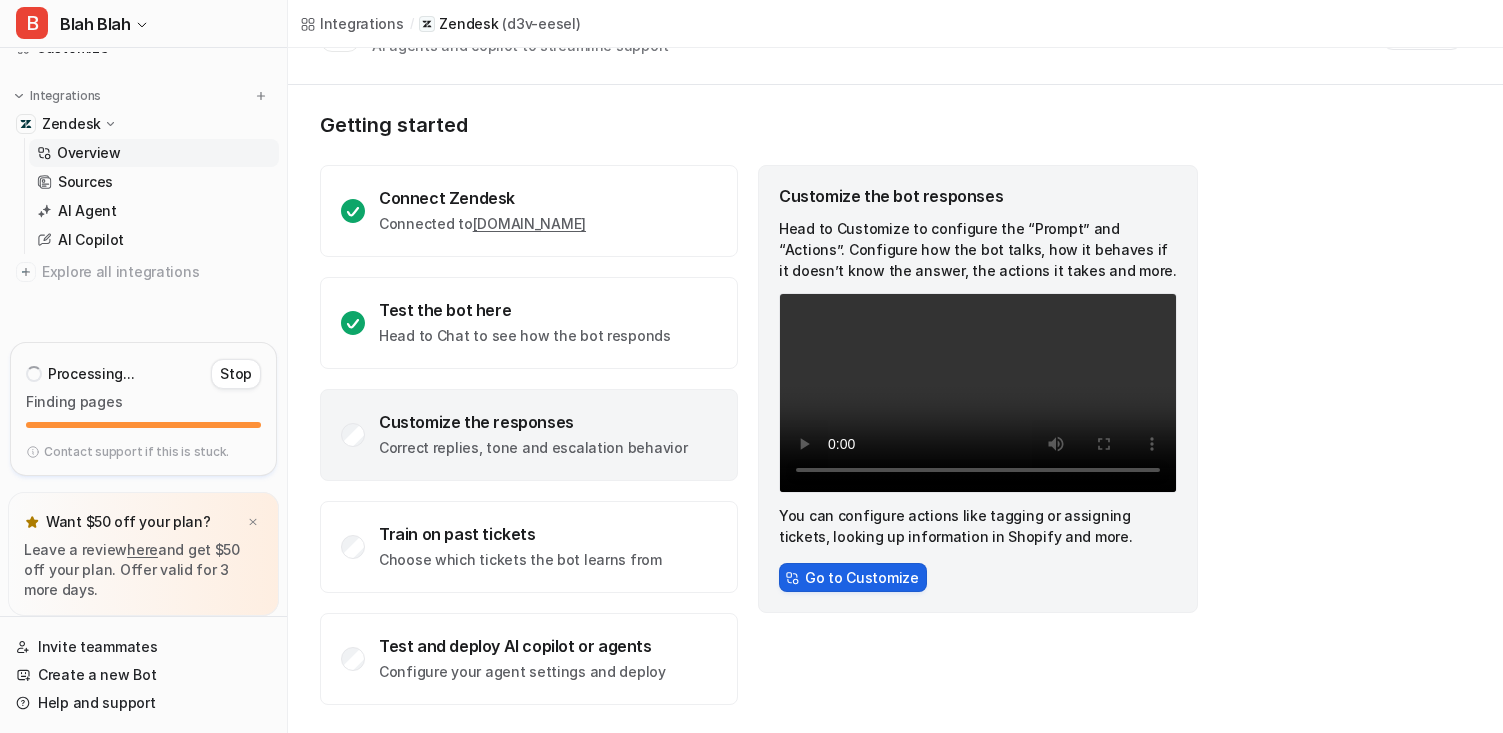 scroll, scrollTop: 0, scrollLeft: 0, axis: both 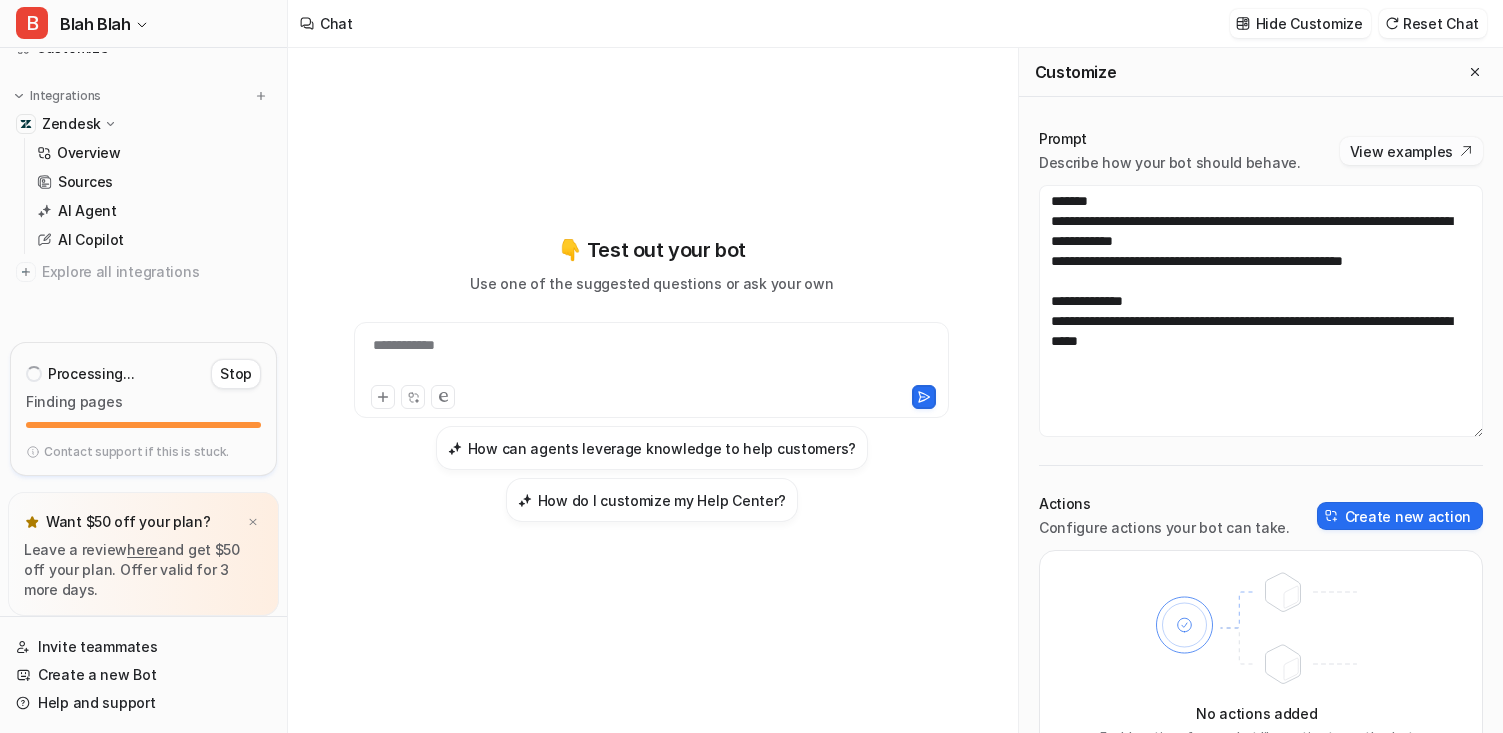 click on "View examples" at bounding box center [1411, 151] 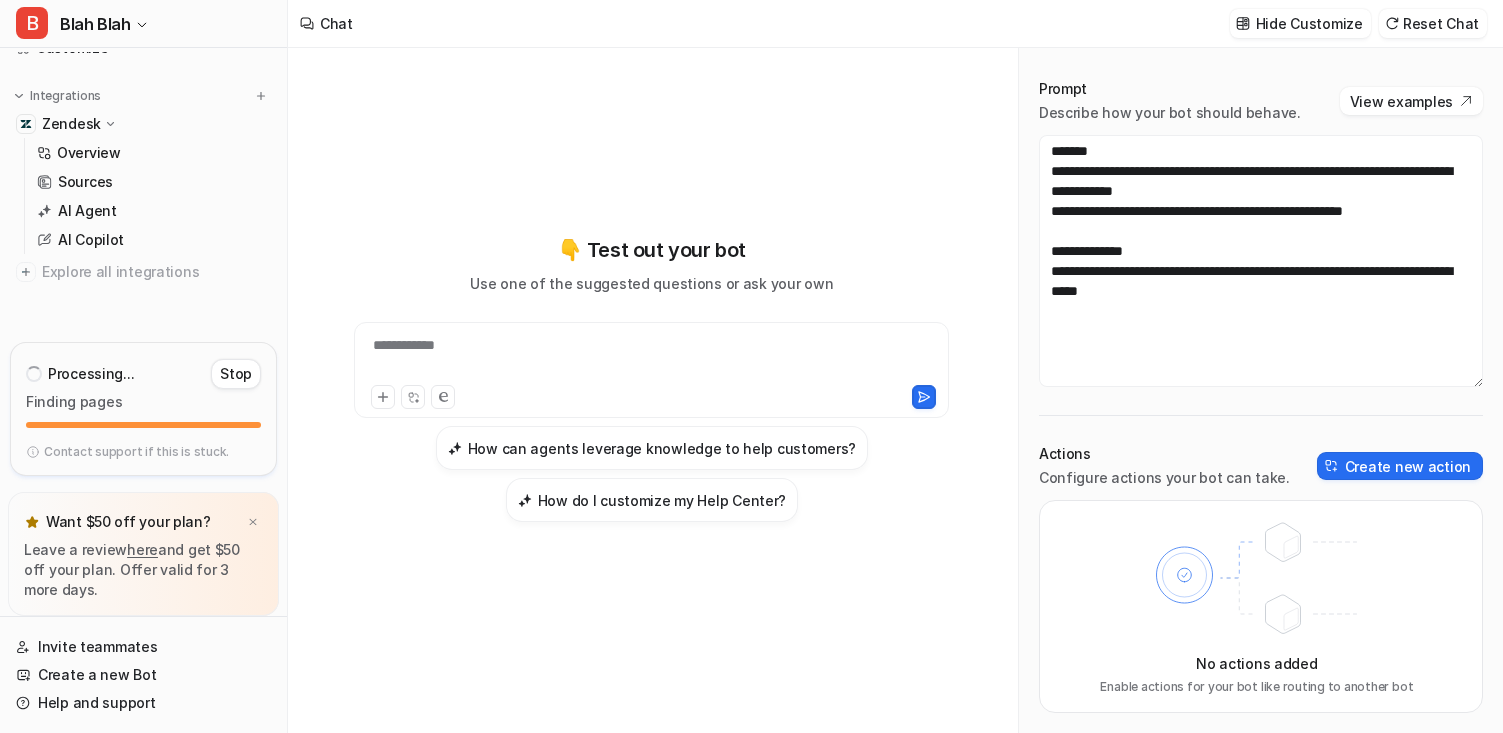 scroll, scrollTop: 0, scrollLeft: 0, axis: both 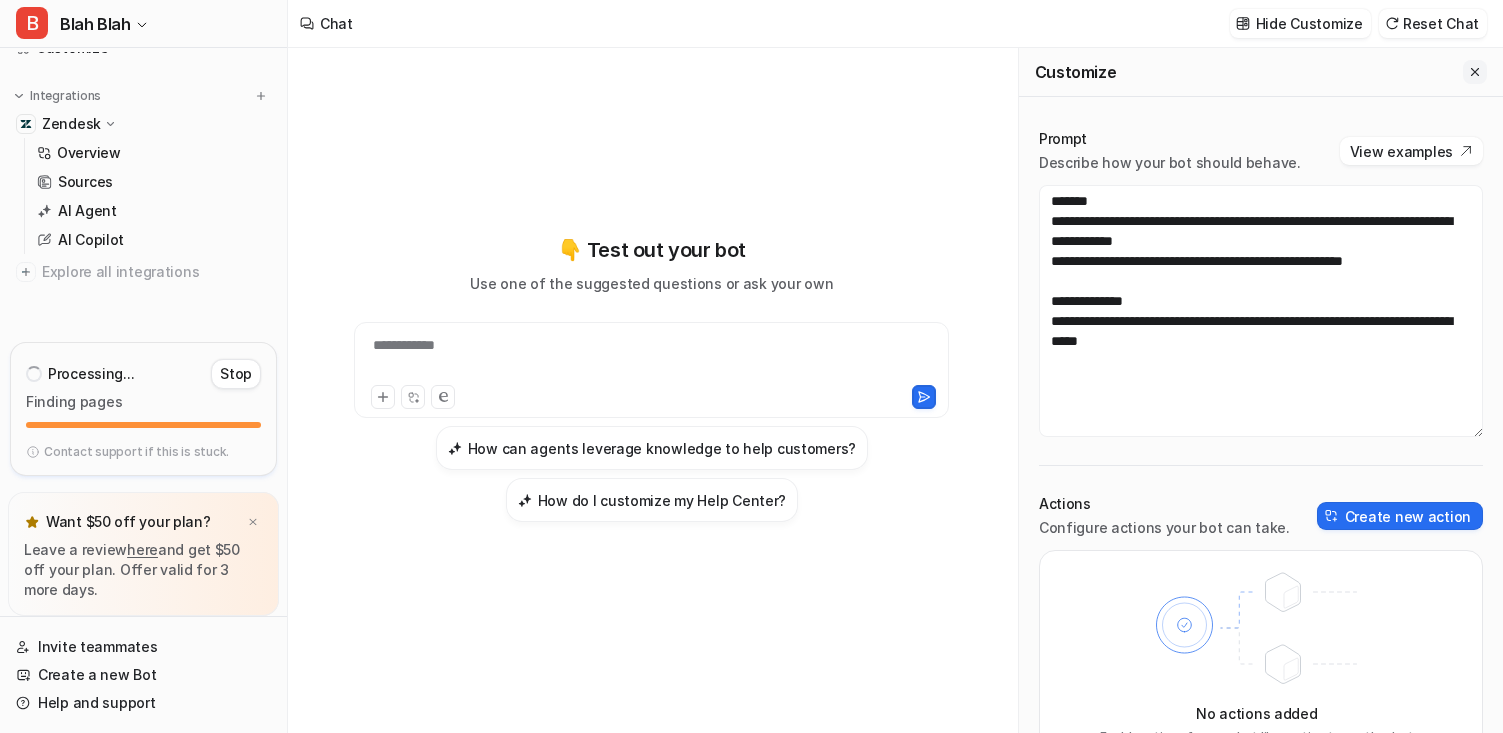 click 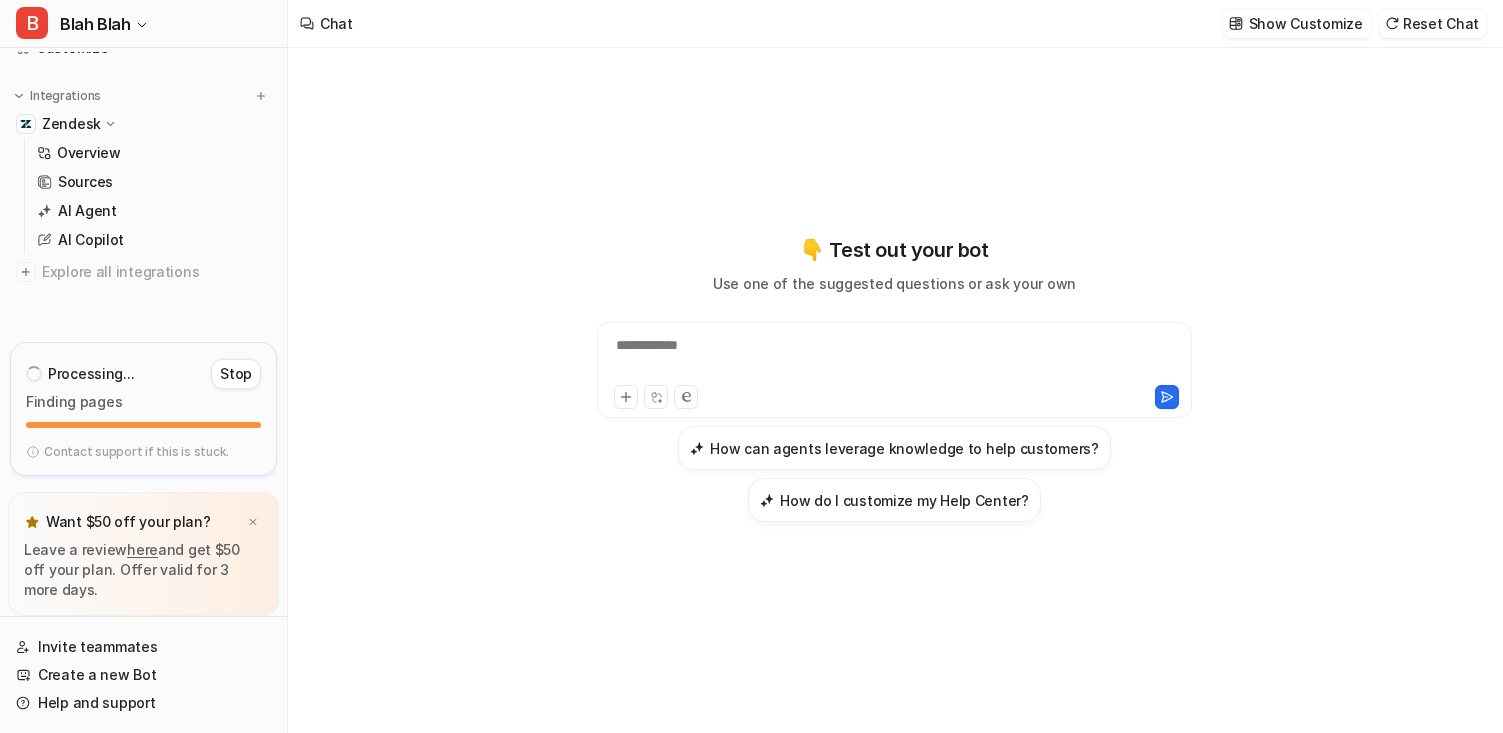 click on "Show Customize Reset Chat" at bounding box center [1355, 23] 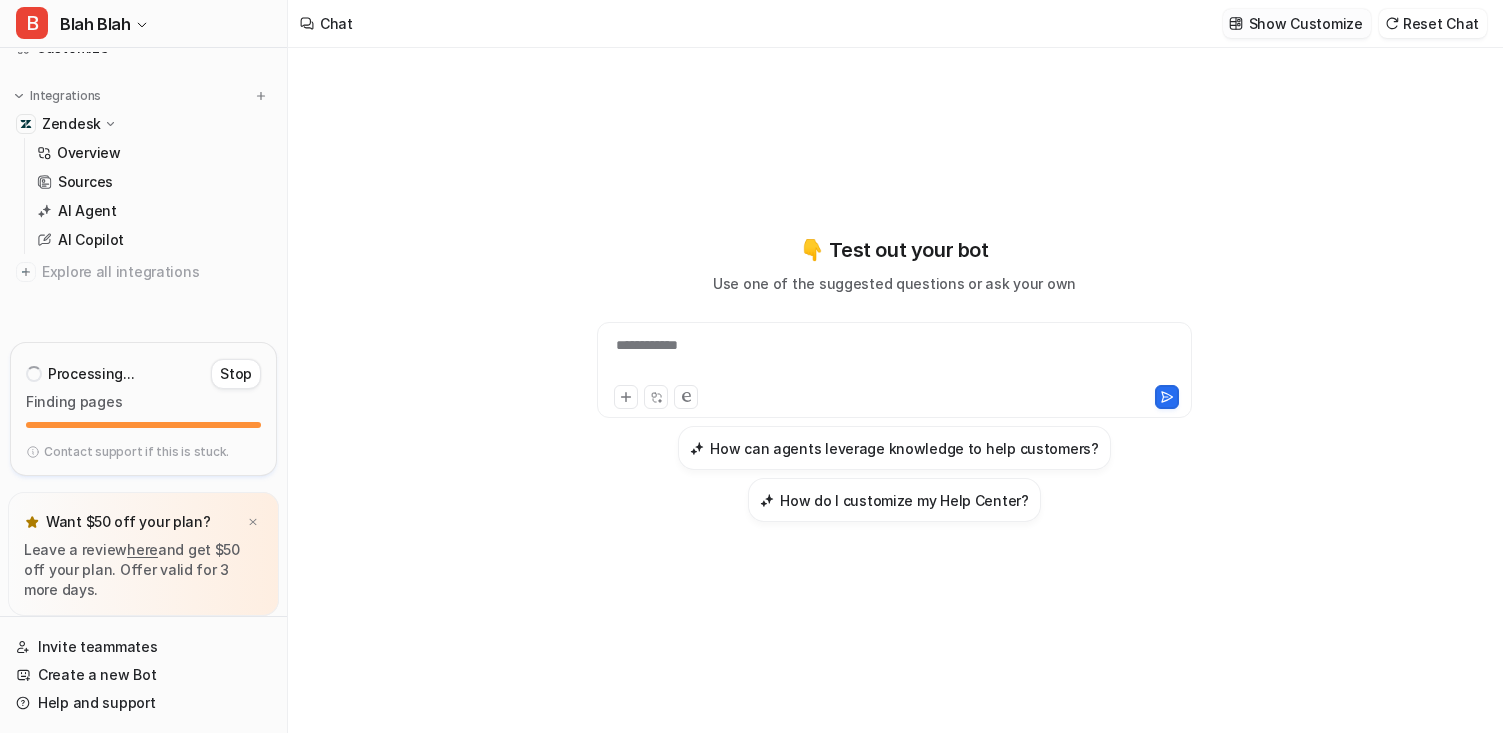 click on "Show Customize" at bounding box center (1306, 23) 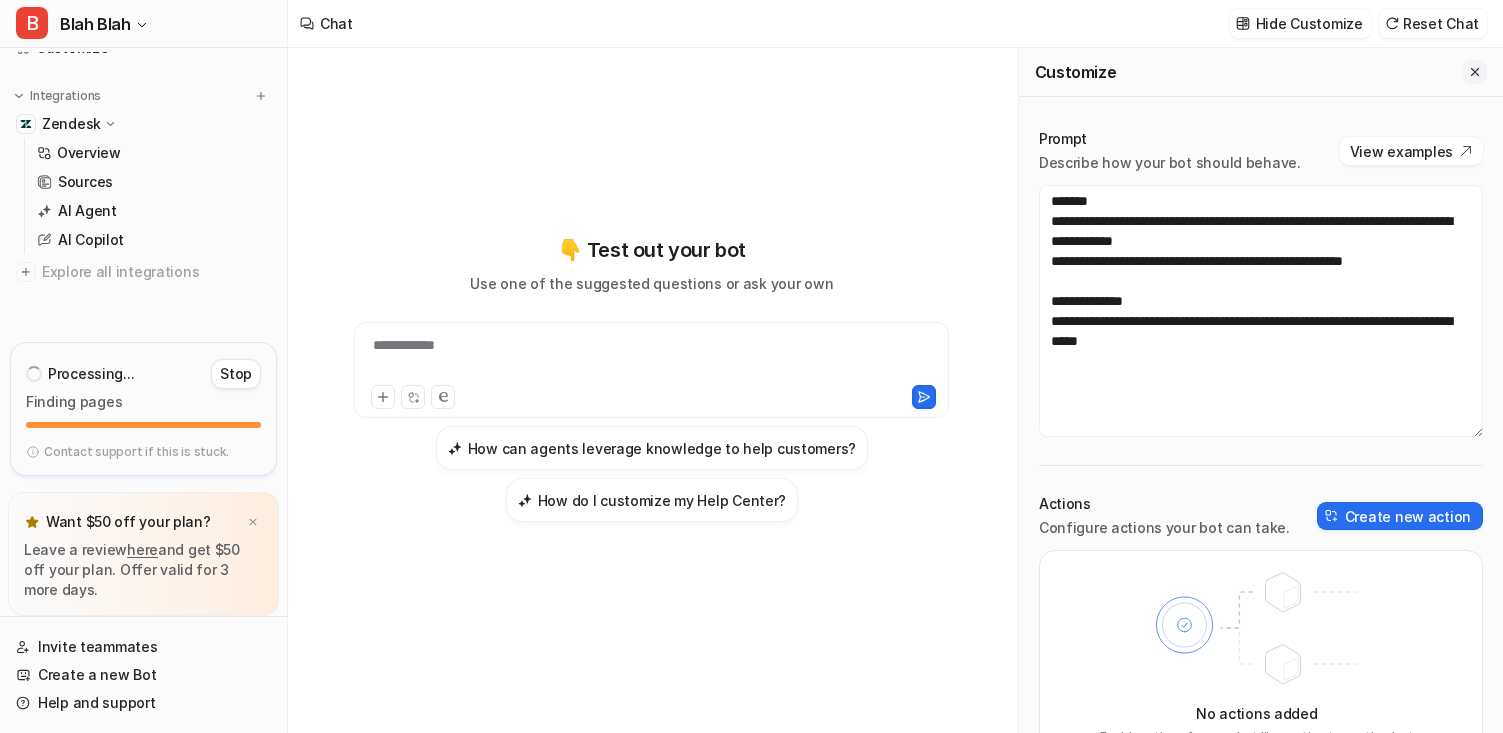 click 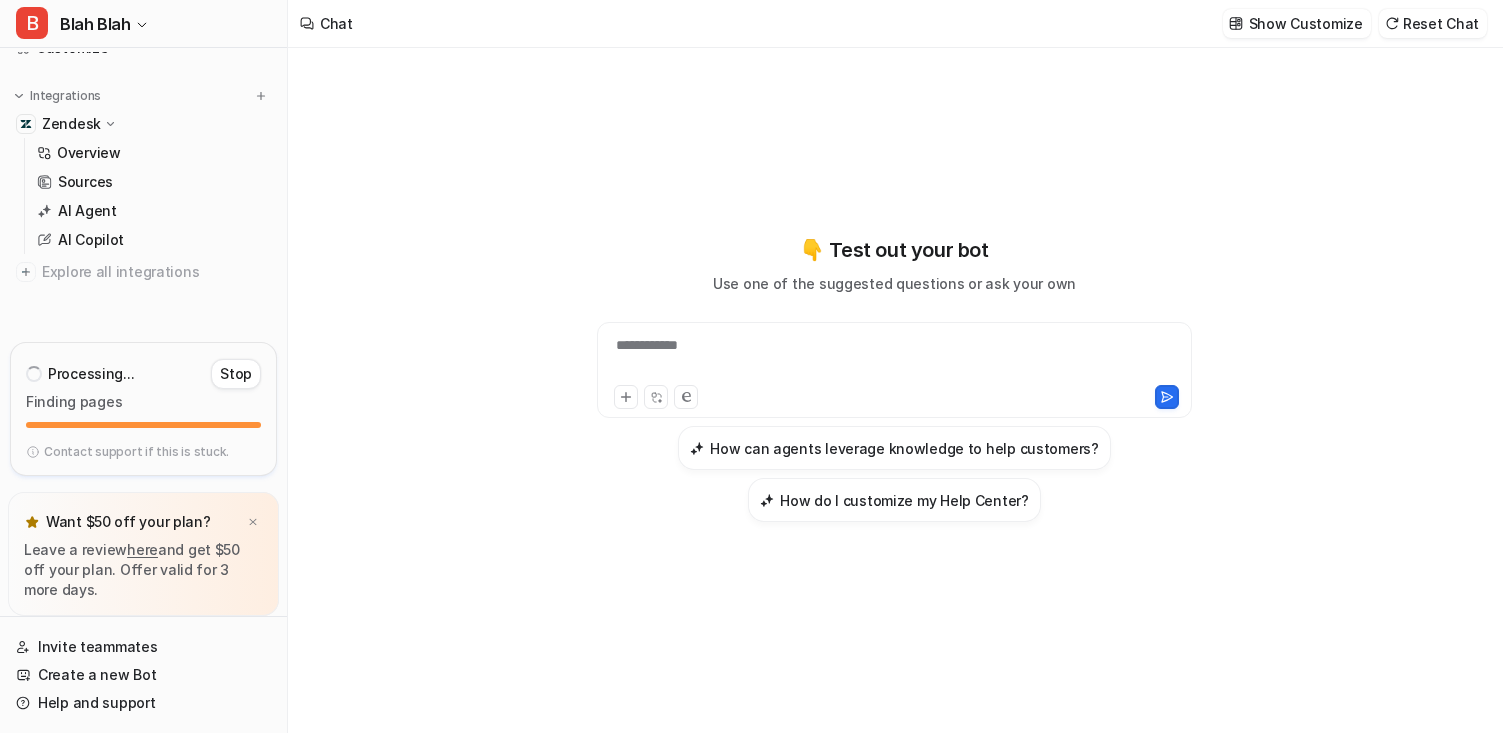 click on "Show Customize Reset Chat" at bounding box center [1355, 23] 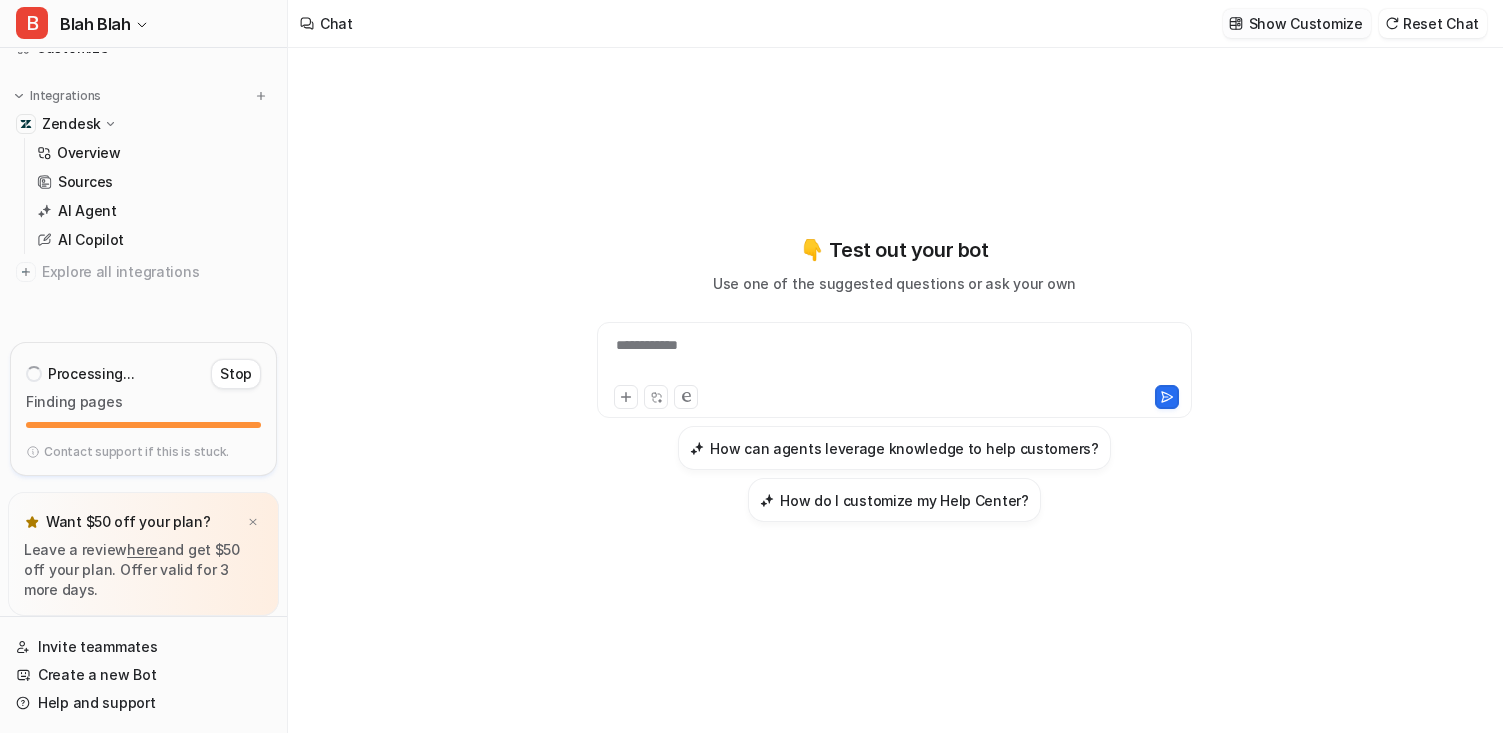 click on "Show Customize" at bounding box center (1306, 23) 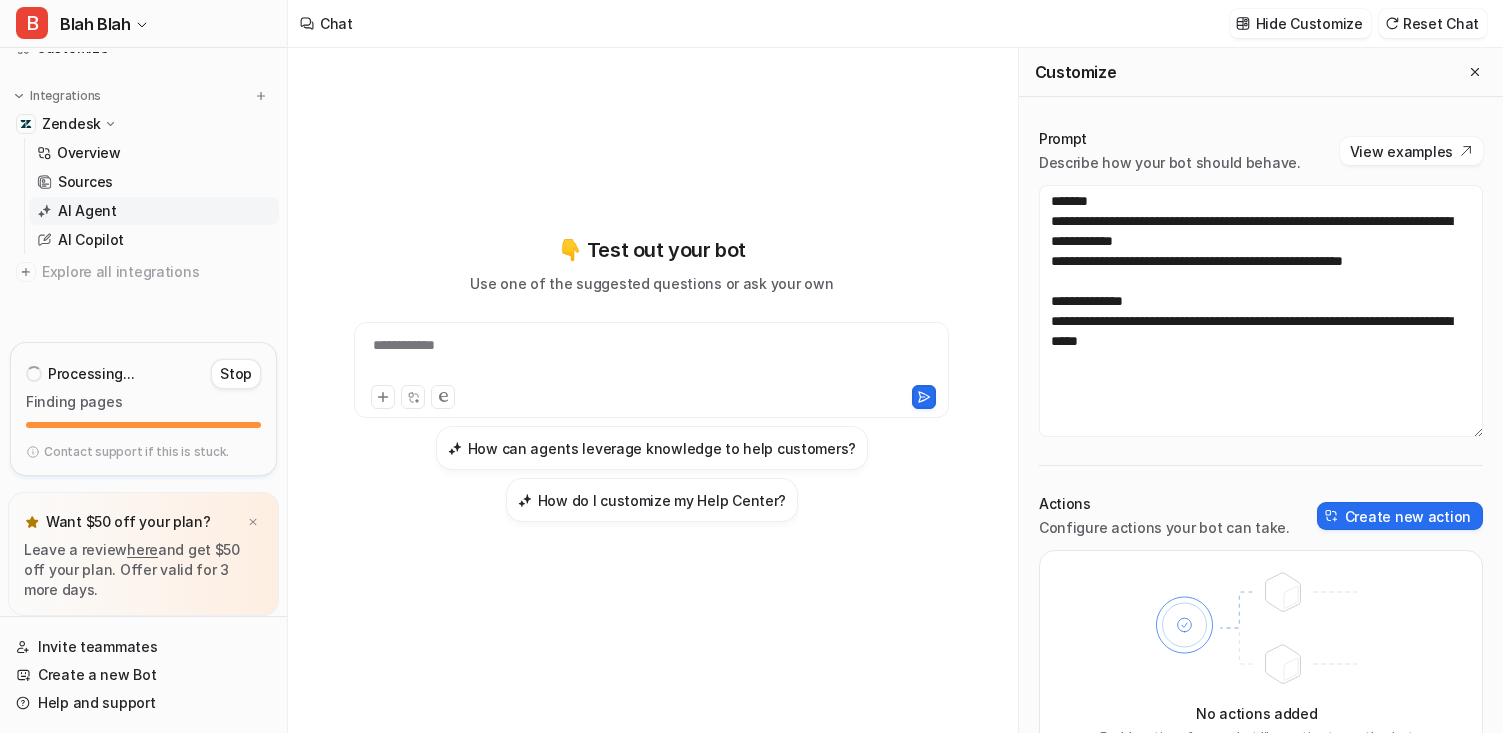 click on "AI Agent" at bounding box center [154, 211] 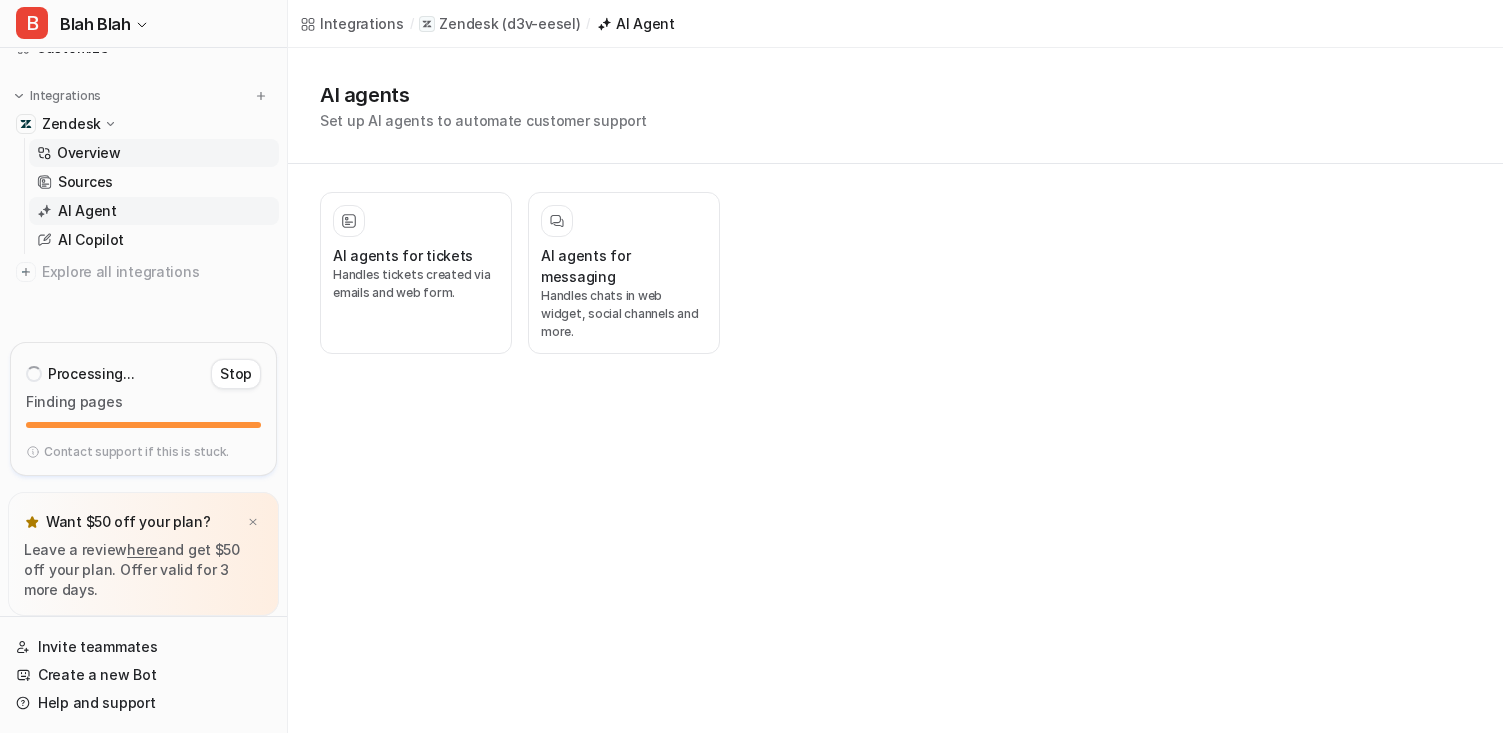 click on "Overview" at bounding box center [89, 153] 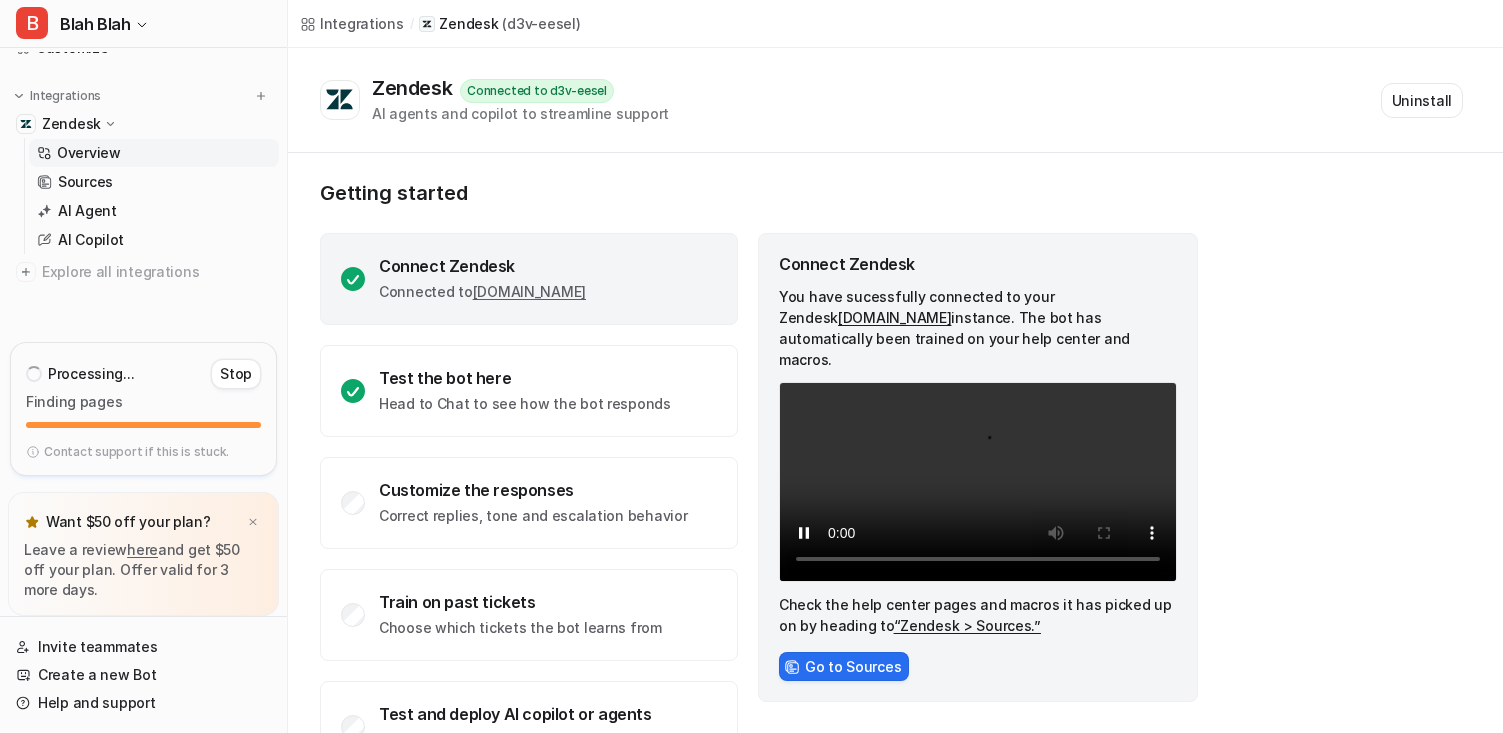 scroll, scrollTop: 68, scrollLeft: 0, axis: vertical 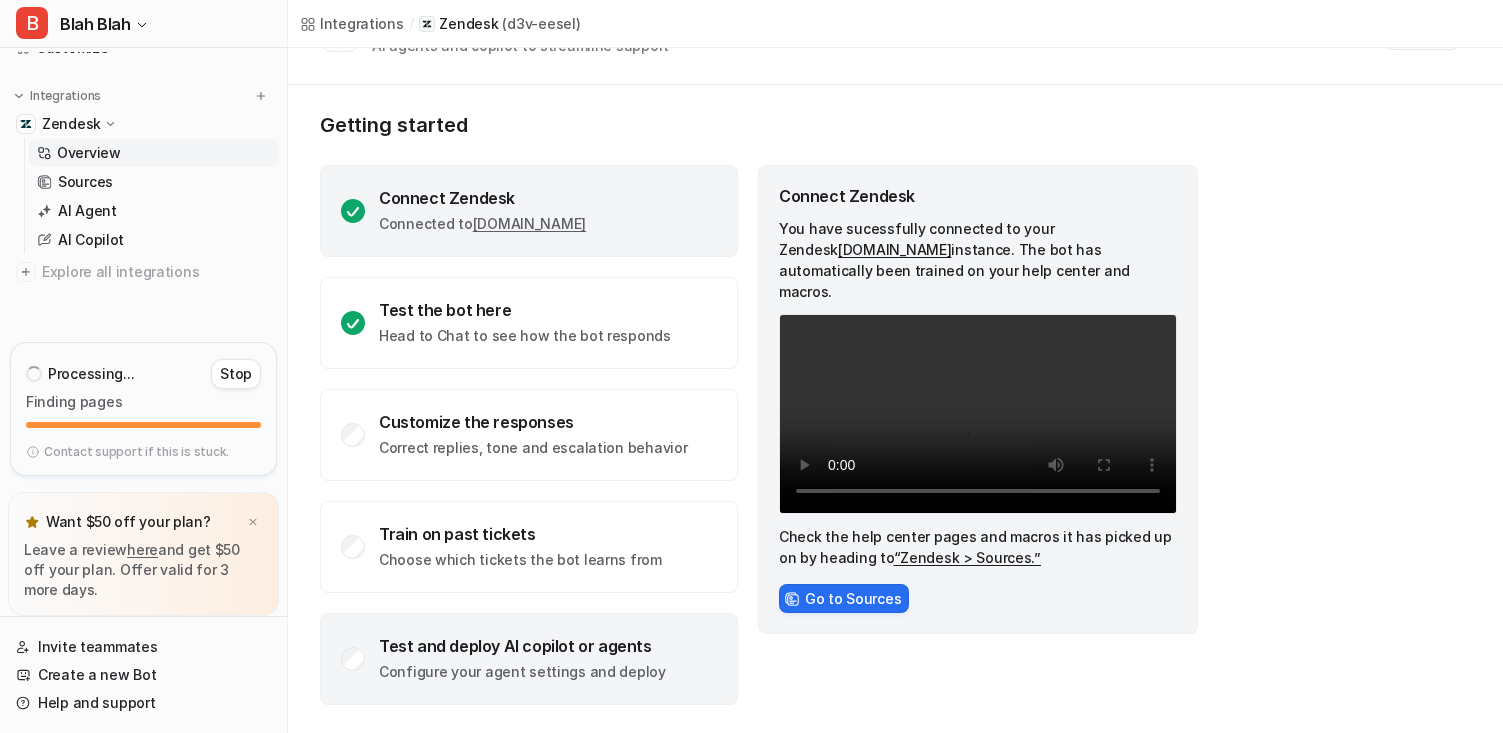 click on "Configure your agent settings and deploy" 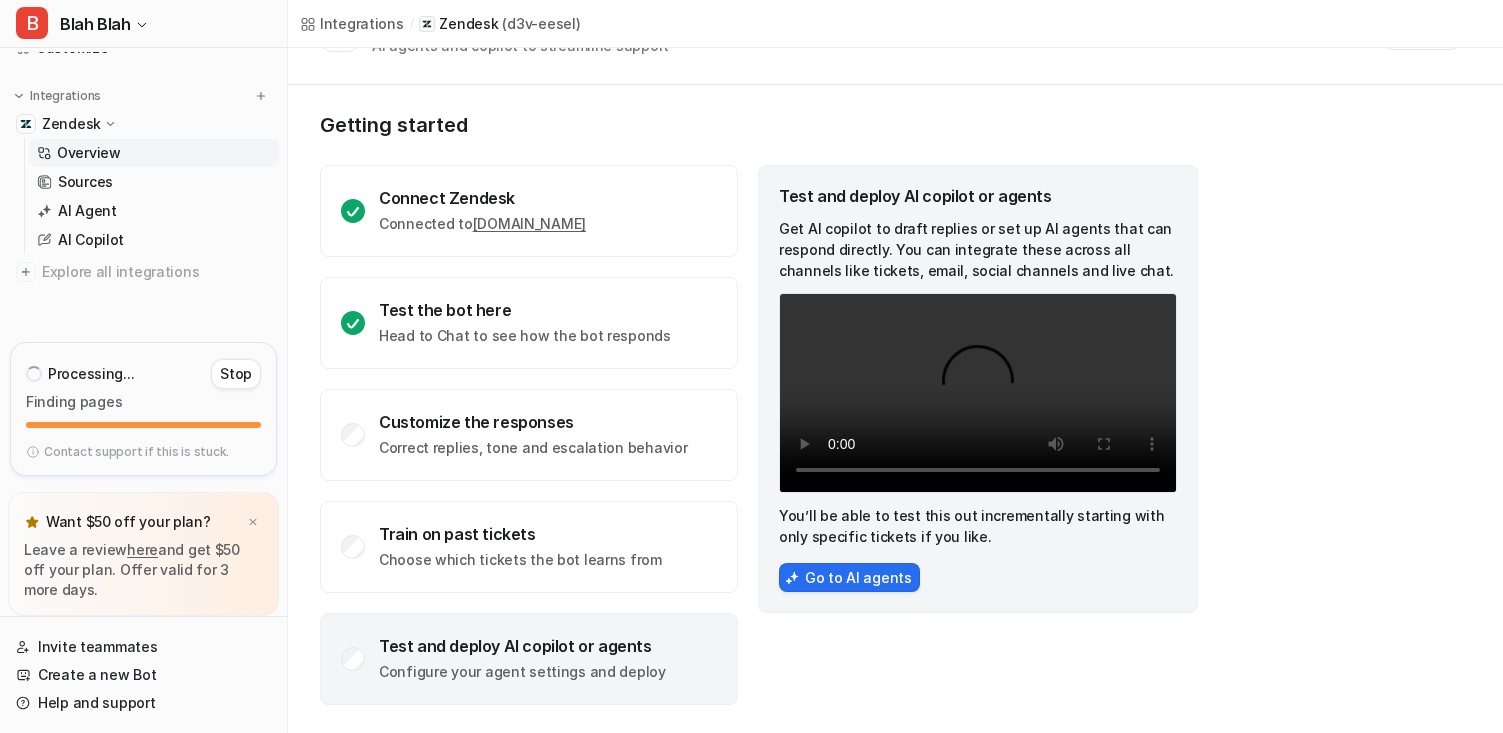 click on "Connect Zendesk Connected to  d3v-eesel.zendesk.com Test the bot here Head to Chat to see how the bot responds Customize the responses Correct replies, tone and escalation behavior Train on past tickets Choose which tickets the bot learns from Test and deploy AI copilot or agents Configure your agent settings and deploy Test and deploy AI copilot or agents Get AI copilot to draft replies or set up AI agents that can respond directly. You can integrate these across all channels like tickets, email, social channels and live chat. Your browser does not support the video tag. You’ll be able to test this out incrementally starting with only specific tickets if you like. Go to AI agents" at bounding box center [760, 435] 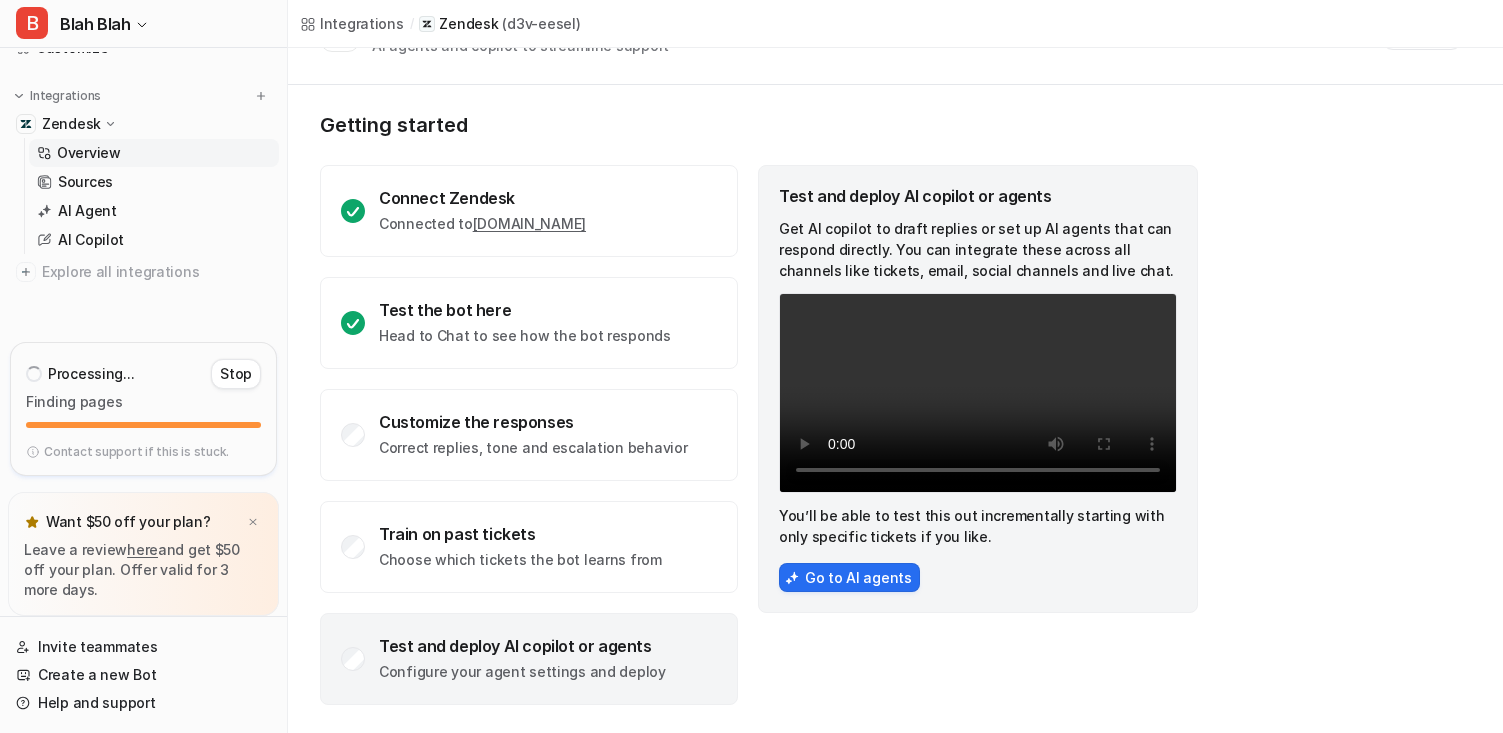 click on "Test and deploy AI copilot or agents Configure your agent settings and deploy" 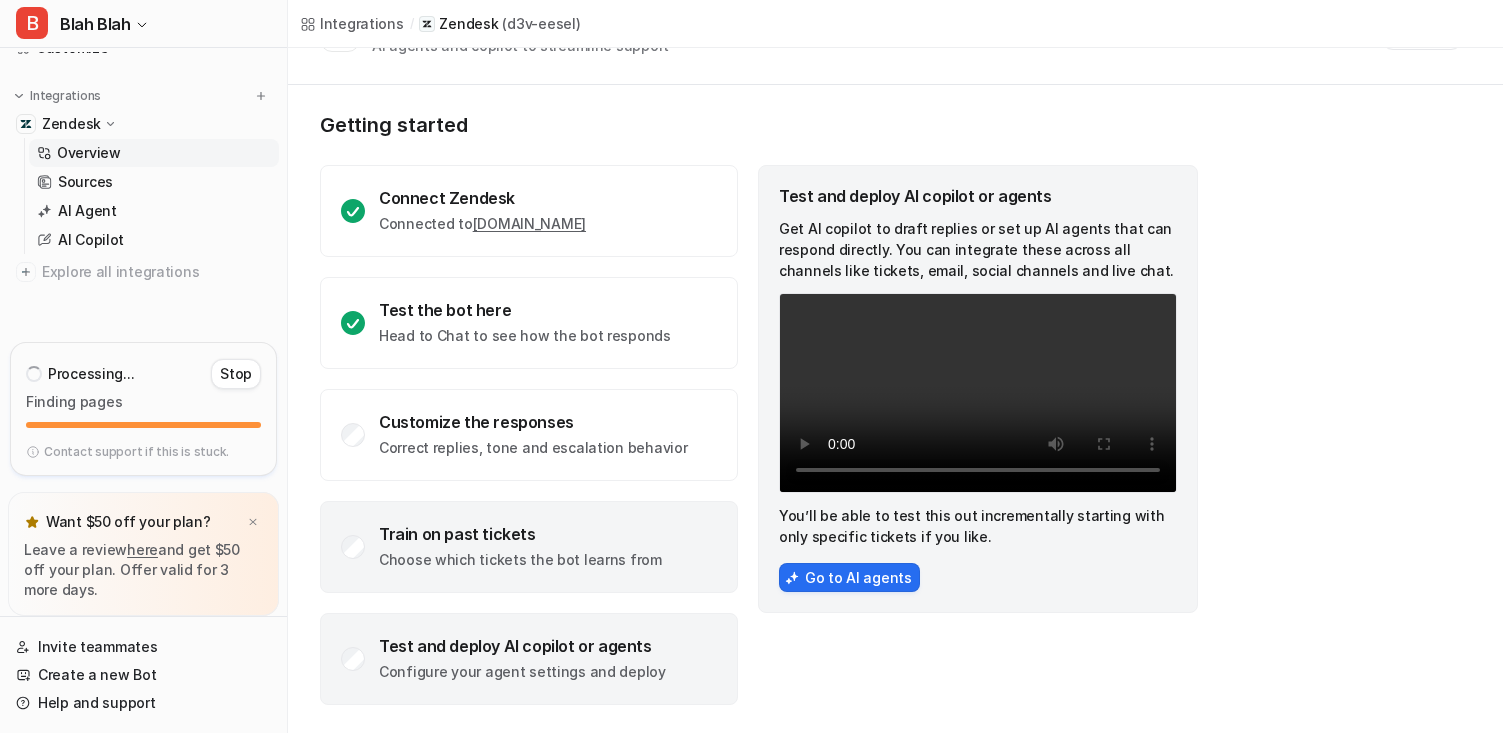 click on "Choose which tickets the bot learns from" 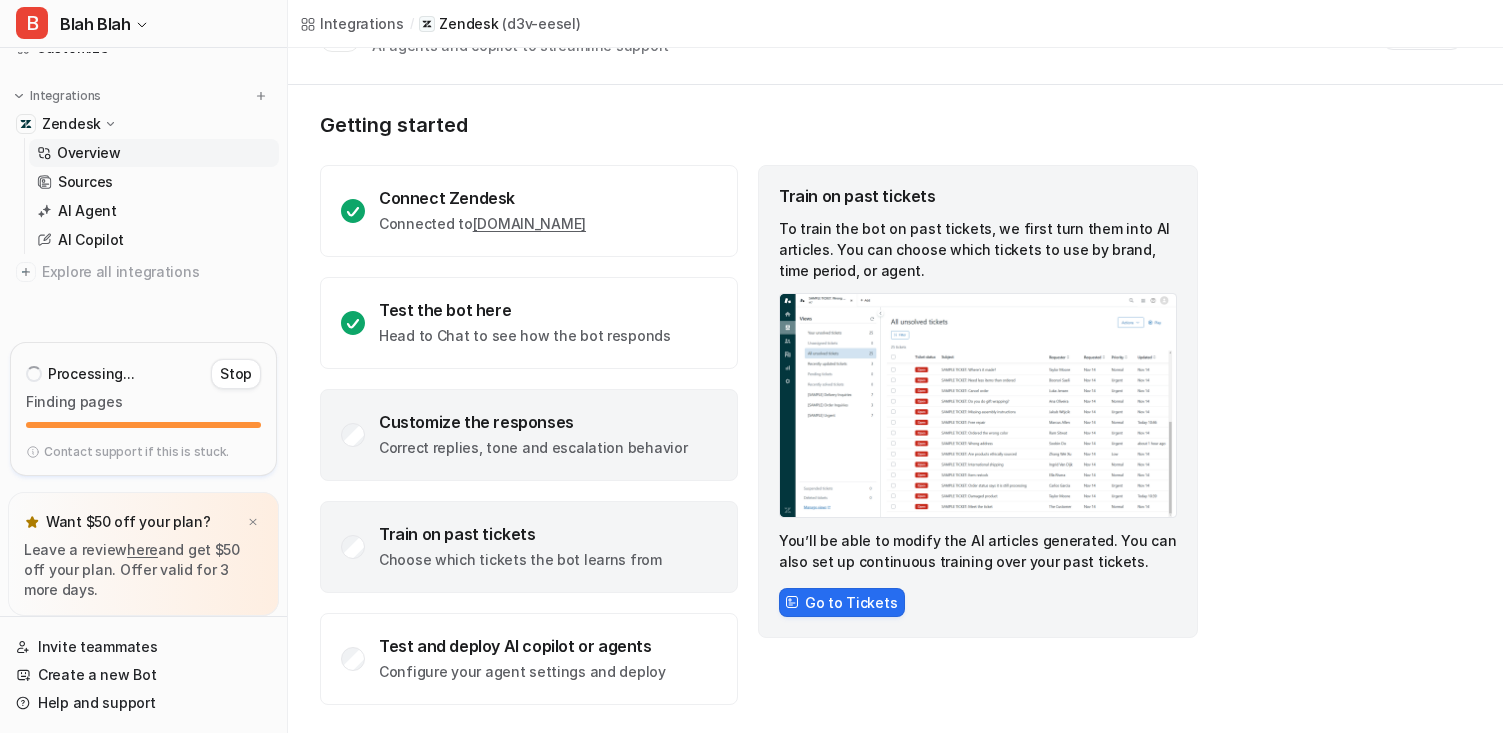 click on "Customize the responses Correct replies, tone and escalation behavior" 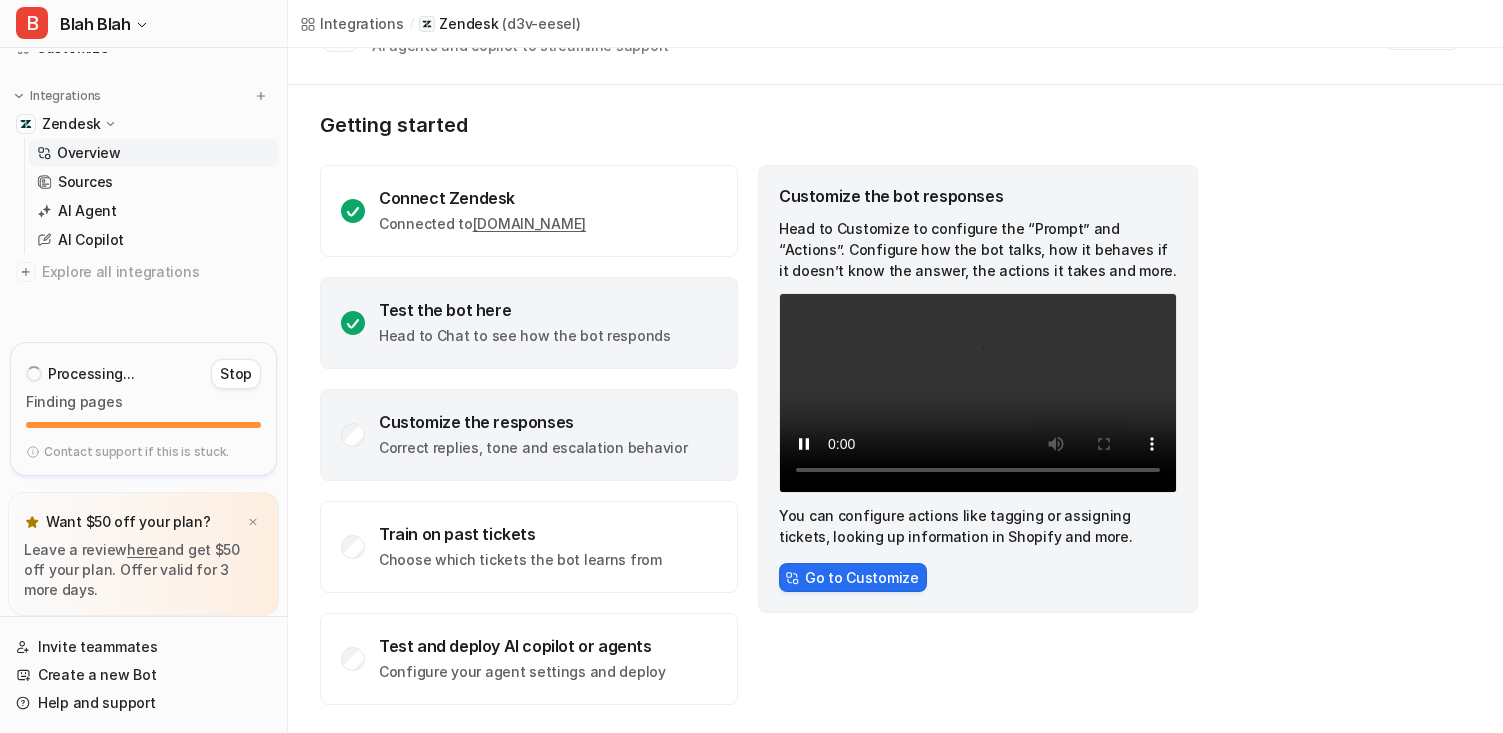 click on "Test the bot here" 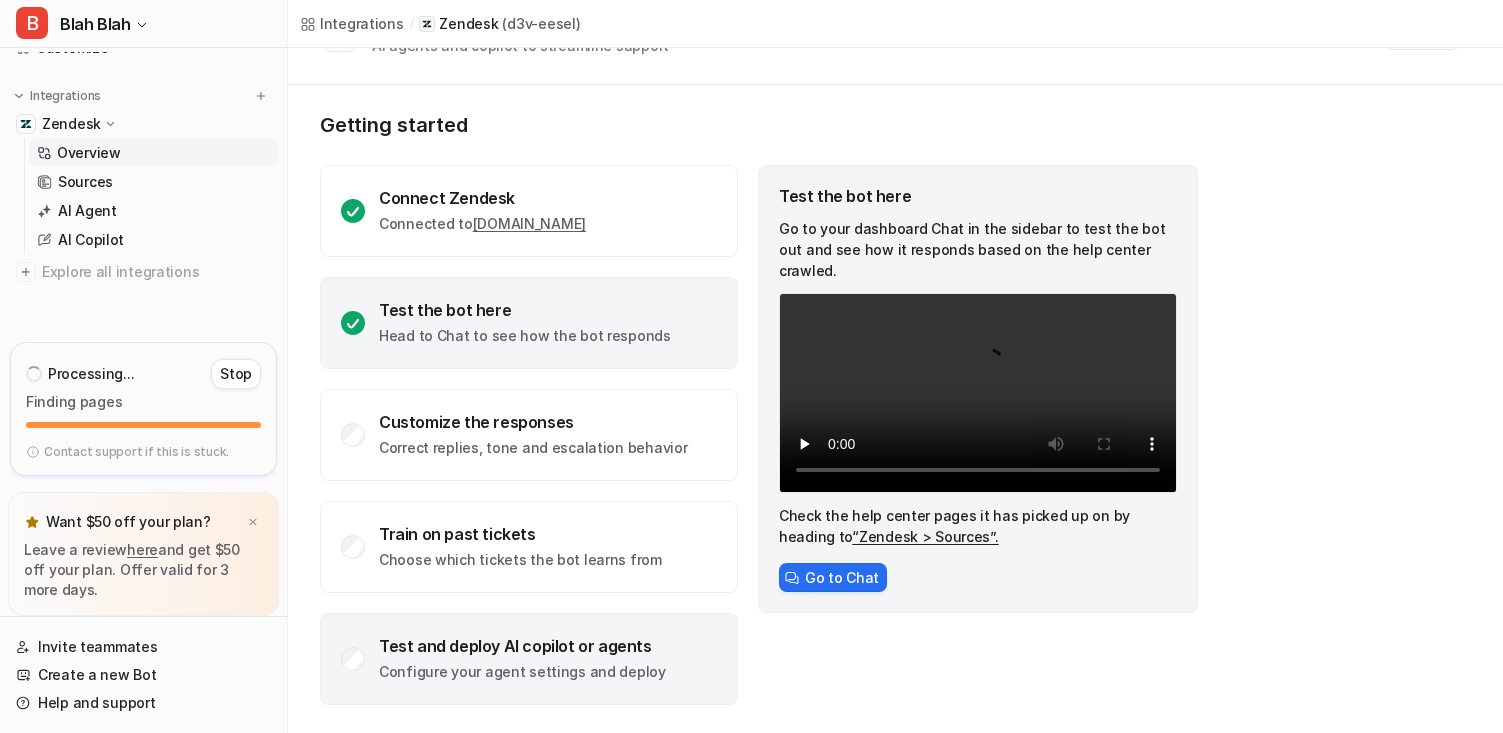 click on "Test and deploy AI copilot or agents" 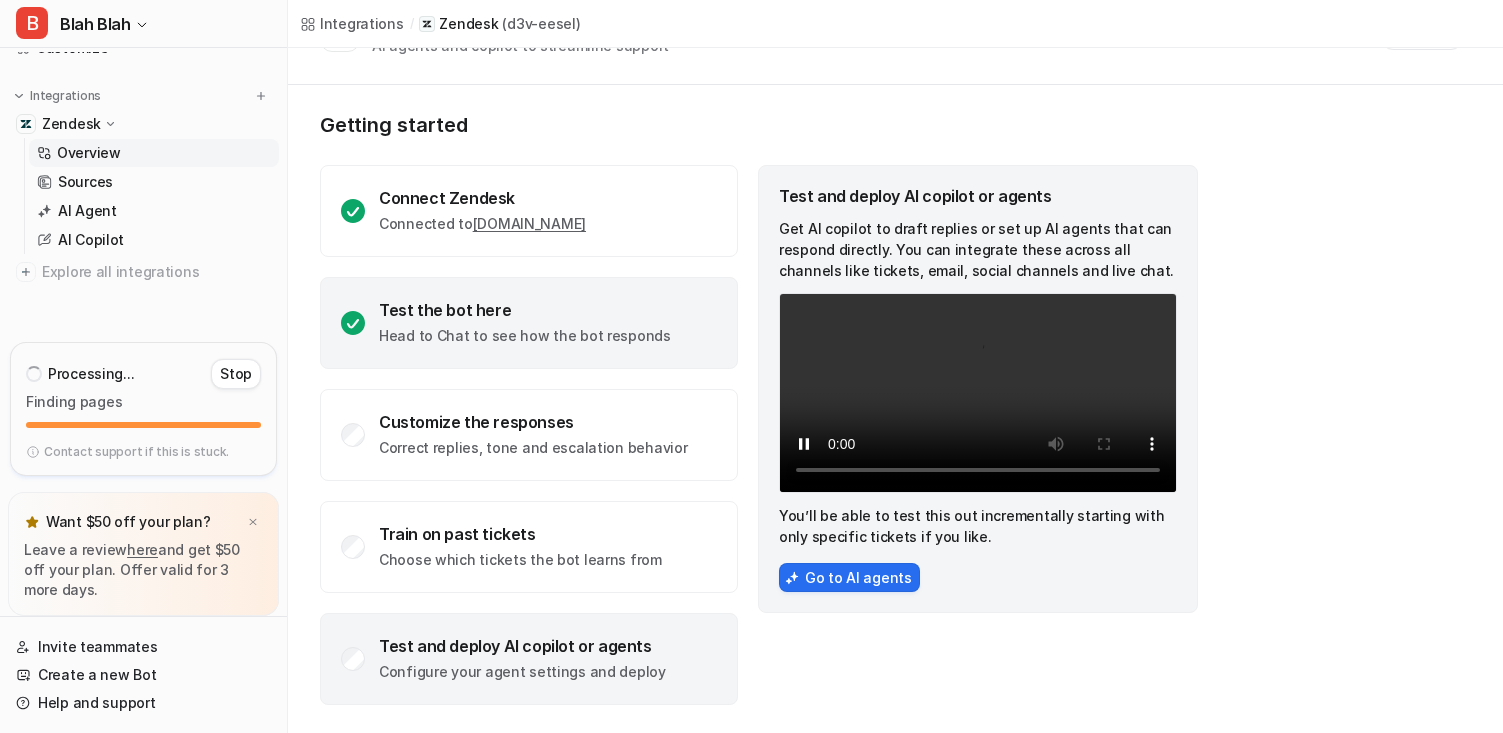 click on "Test the bot here Head to Chat to see how the bot responds" 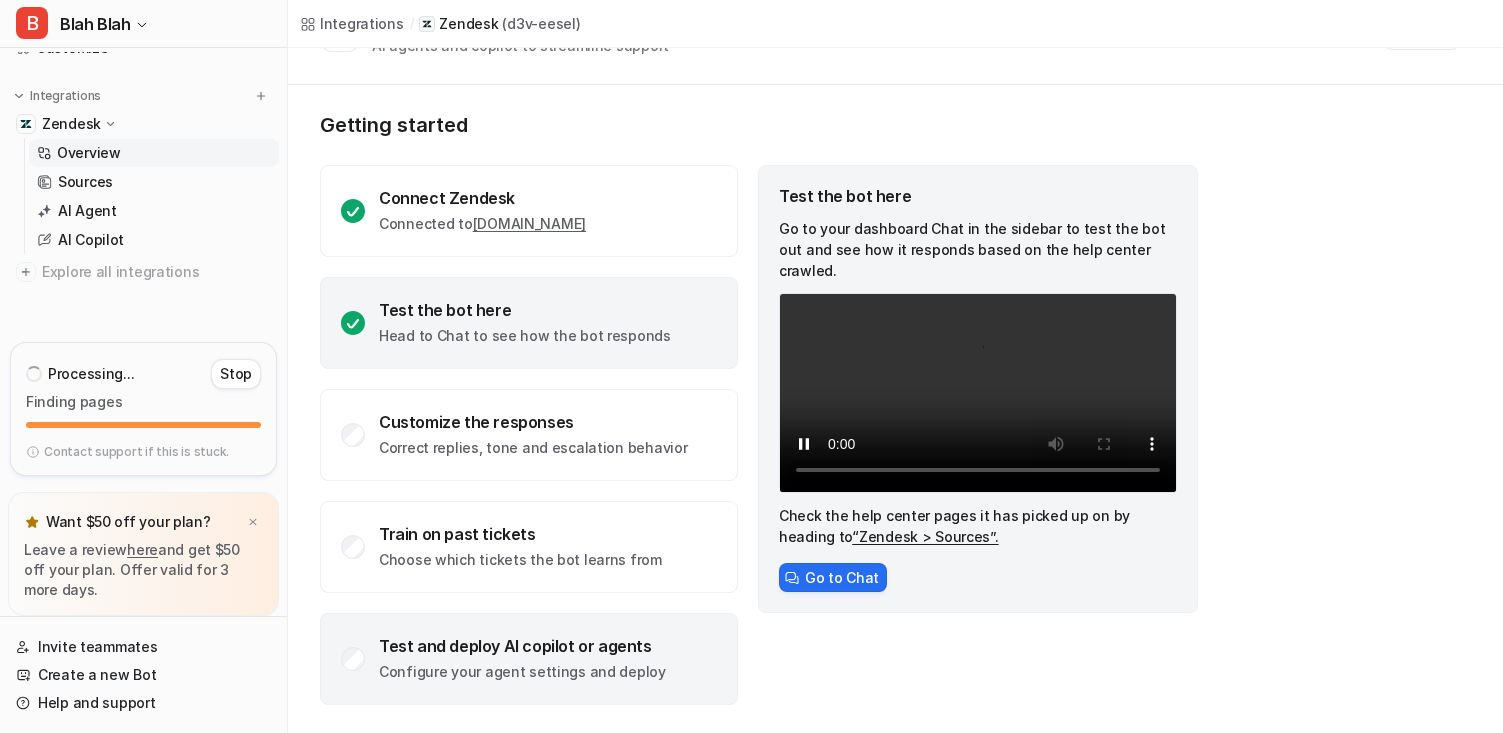 click on "Test and deploy AI copilot or agents Configure your agent settings and deploy" 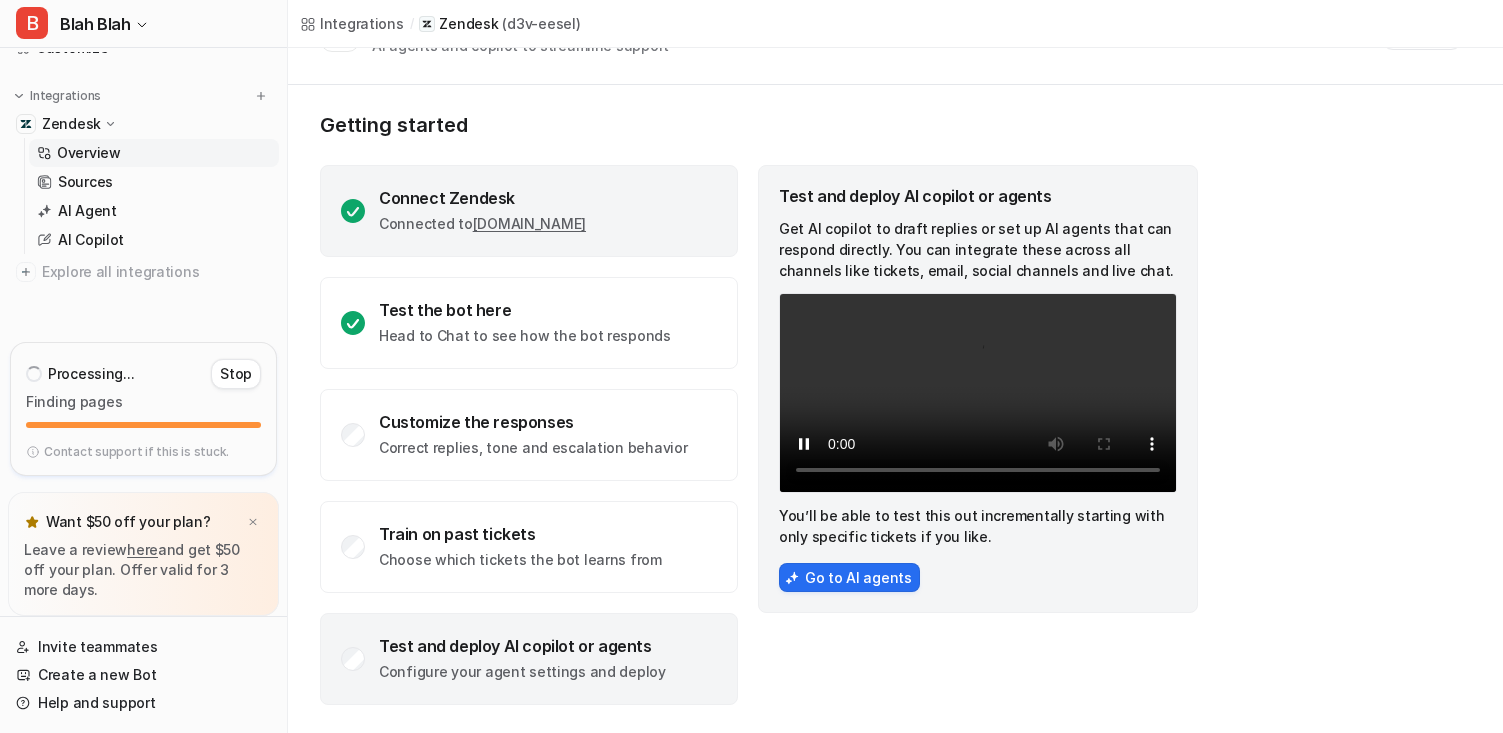 click on "Connect Zendesk Connected to  d3v-eesel.zendesk.com" 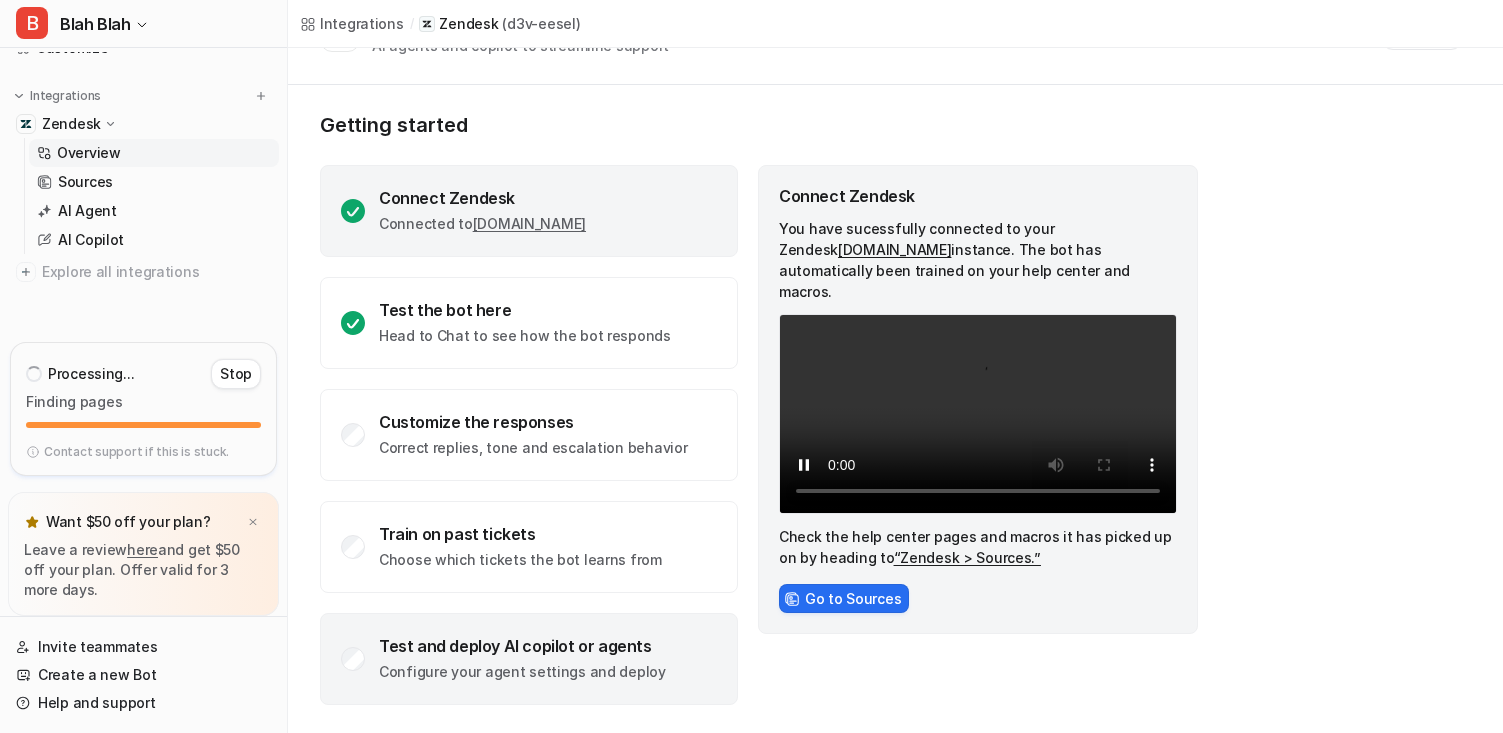 click on "Test and deploy AI copilot or agents Configure your agent settings and deploy" 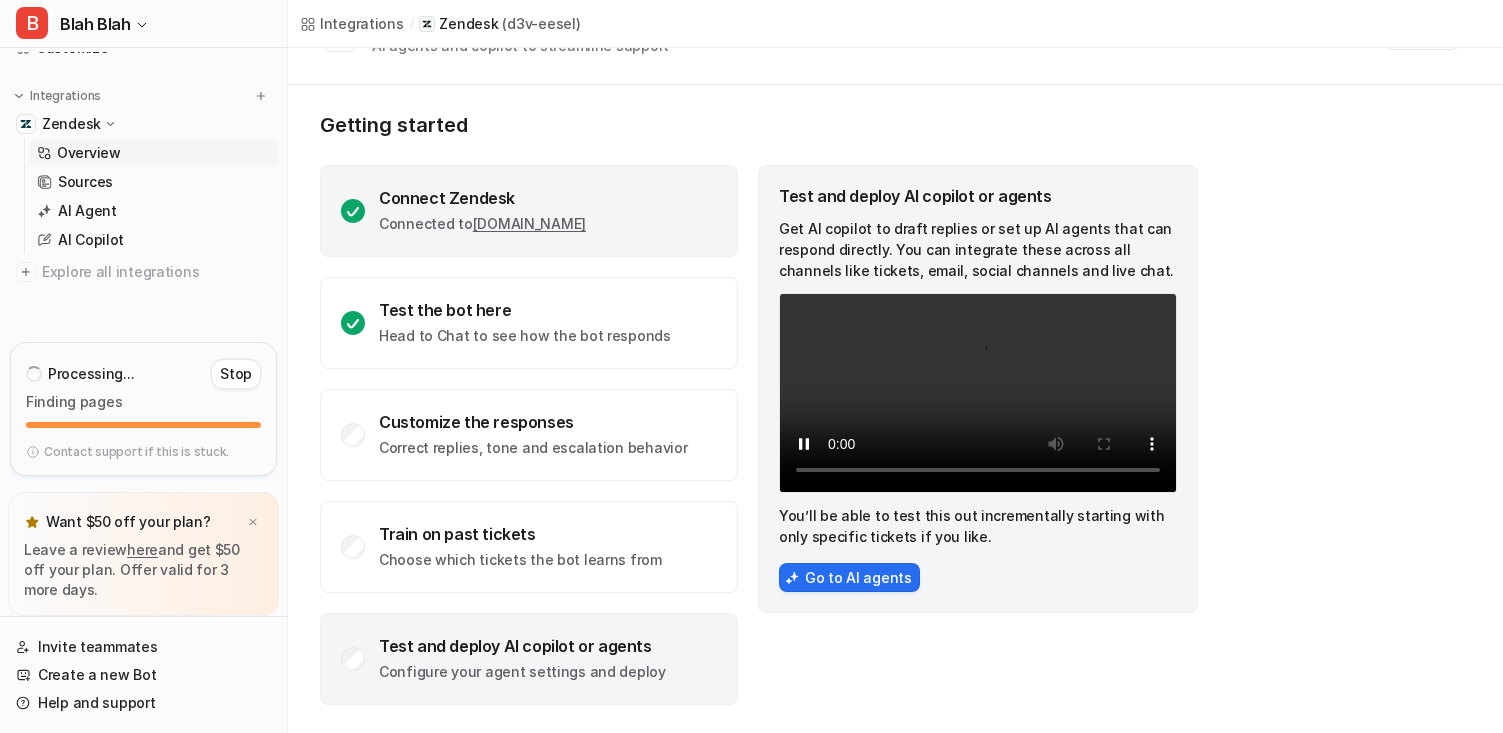 click on "Connect Zendesk Connected to  d3v-eesel.zendesk.com" 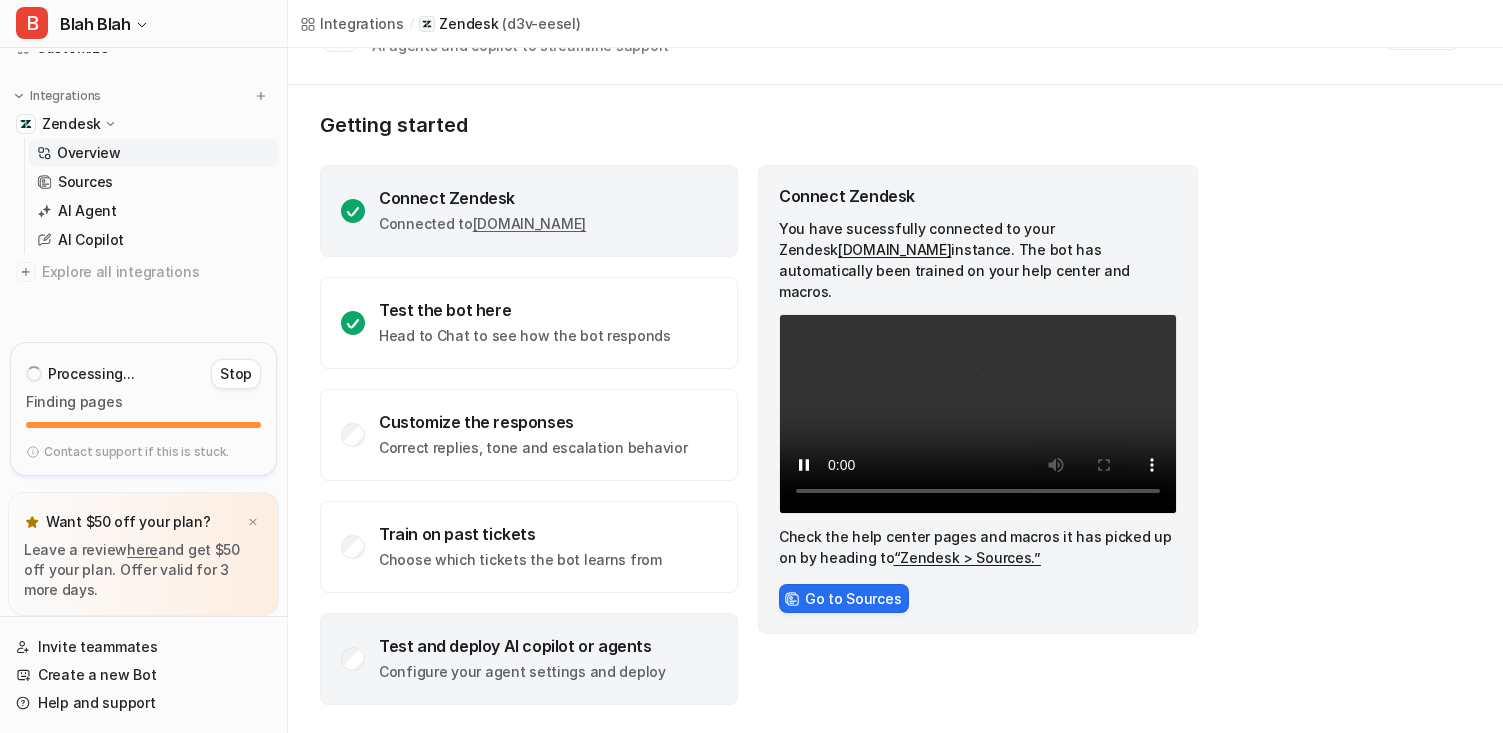 click on "Test and deploy AI copilot or agents Configure your agent settings and deploy" 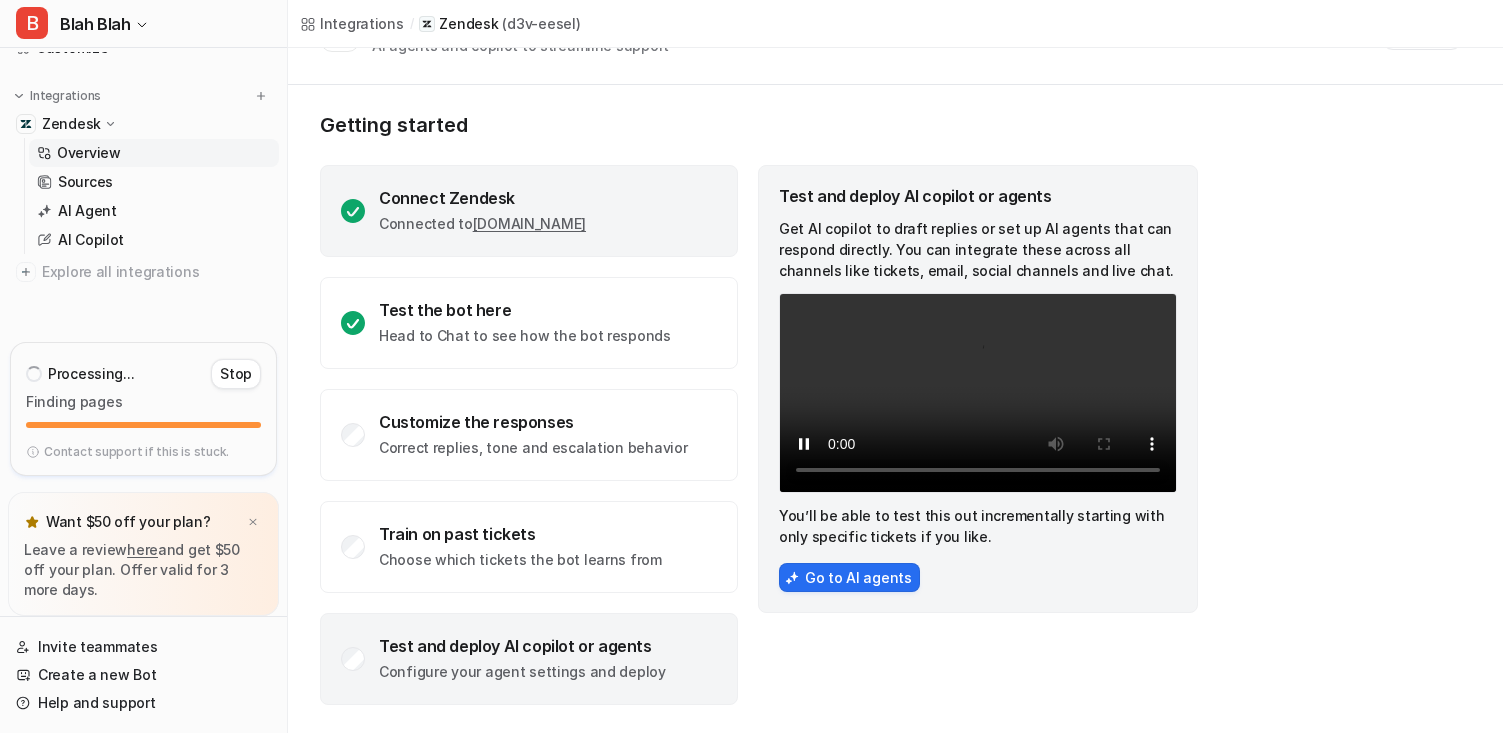 click on "Connect Zendesk Connected to  d3v-eesel.zendesk.com" 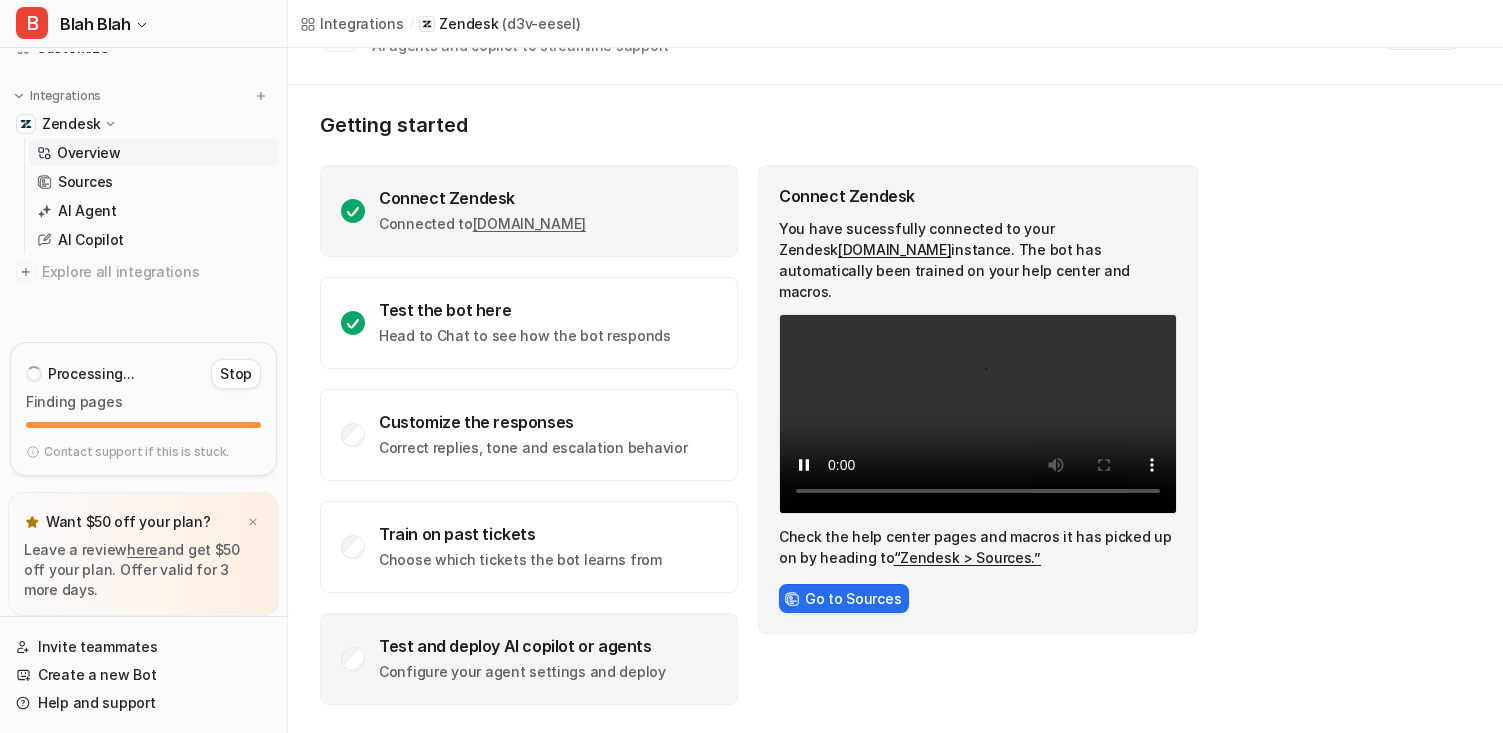 click on "Test and deploy AI copilot or agents Configure your agent settings and deploy" 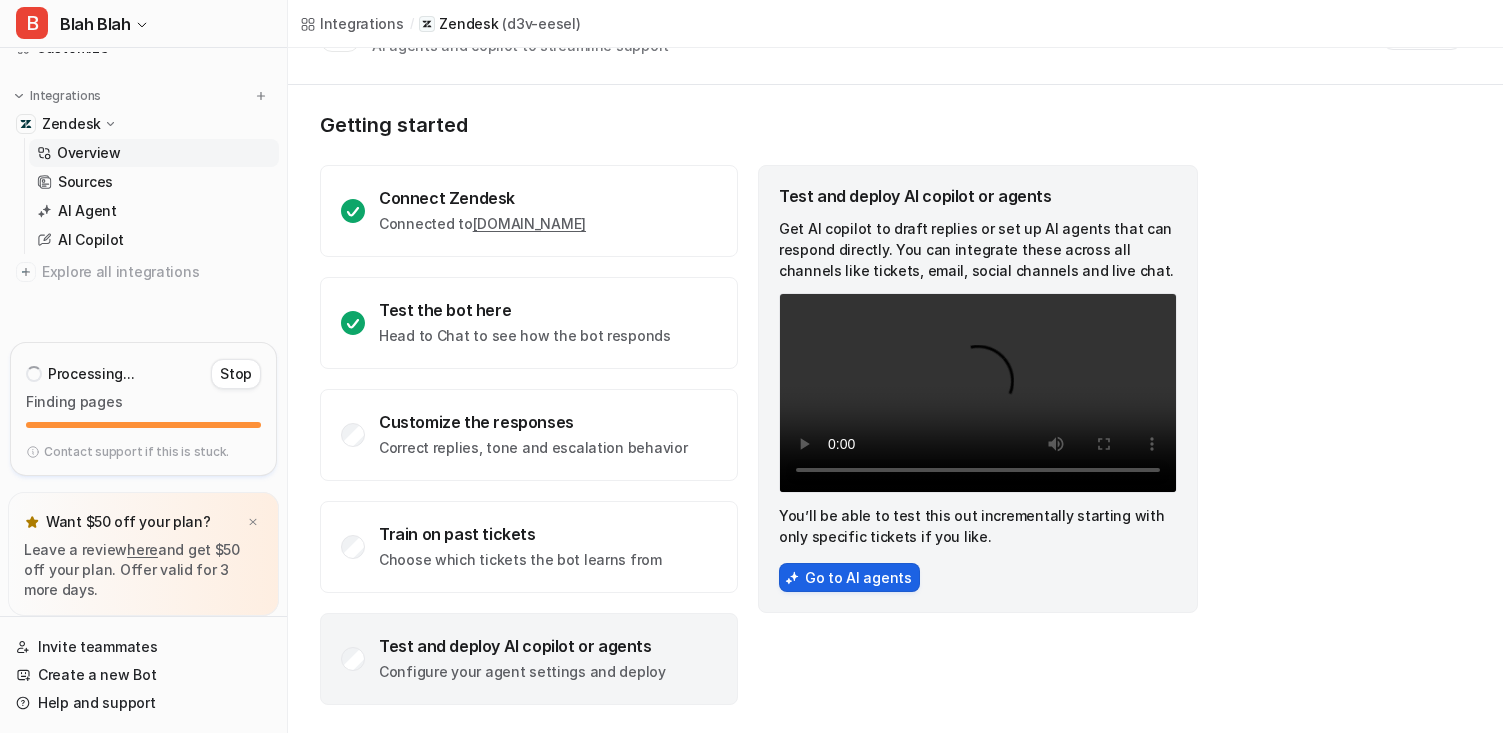 click on "Go to AI agents" at bounding box center (849, 577) 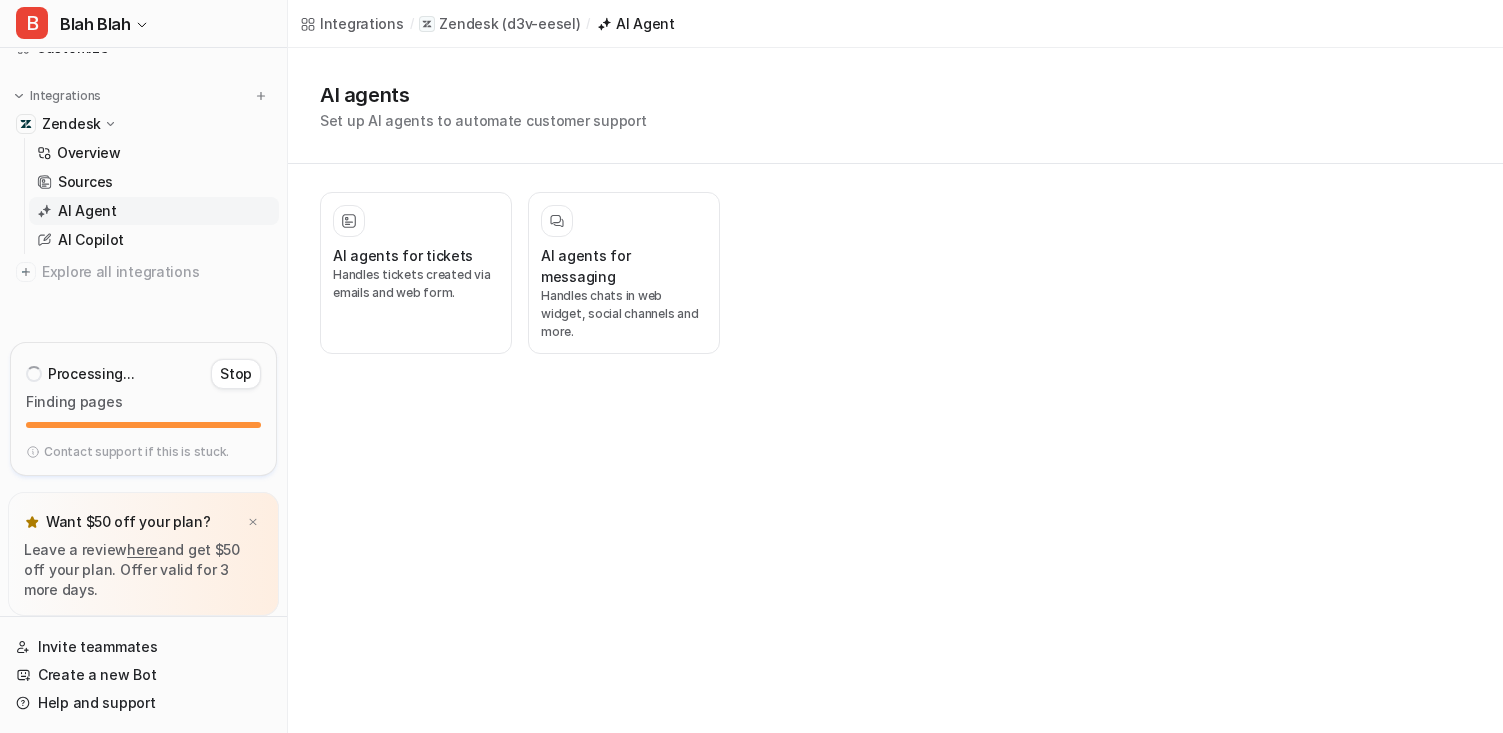 scroll, scrollTop: 0, scrollLeft: 0, axis: both 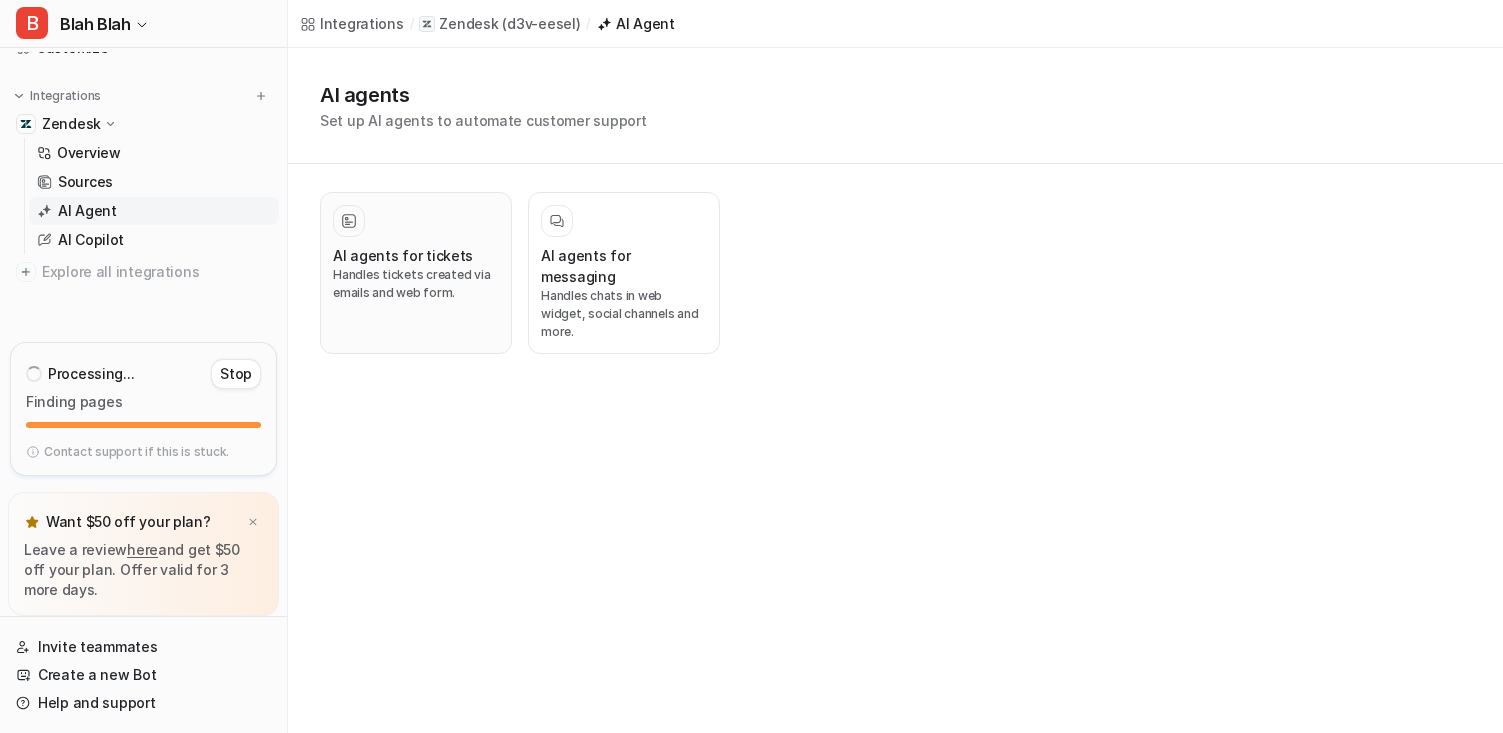 click on "Handles tickets created via emails and web form." at bounding box center (416, 284) 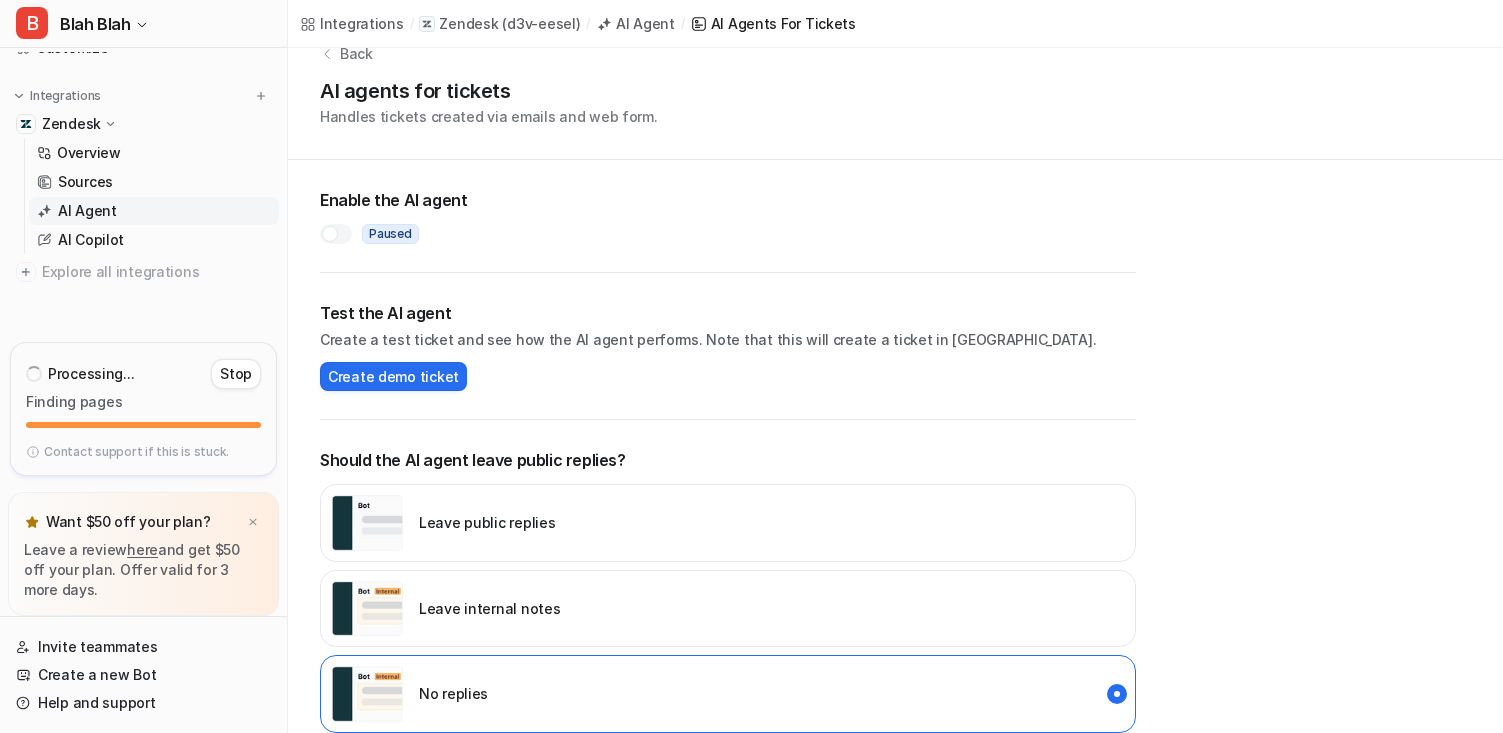 scroll, scrollTop: 0, scrollLeft: 0, axis: both 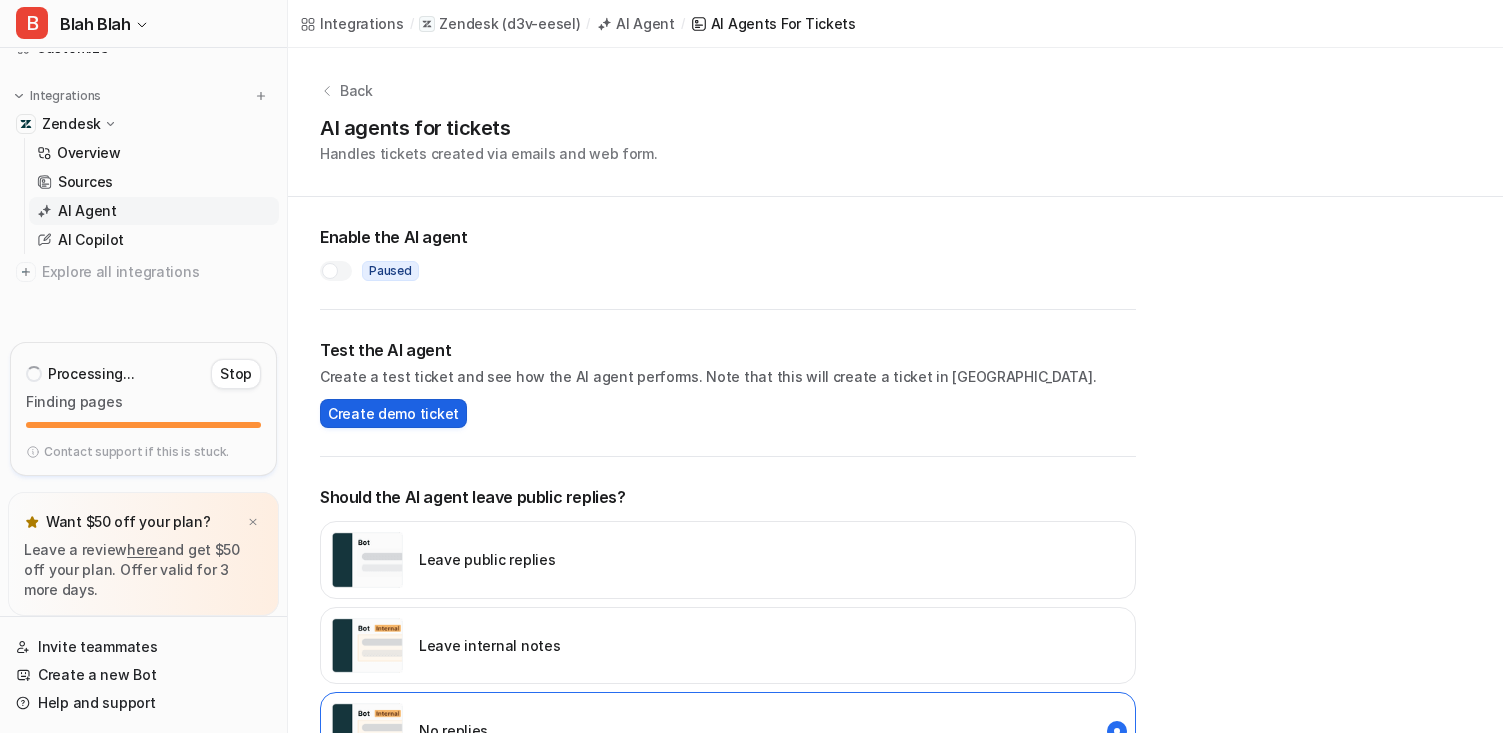 click on "Create demo ticket" at bounding box center [393, 413] 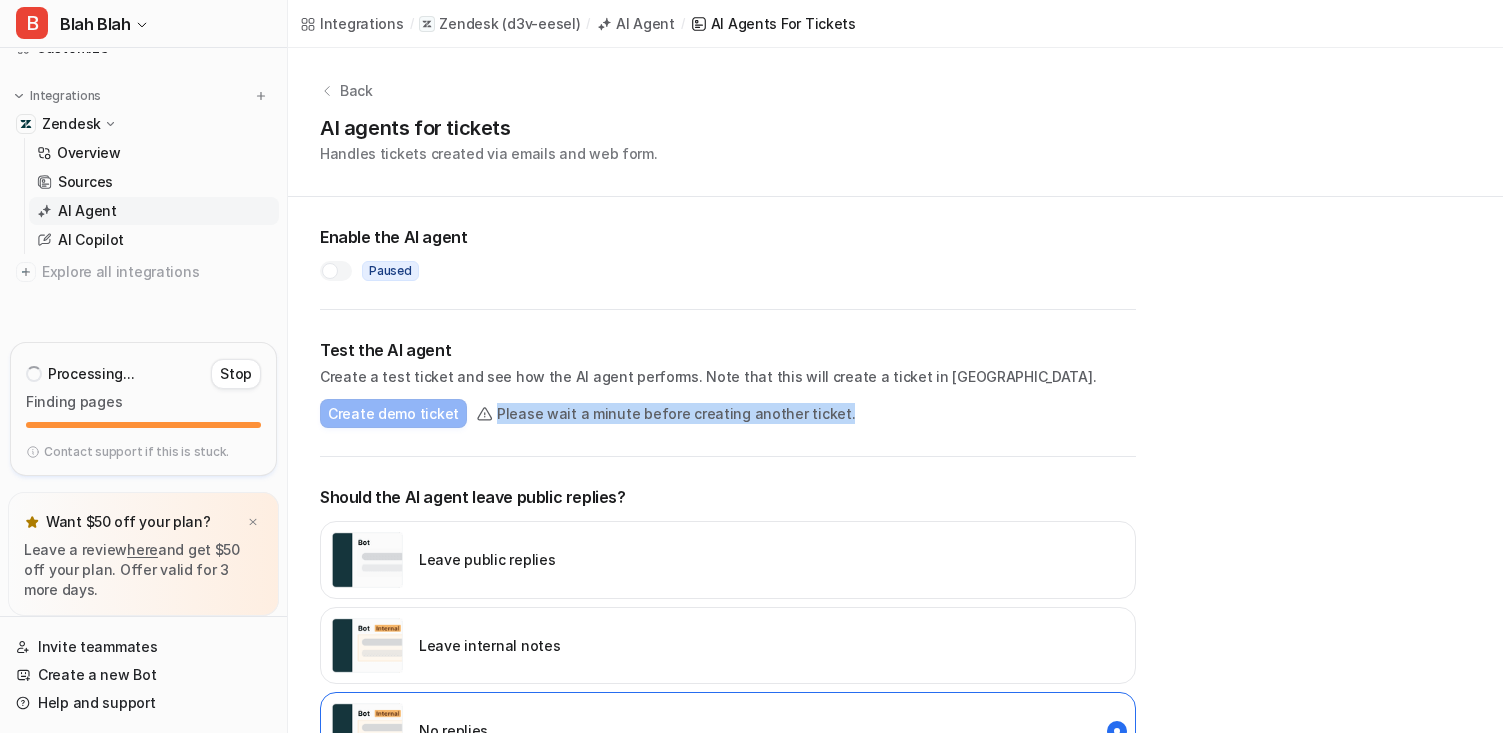 drag, startPoint x: 464, startPoint y: 415, endPoint x: 847, endPoint y: 413, distance: 383.00522 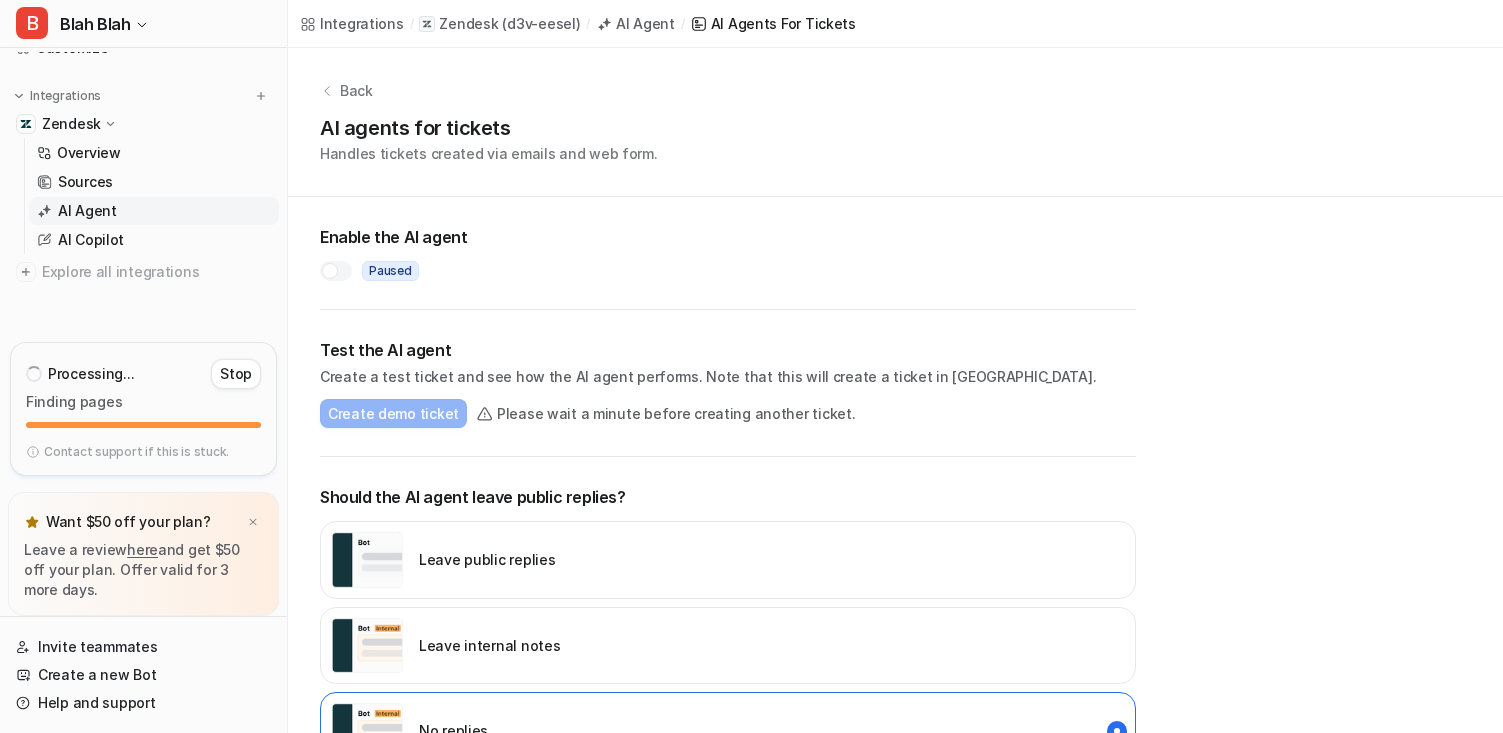 click on "Please wait a minute before creating another ticket." at bounding box center [676, 414] 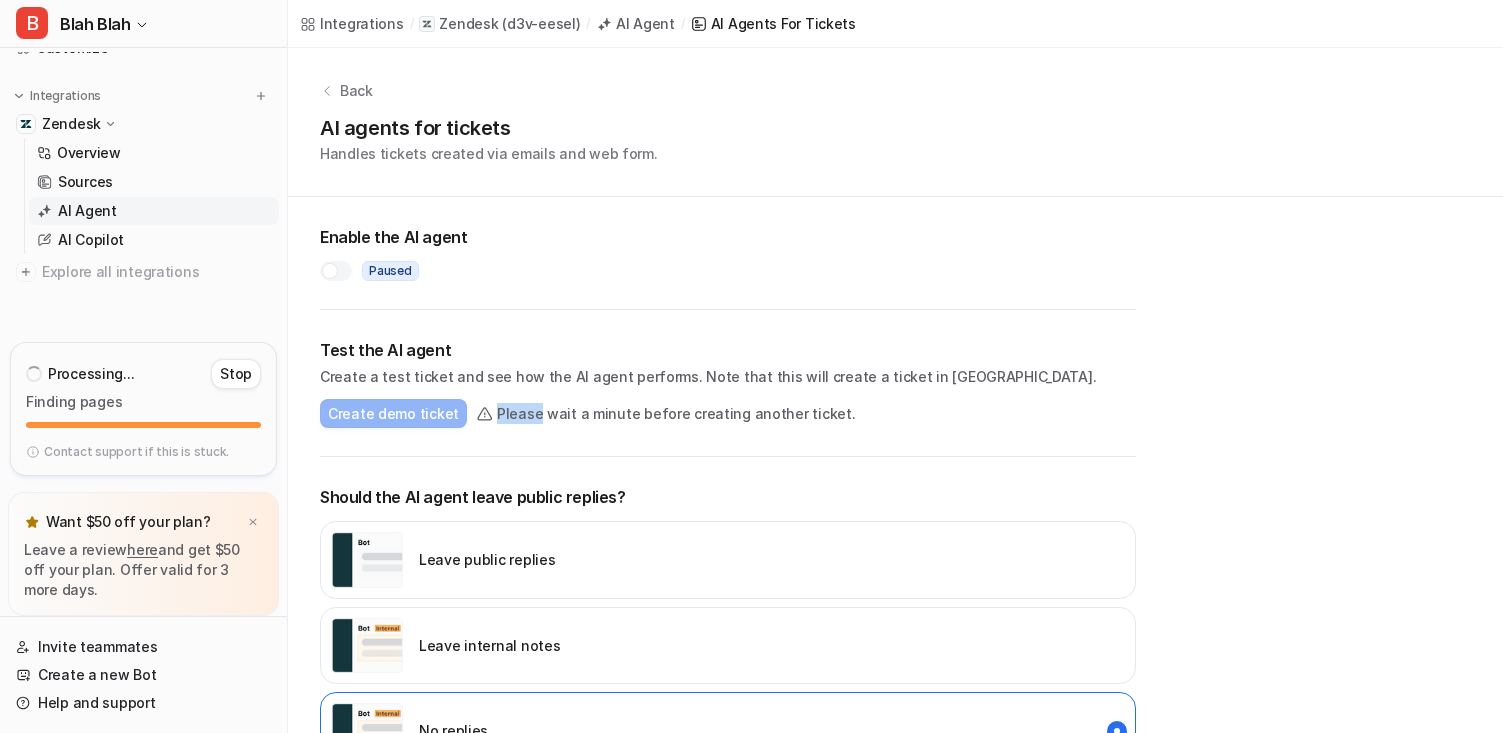 click on "Please wait a minute before creating another ticket." at bounding box center [676, 414] 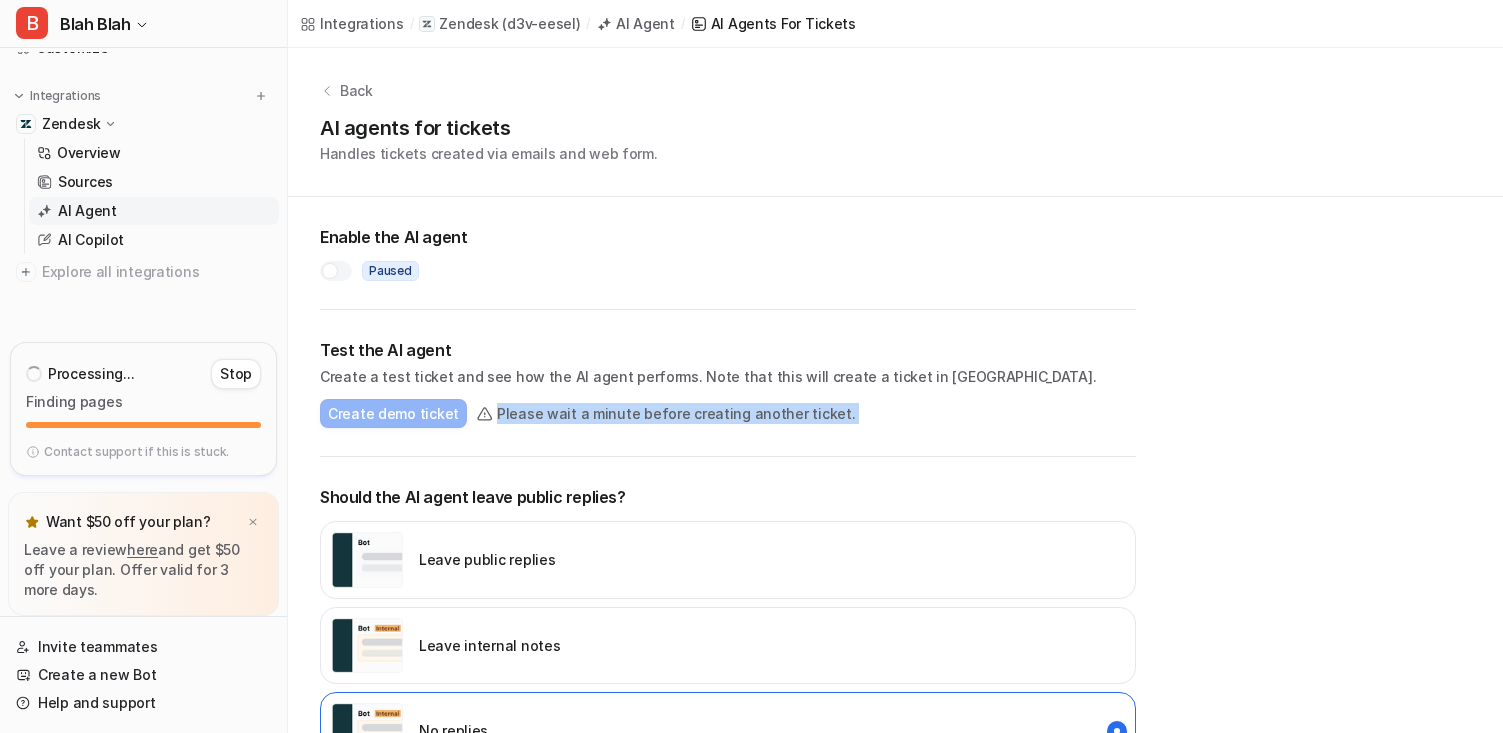 click on "Please wait a minute before creating another ticket." at bounding box center [676, 414] 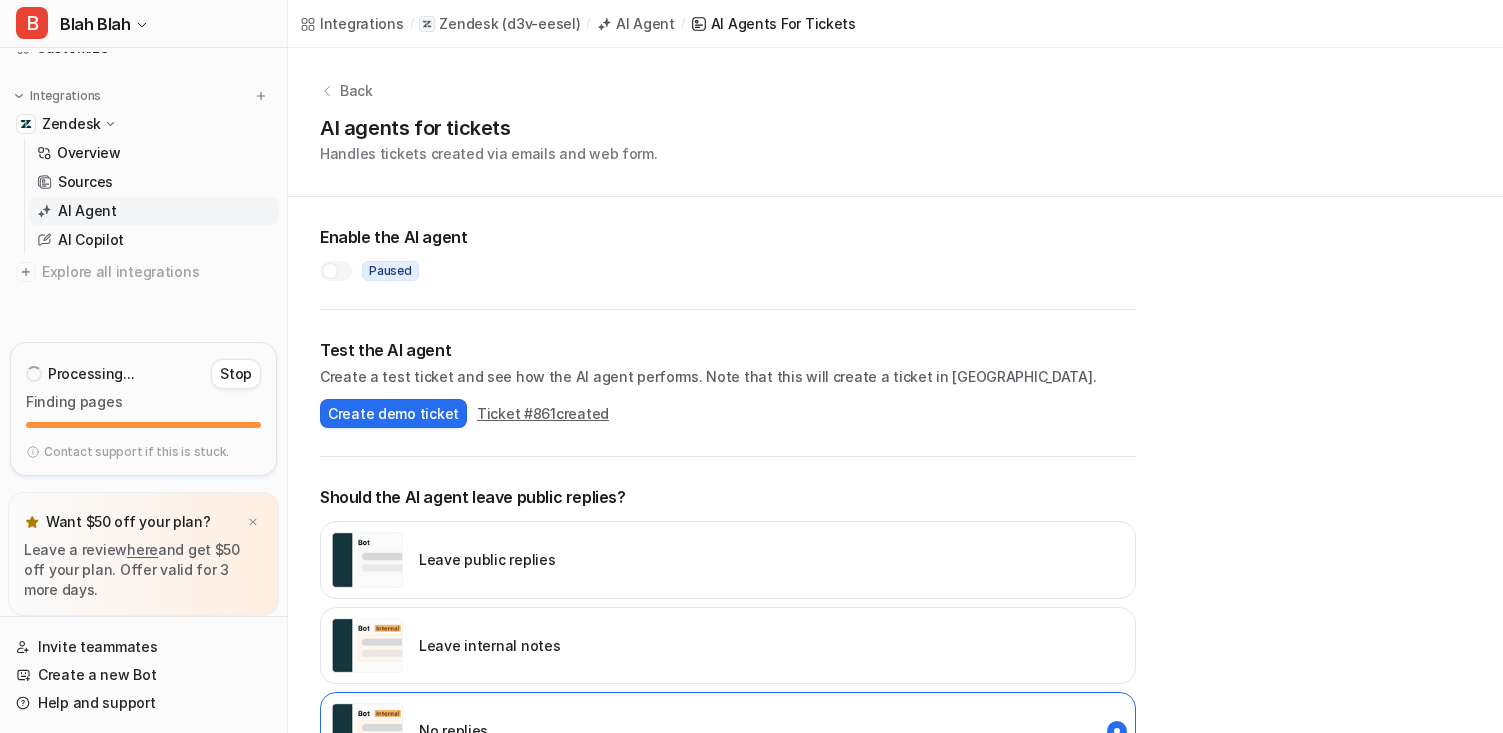 click on "Enable the AI agent" at bounding box center [728, 237] 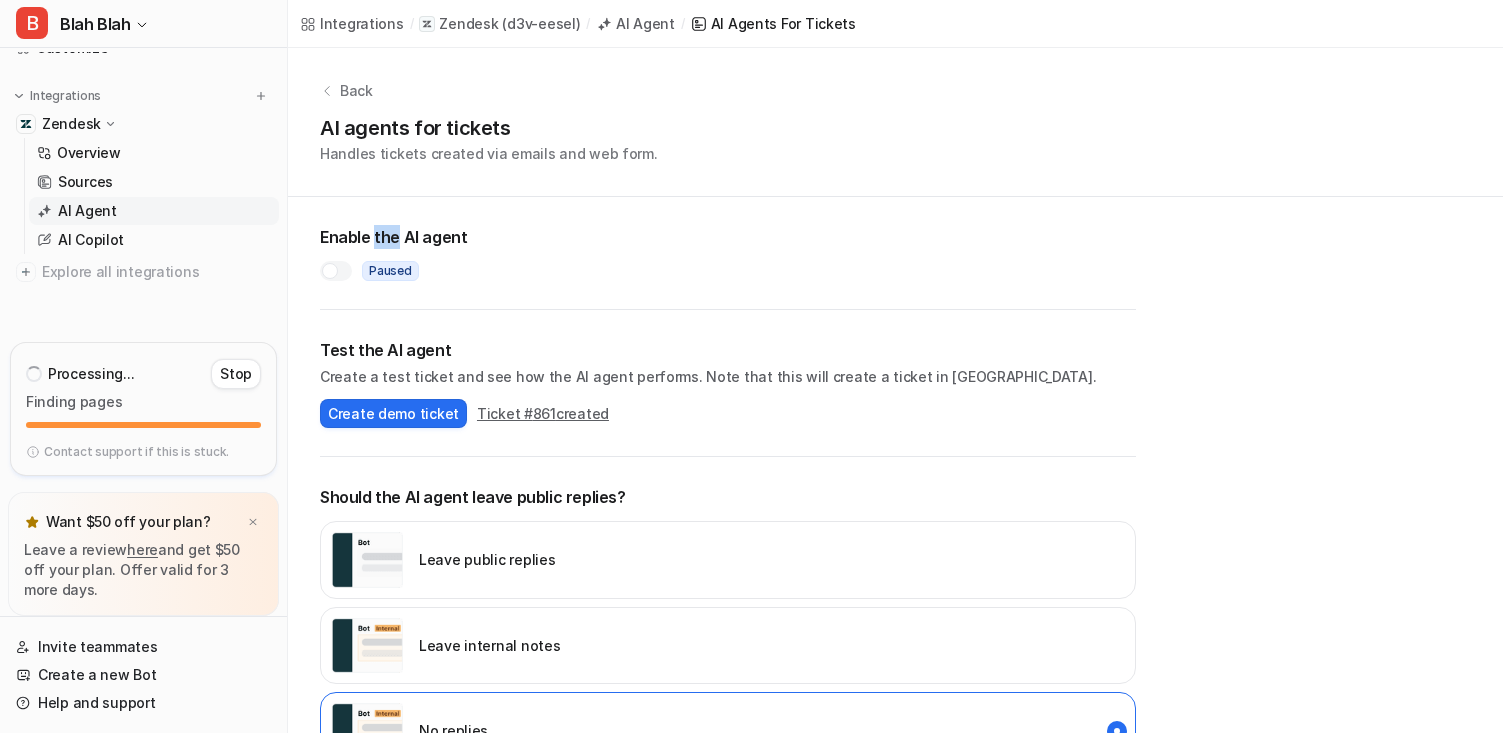 click on "Enable the AI agent" at bounding box center [728, 237] 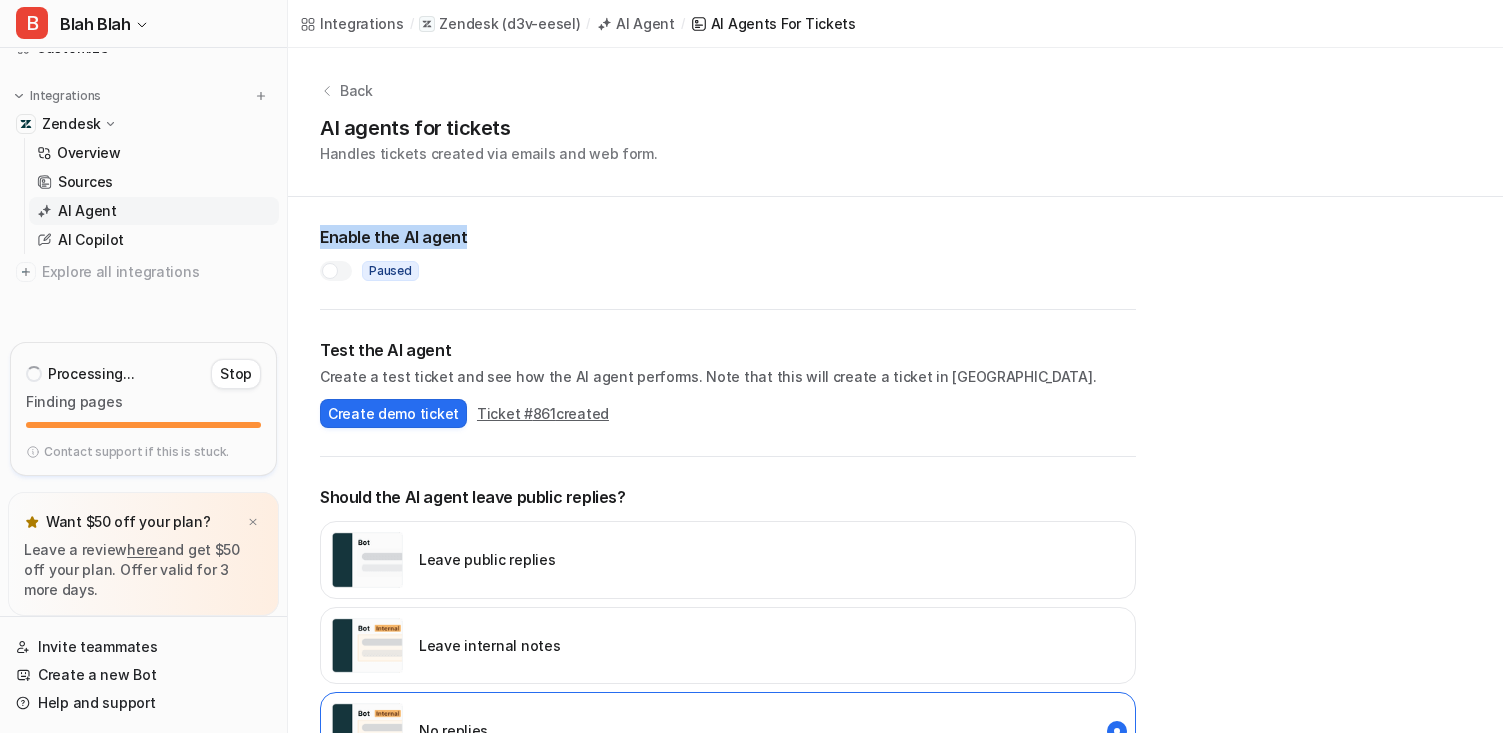 click on "Enable the AI agent" at bounding box center (728, 237) 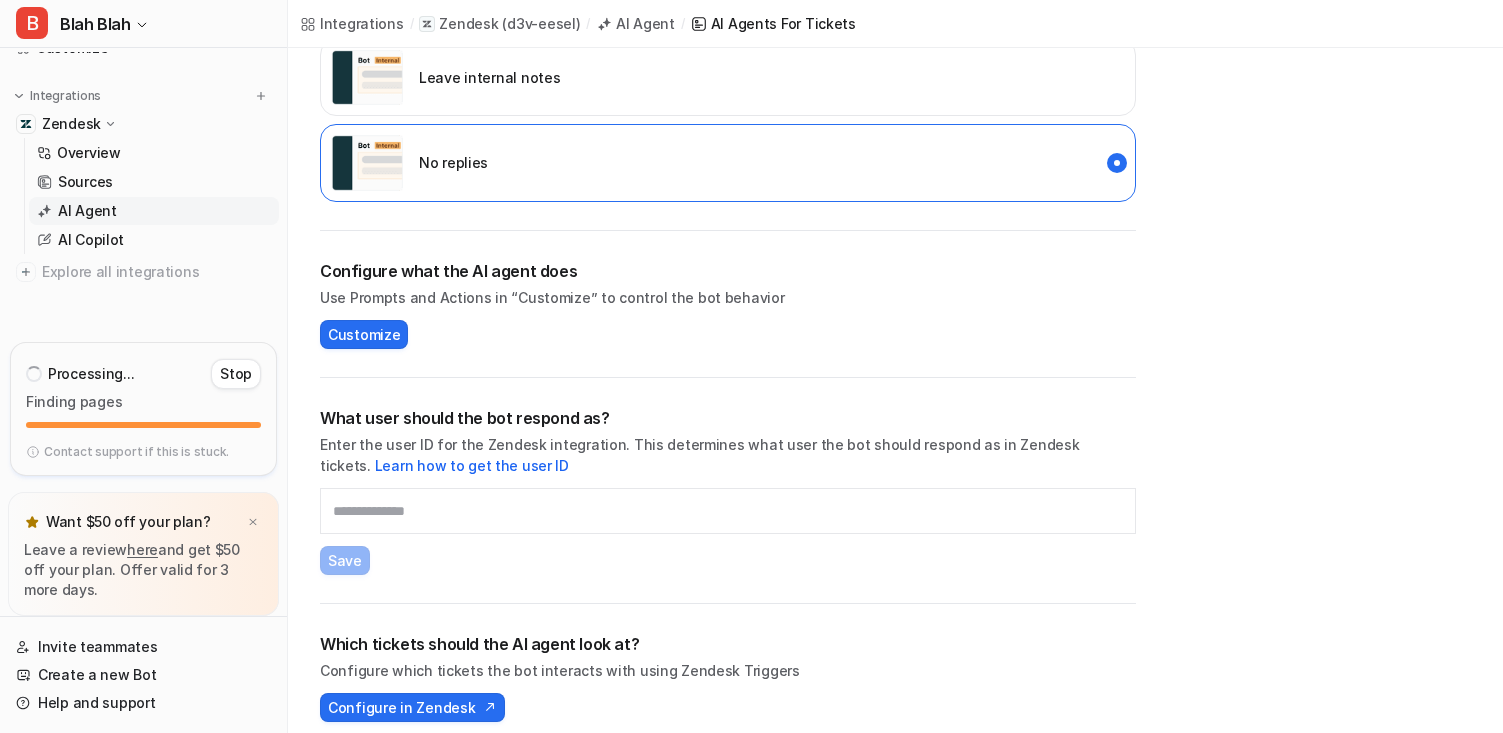 scroll, scrollTop: 585, scrollLeft: 0, axis: vertical 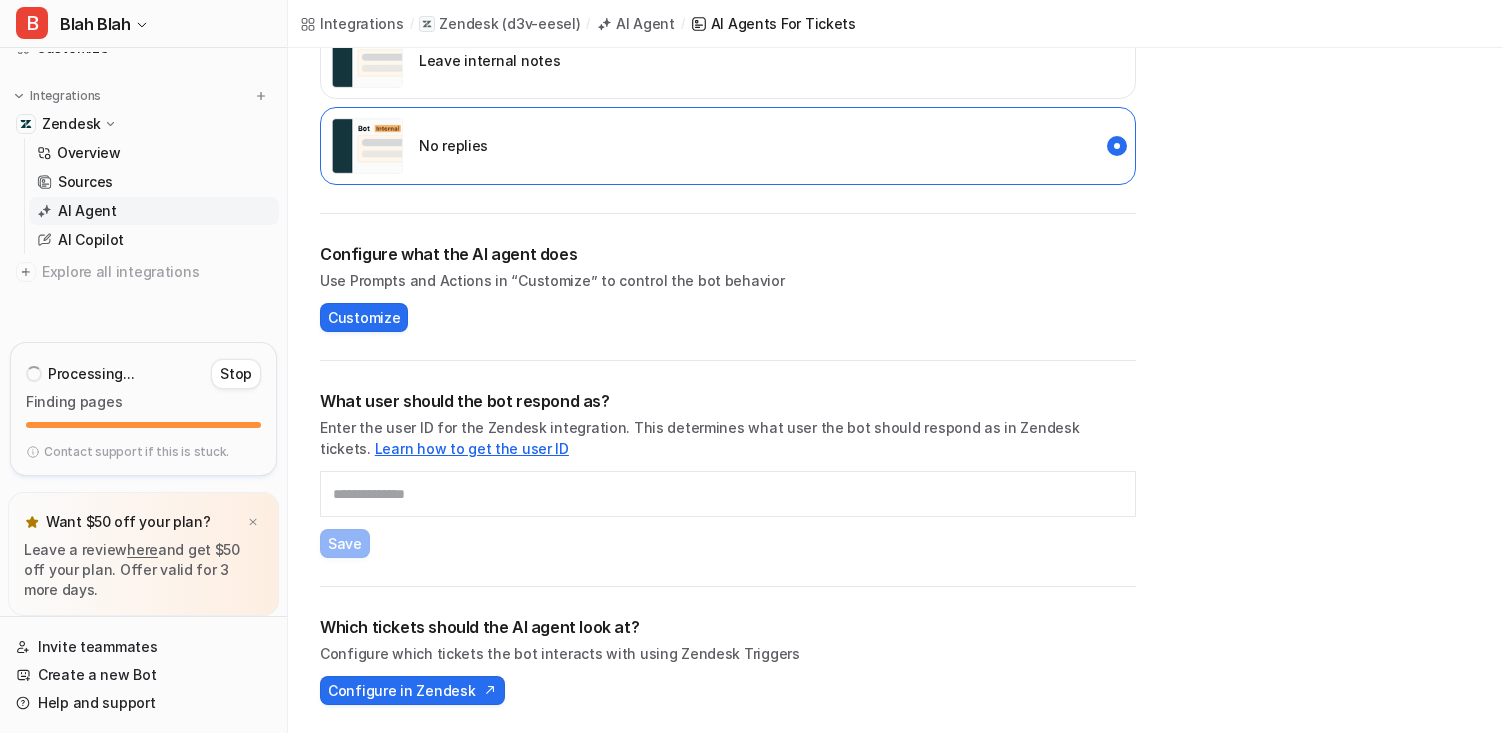 click on "Learn how to get the user ID" at bounding box center (472, 448) 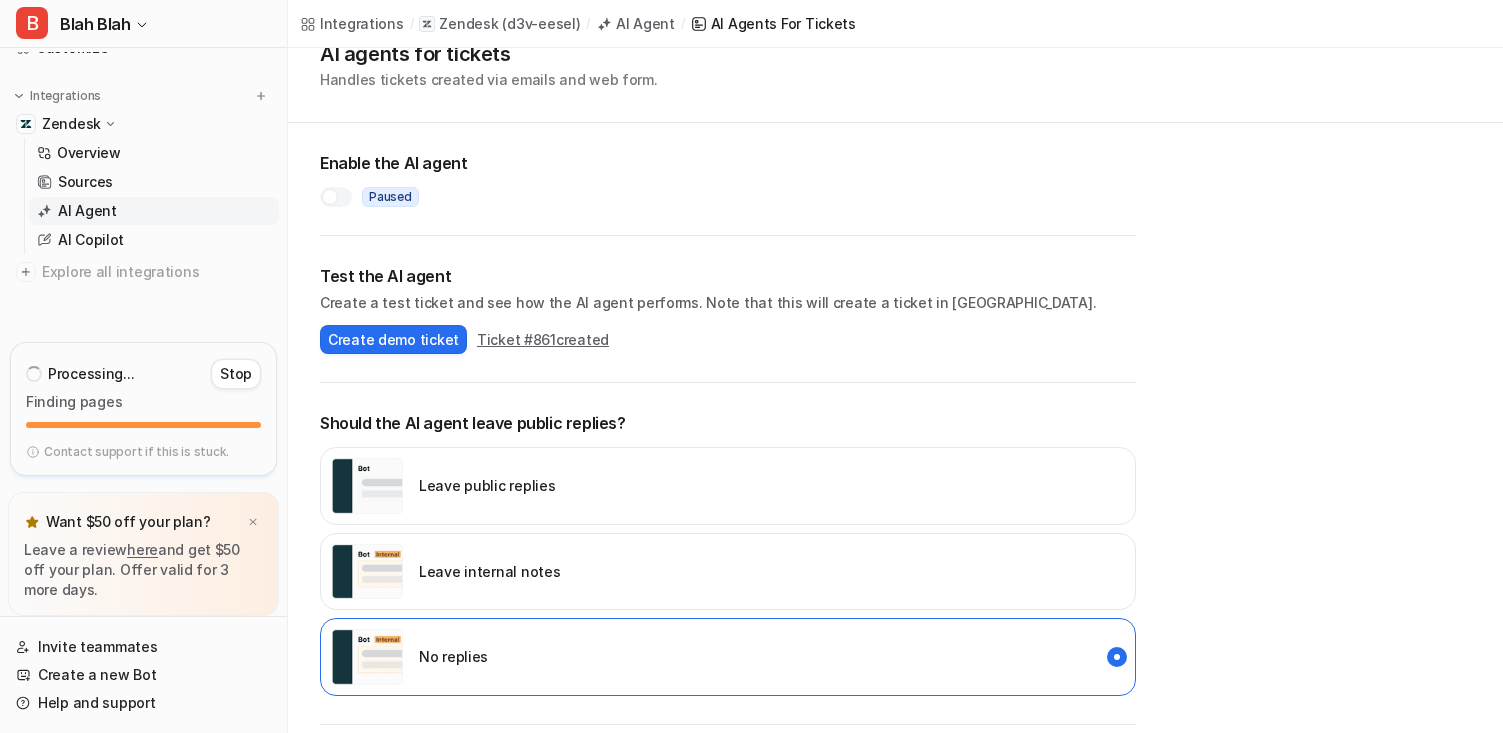 scroll, scrollTop: 0, scrollLeft: 0, axis: both 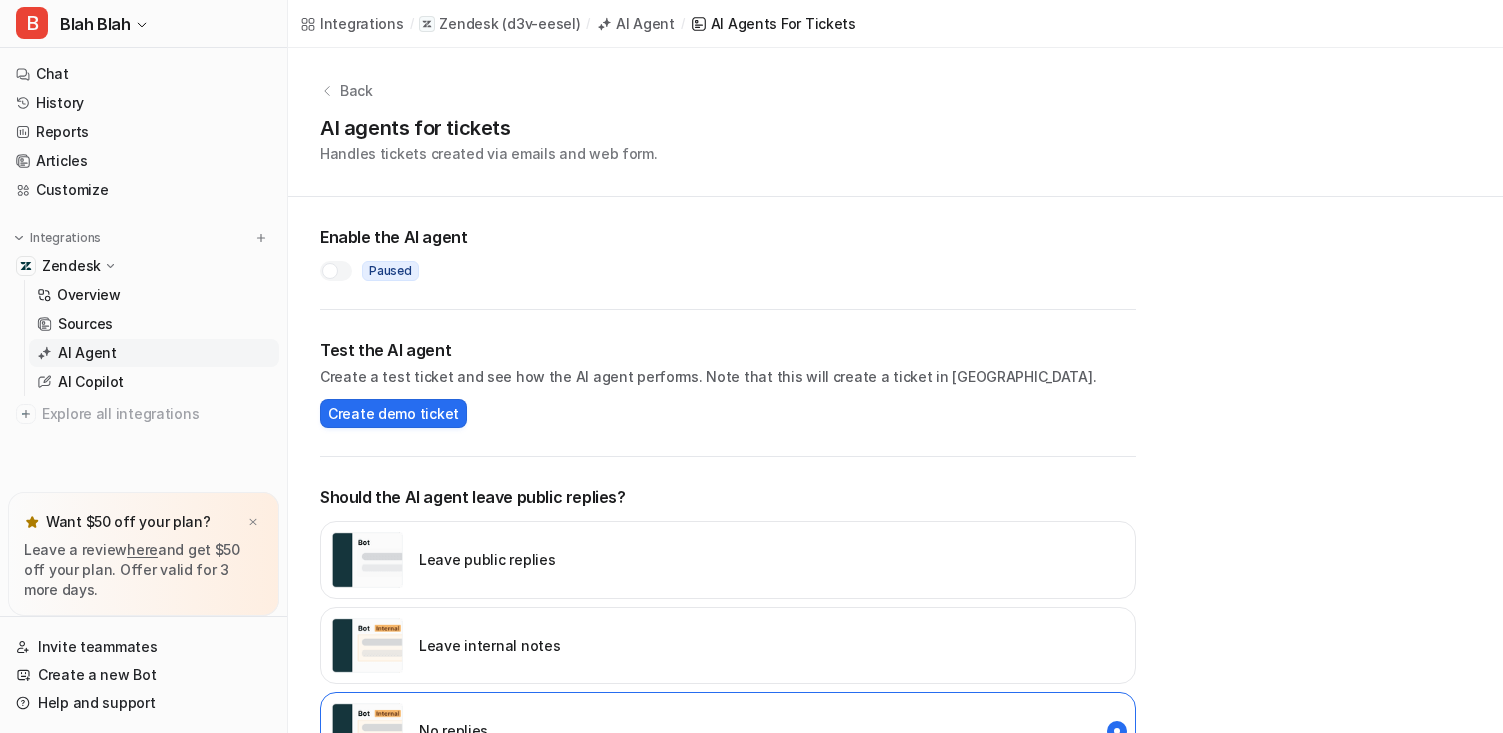 click on "Create a test ticket and see how the AI agent performs. Note that this will create a ticket in Zendesk." at bounding box center [728, 376] 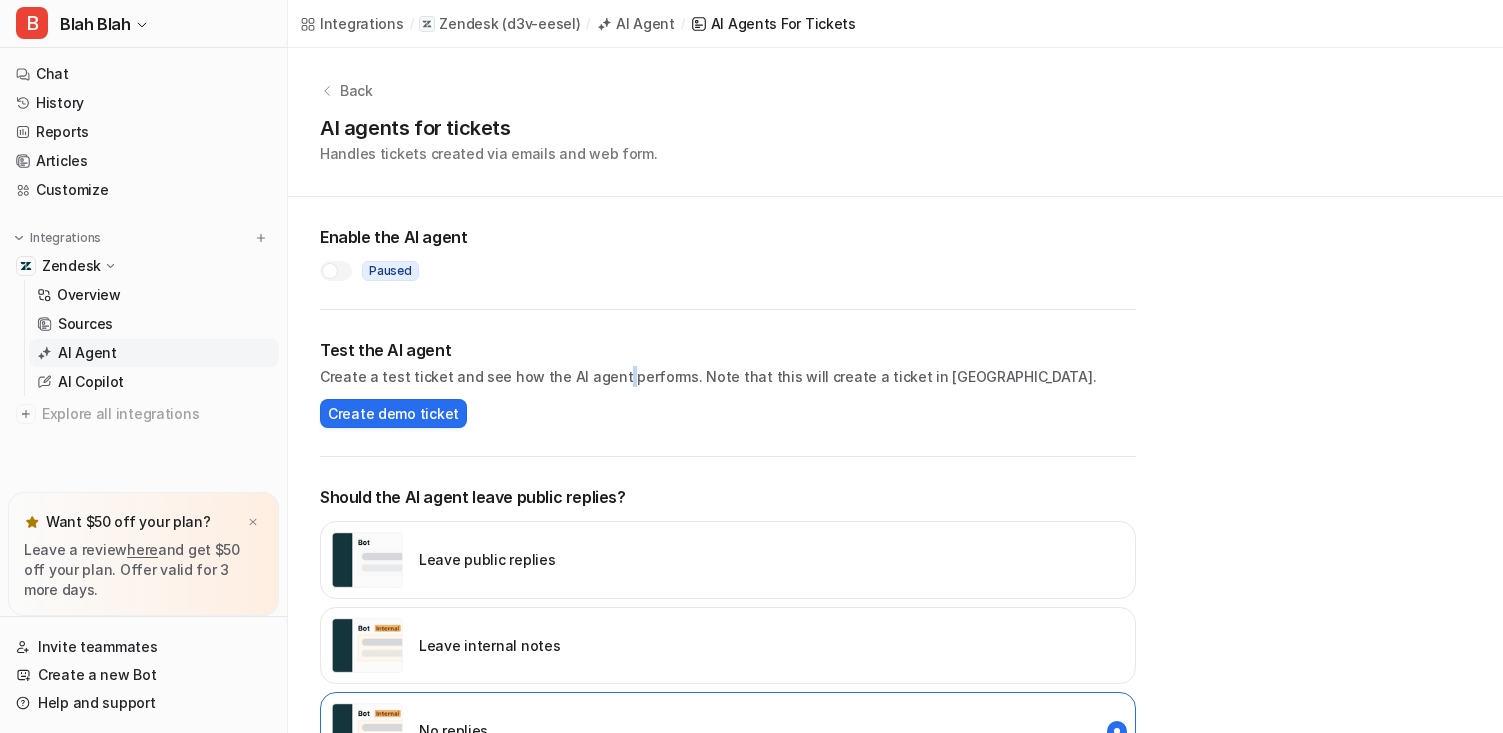 click on "Create a test ticket and see how the AI agent performs. Note that this will create a ticket in Zendesk." at bounding box center (728, 376) 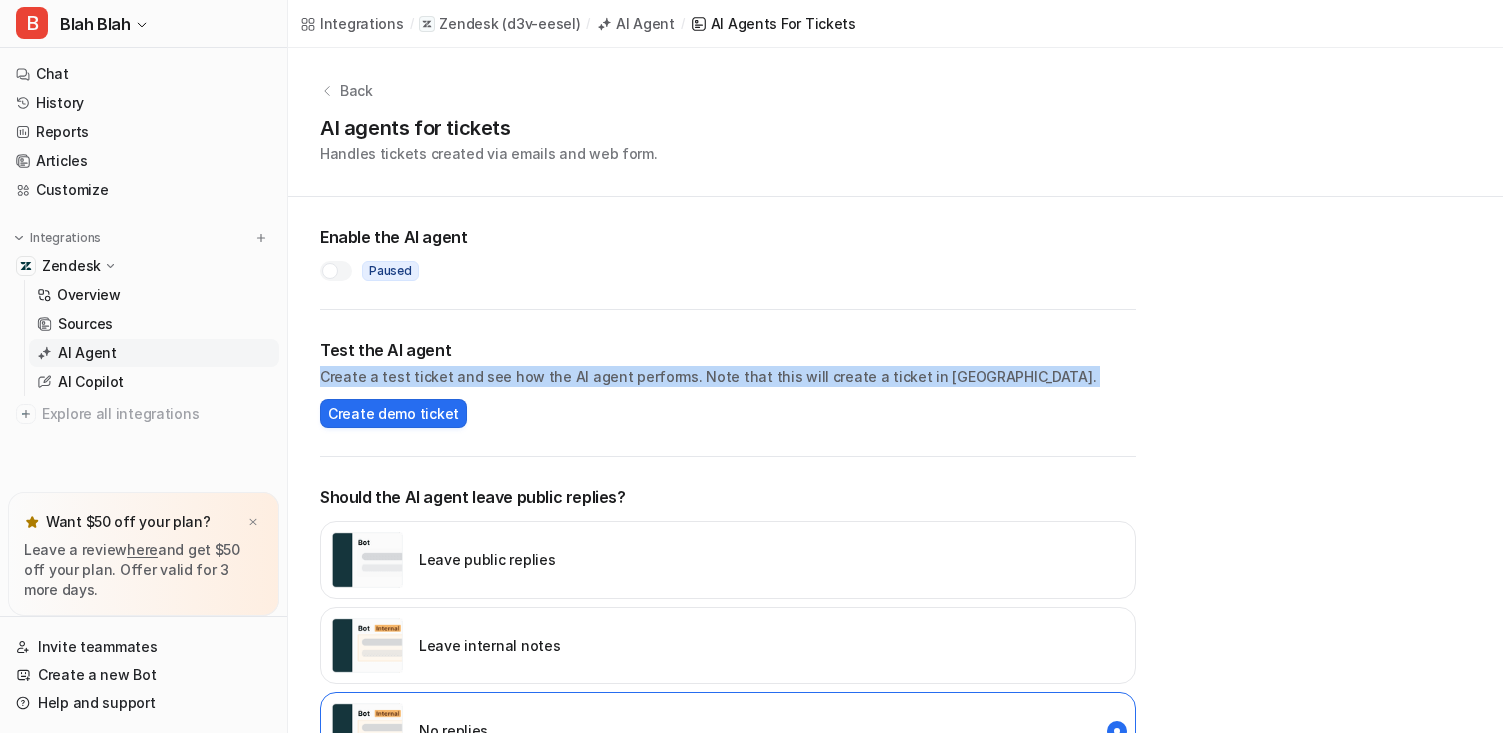 click on "Create a test ticket and see how the AI agent performs. Note that this will create a ticket in Zendesk." at bounding box center (728, 376) 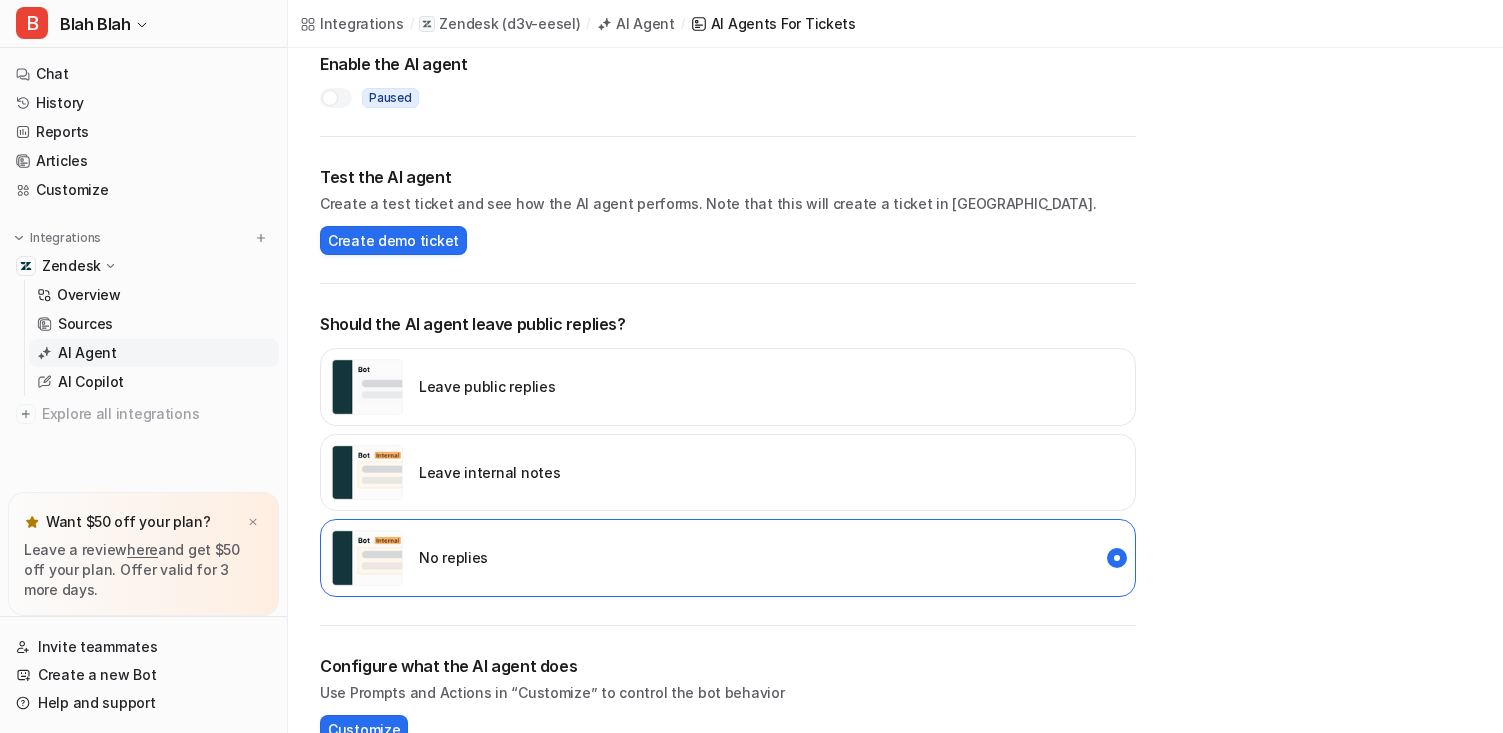 scroll, scrollTop: 171, scrollLeft: 0, axis: vertical 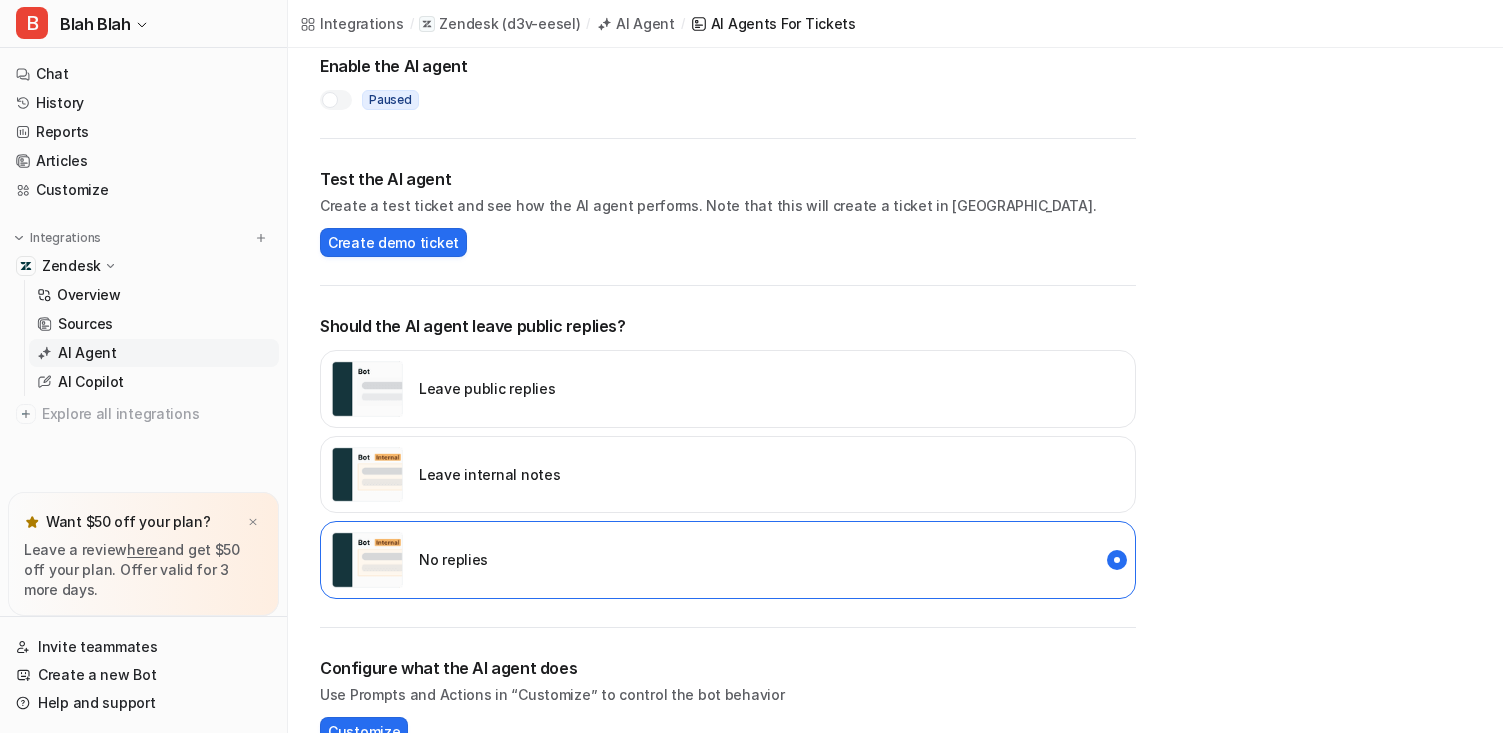 click on "Leave internal notes" at bounding box center (489, 474) 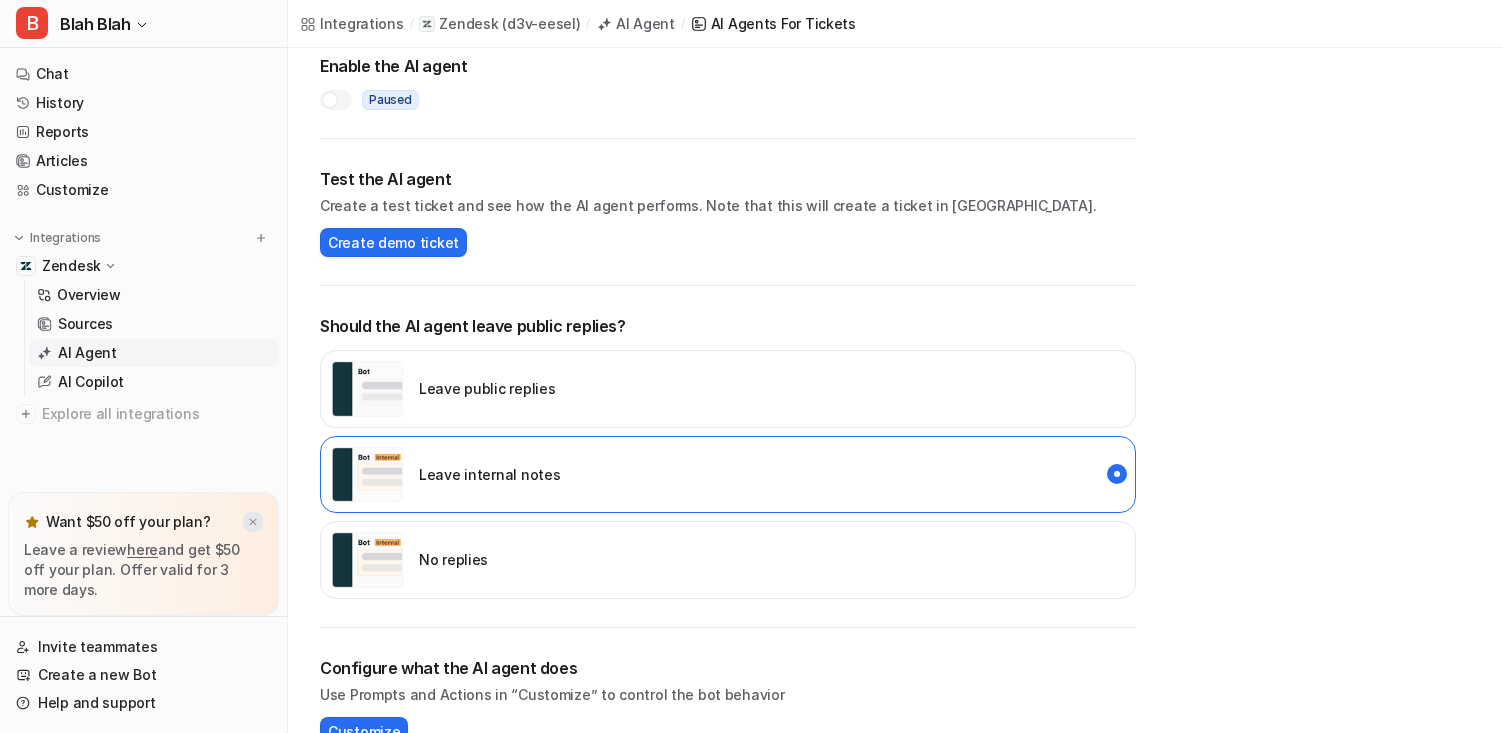 click at bounding box center [253, 522] 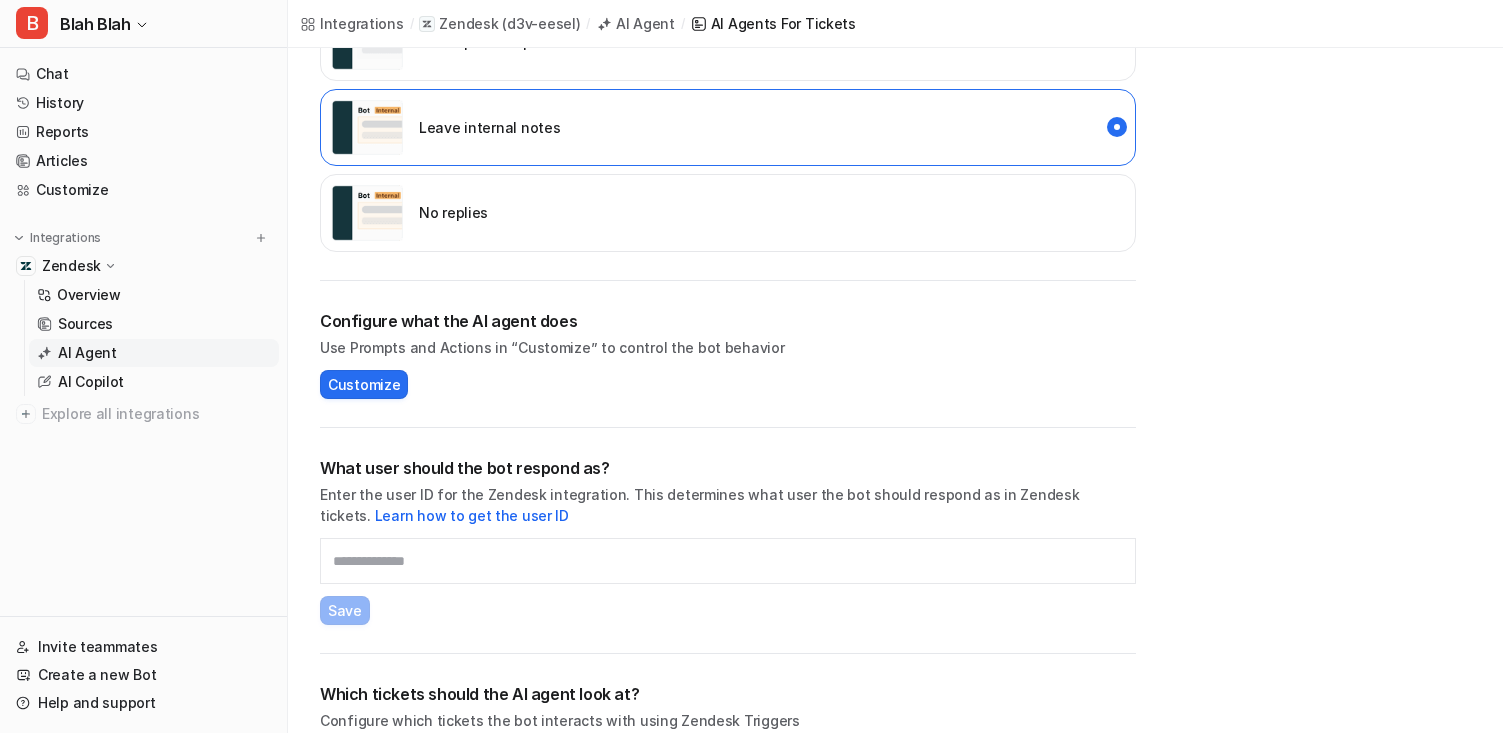 scroll, scrollTop: 585, scrollLeft: 0, axis: vertical 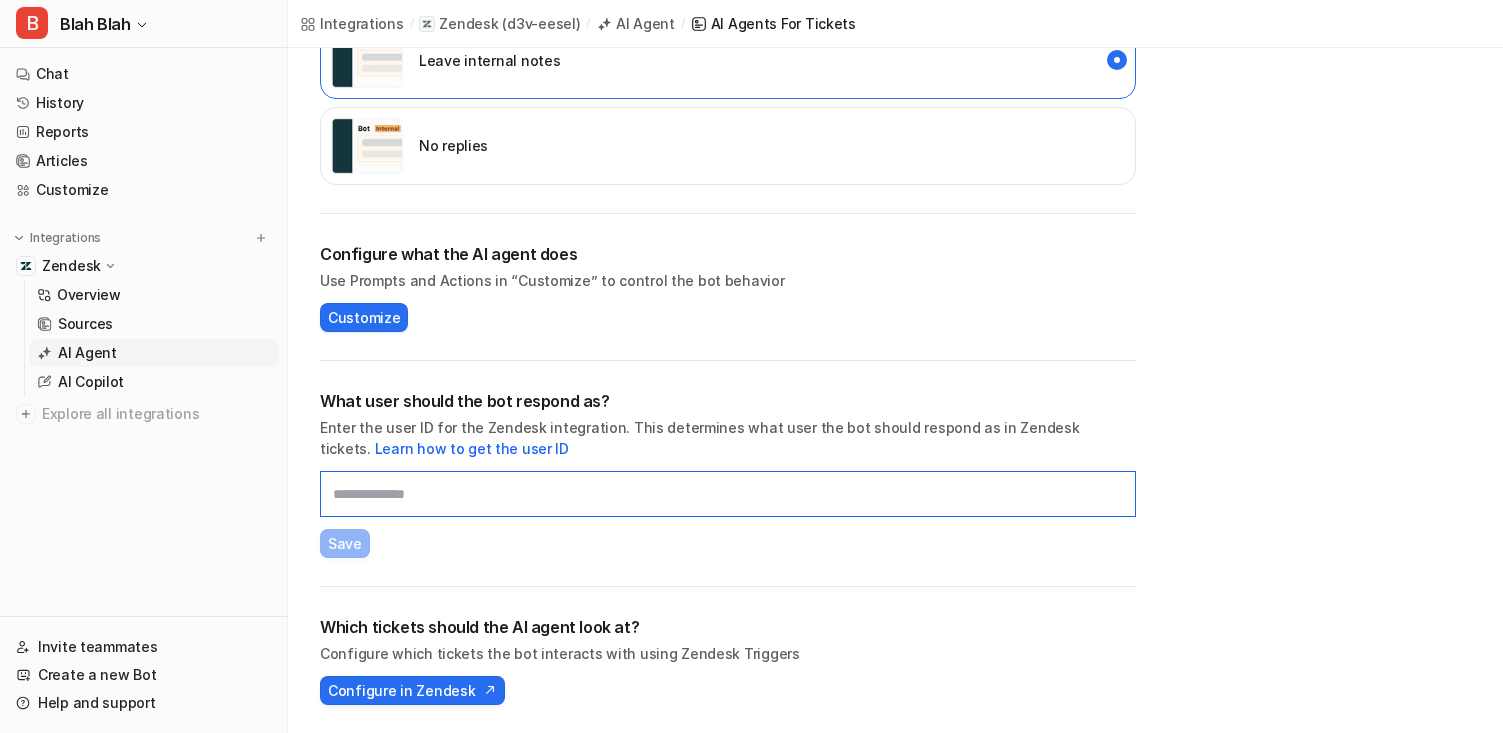 click at bounding box center [728, 494] 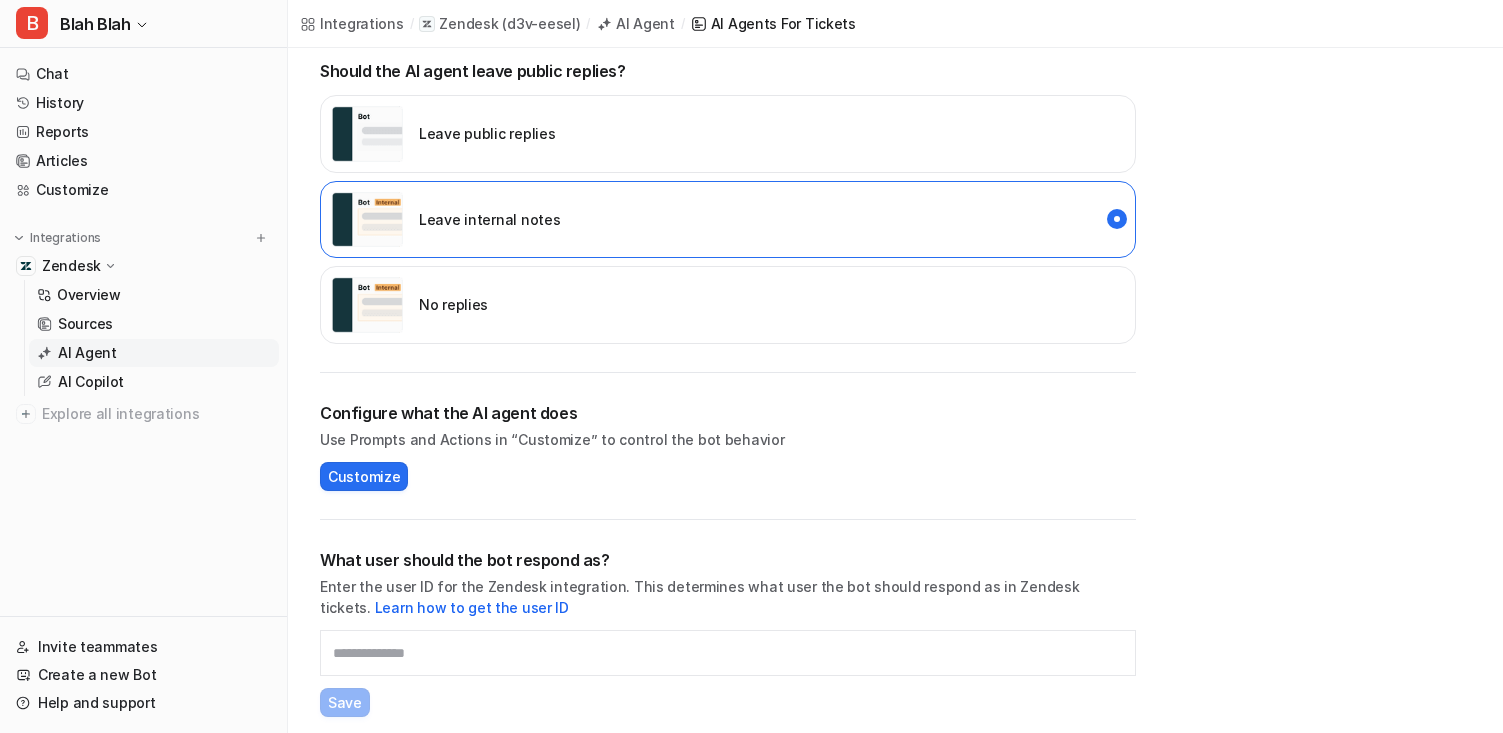 scroll, scrollTop: 420, scrollLeft: 0, axis: vertical 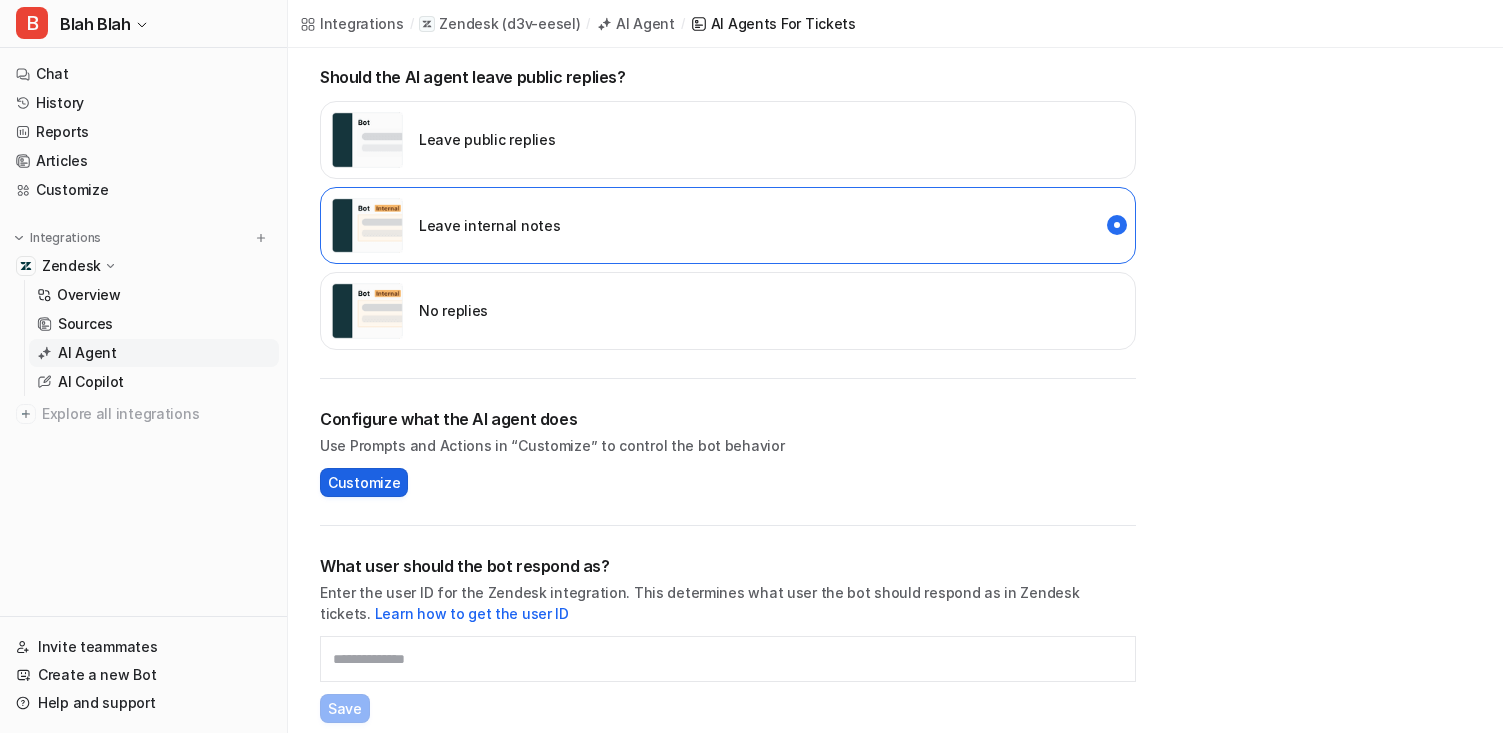 click on "Customize" at bounding box center [364, 482] 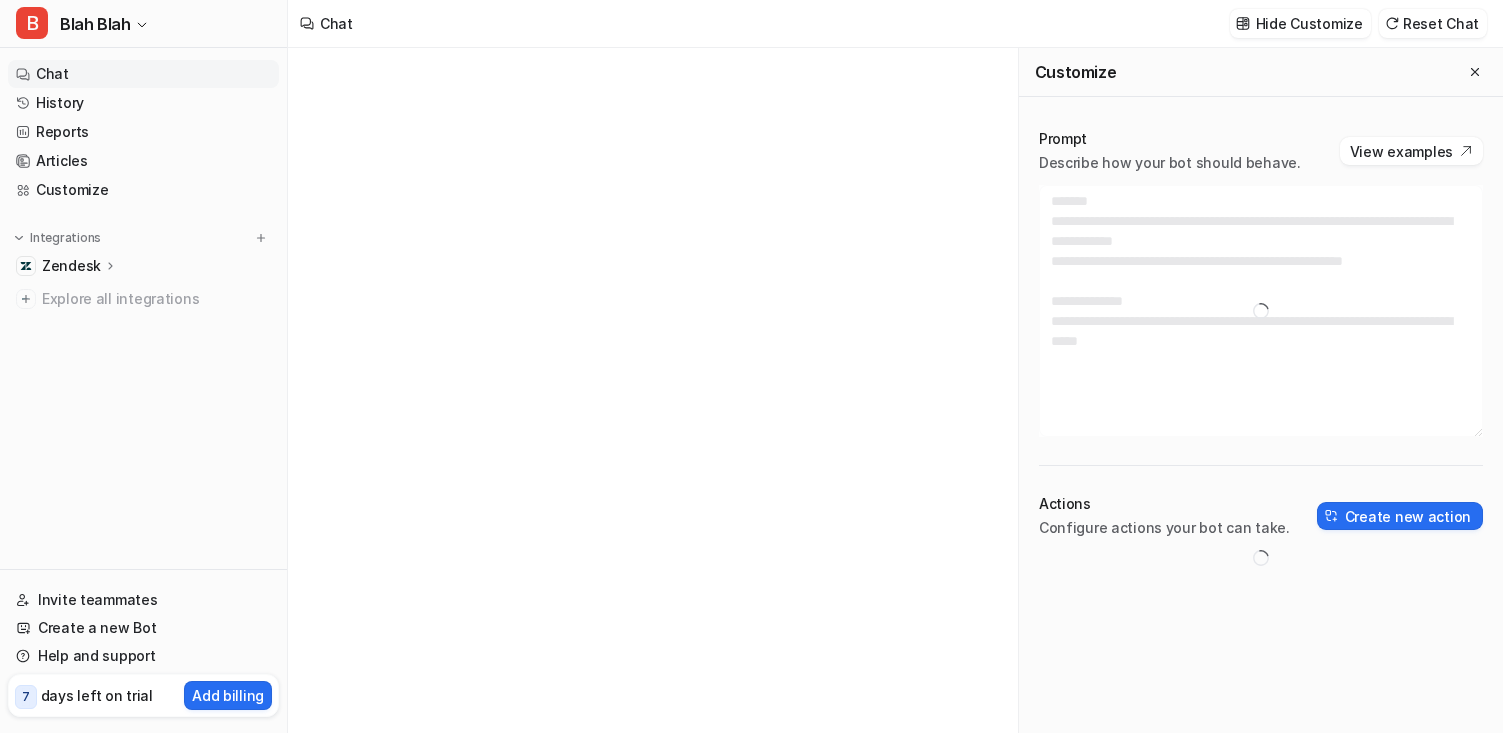 scroll, scrollTop: 0, scrollLeft: 0, axis: both 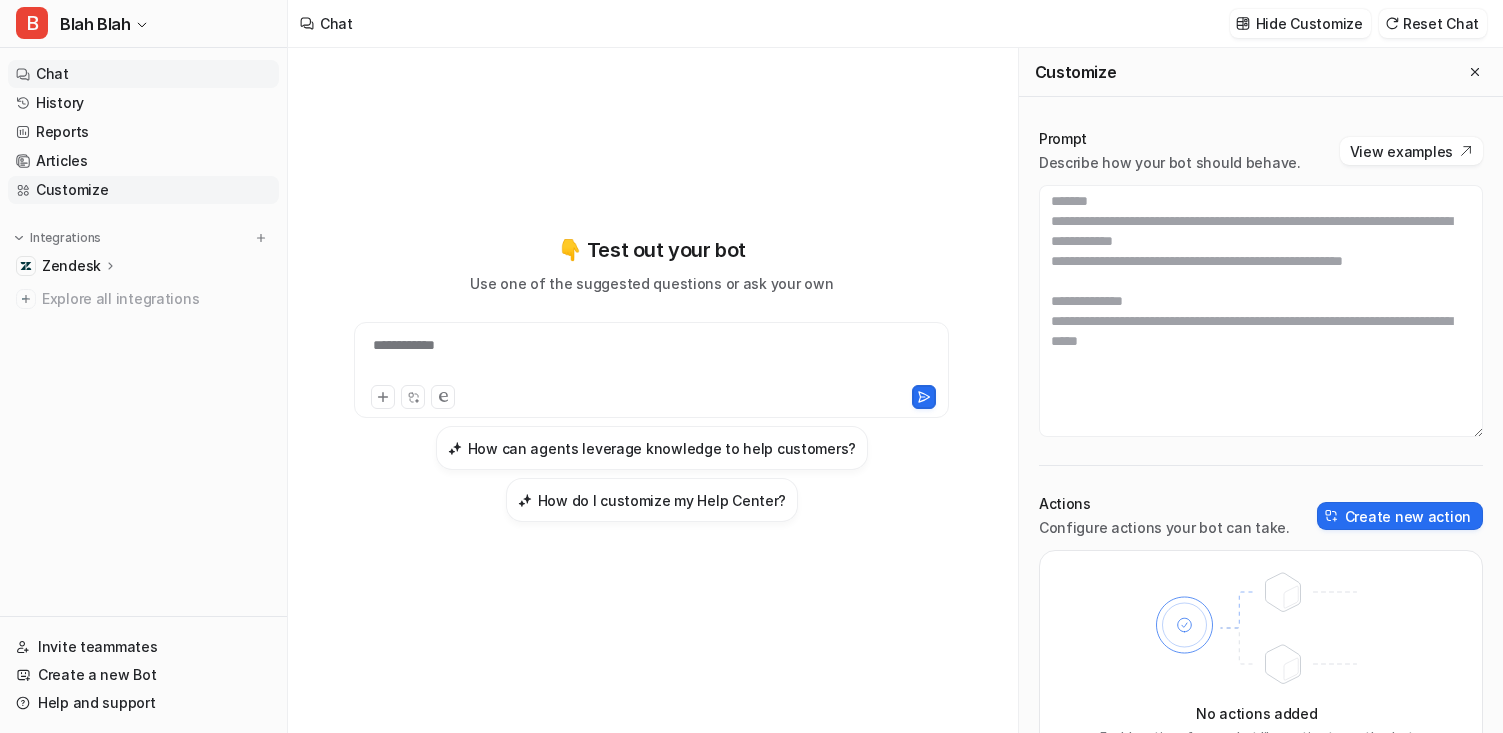 click on "Customize" at bounding box center [143, 190] 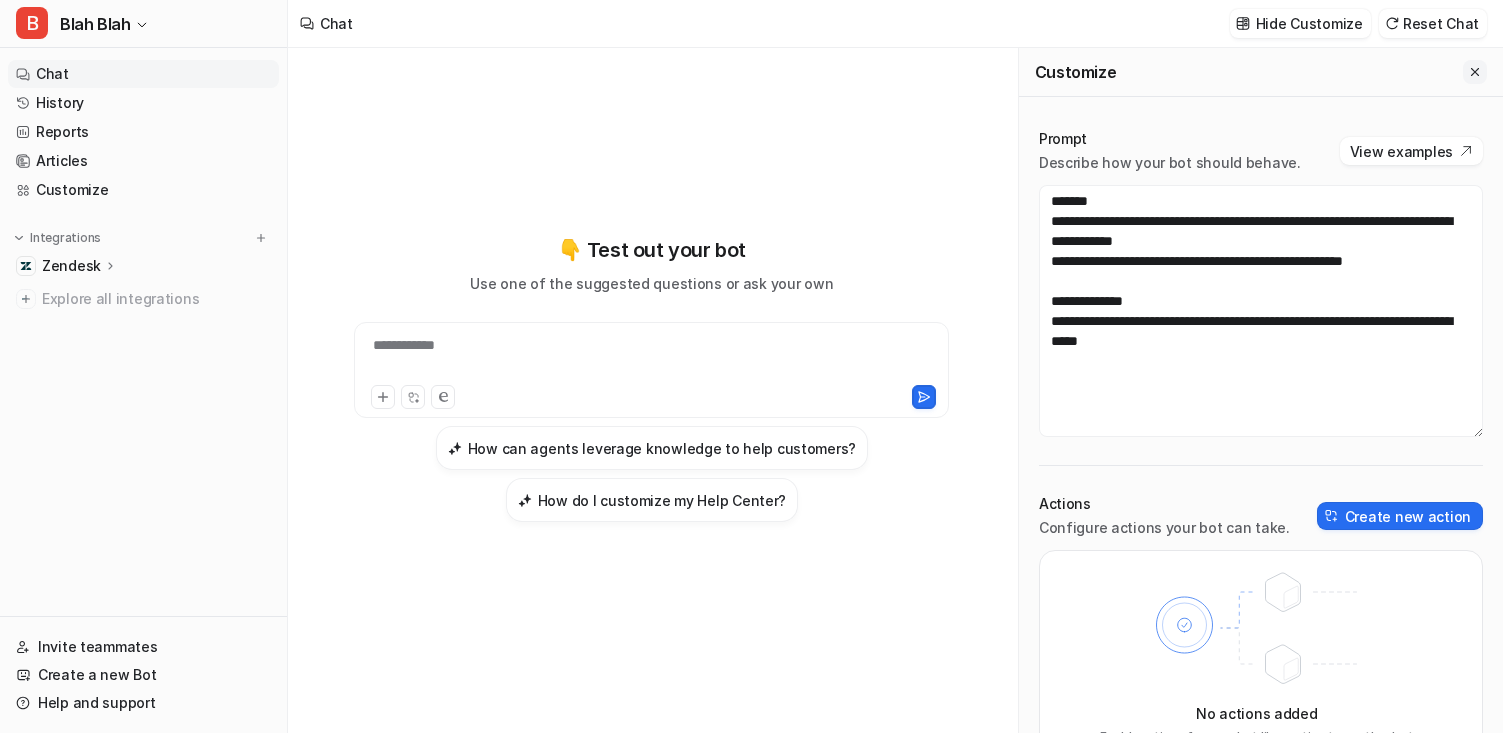 click 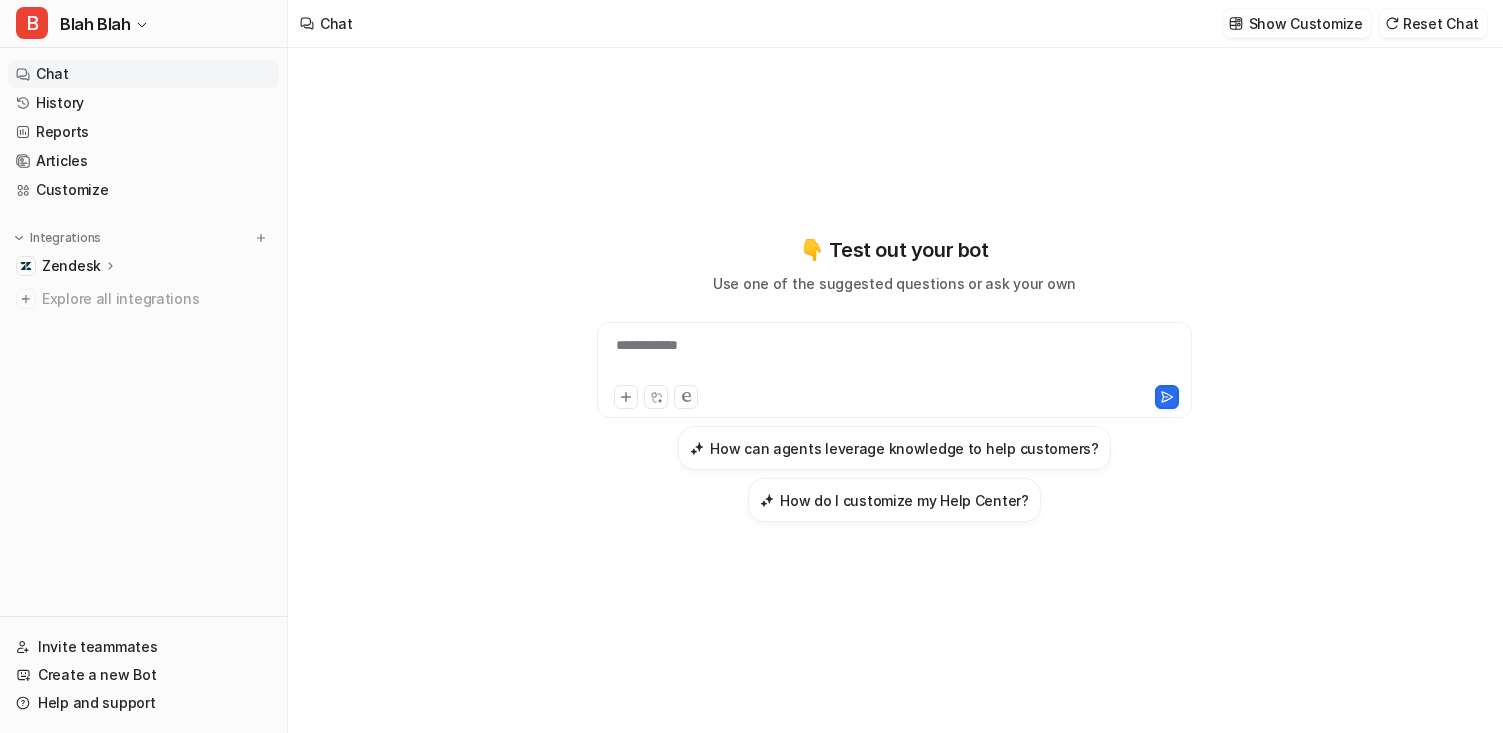 click on "Zendesk" at bounding box center (71, 266) 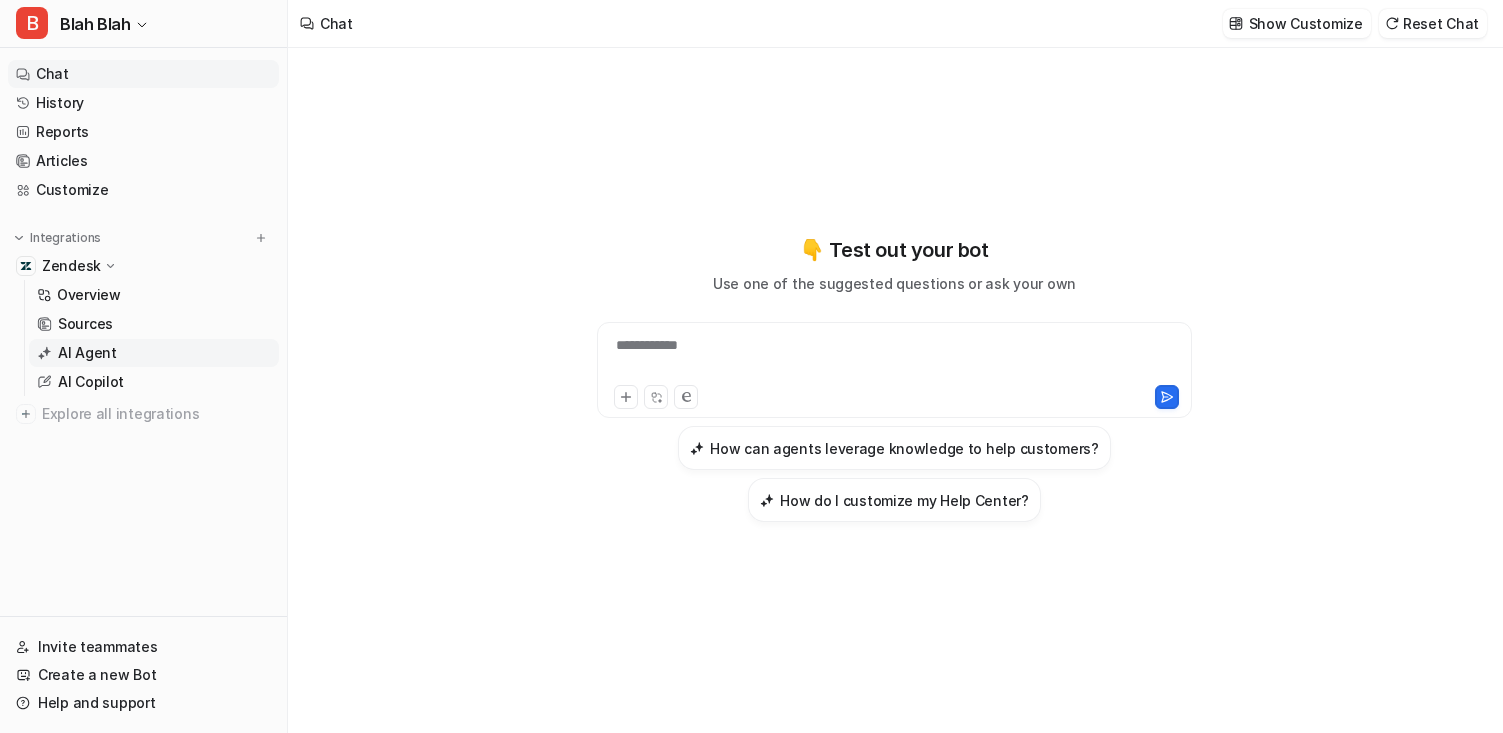 click on "AI Agent" at bounding box center (87, 353) 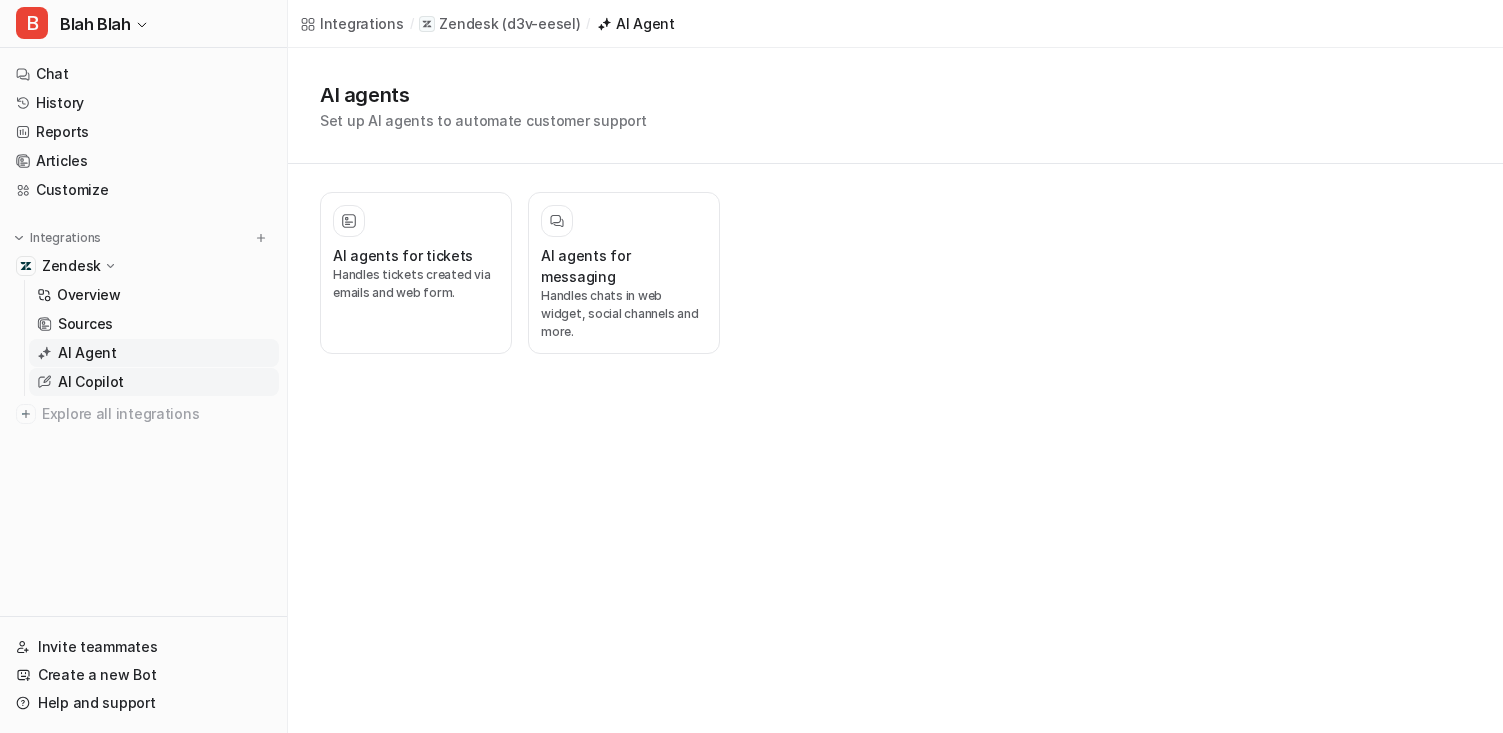 click on "AI Copilot" at bounding box center (91, 382) 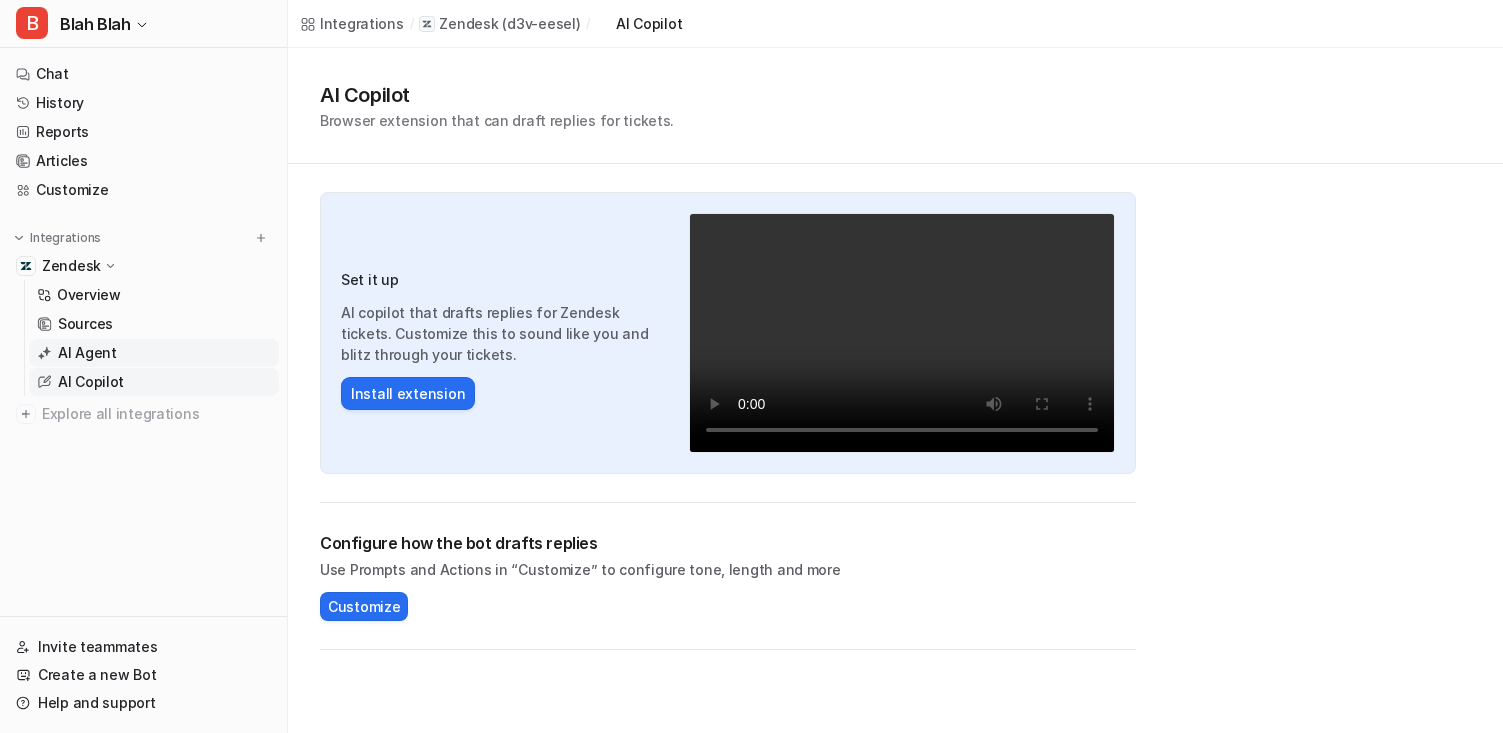 click on "AI Agent" at bounding box center (154, 353) 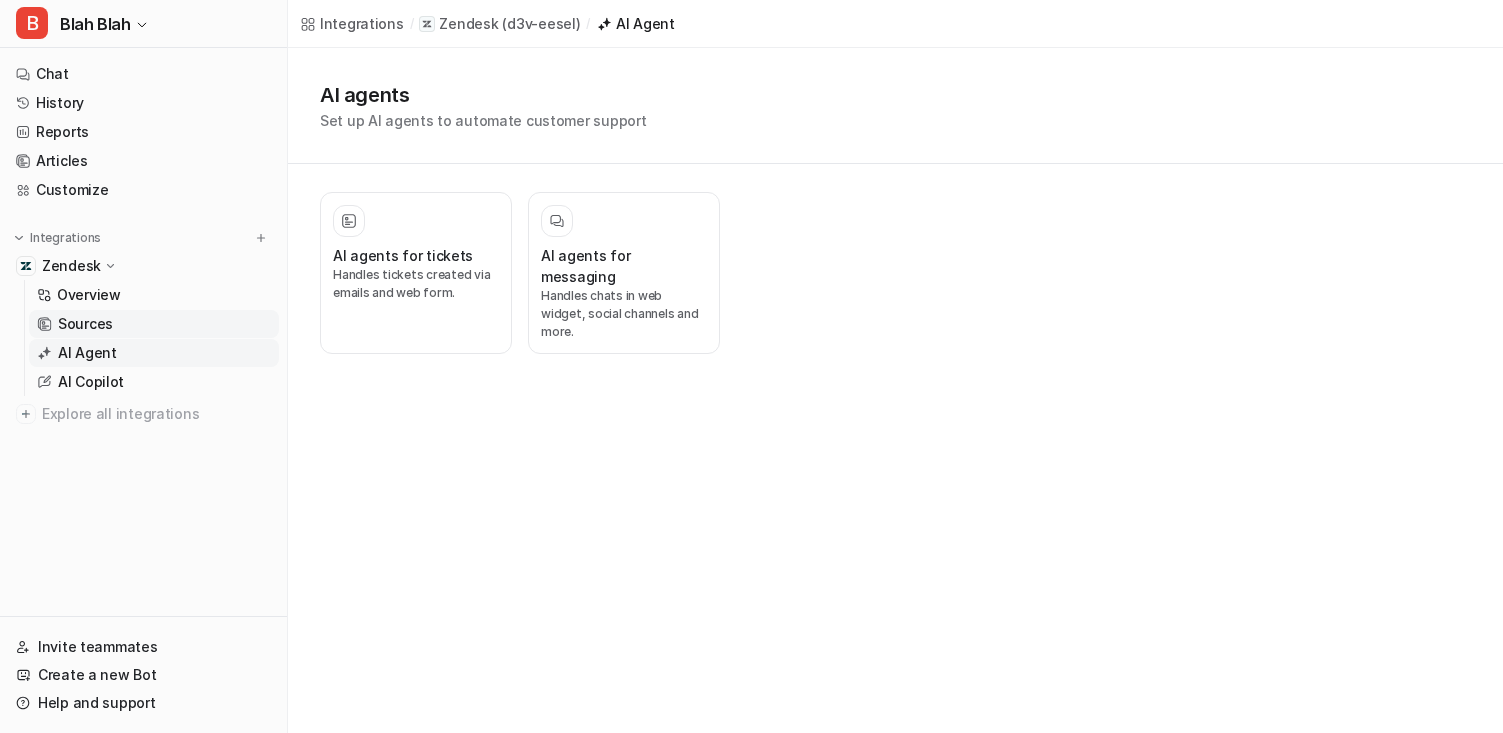 click on "Sources" at bounding box center (85, 324) 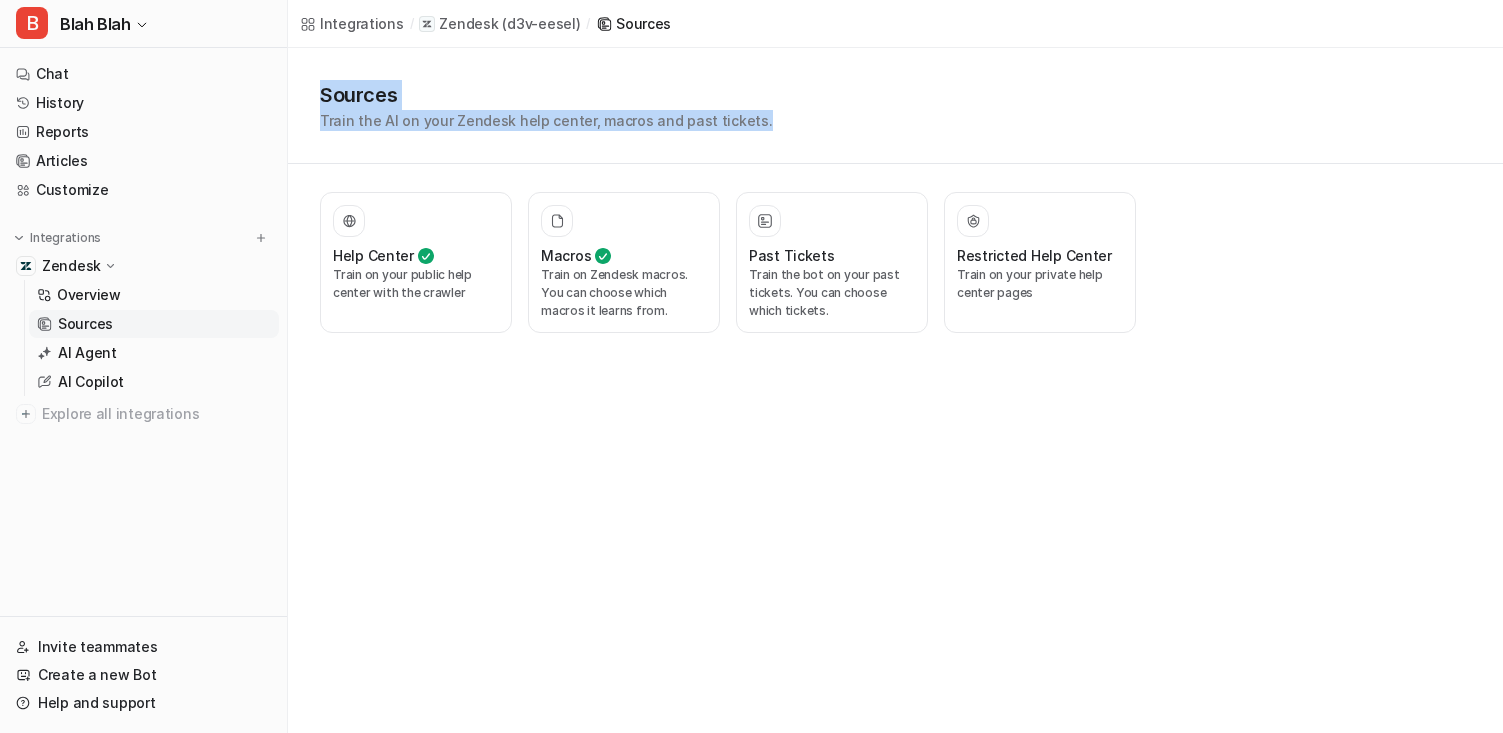 drag, startPoint x: 319, startPoint y: 99, endPoint x: 782, endPoint y: 133, distance: 464.2467 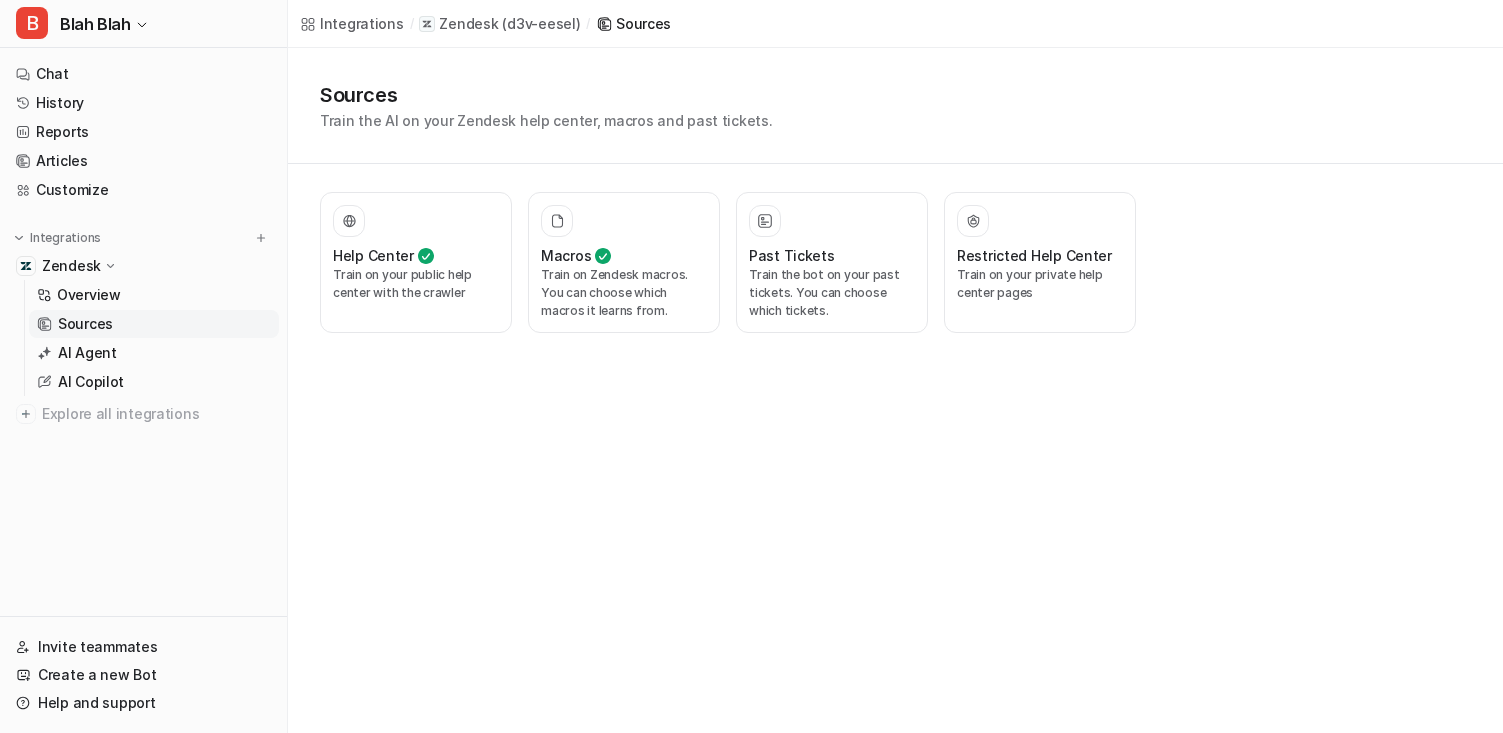 click on "Zendesk" at bounding box center [468, 24] 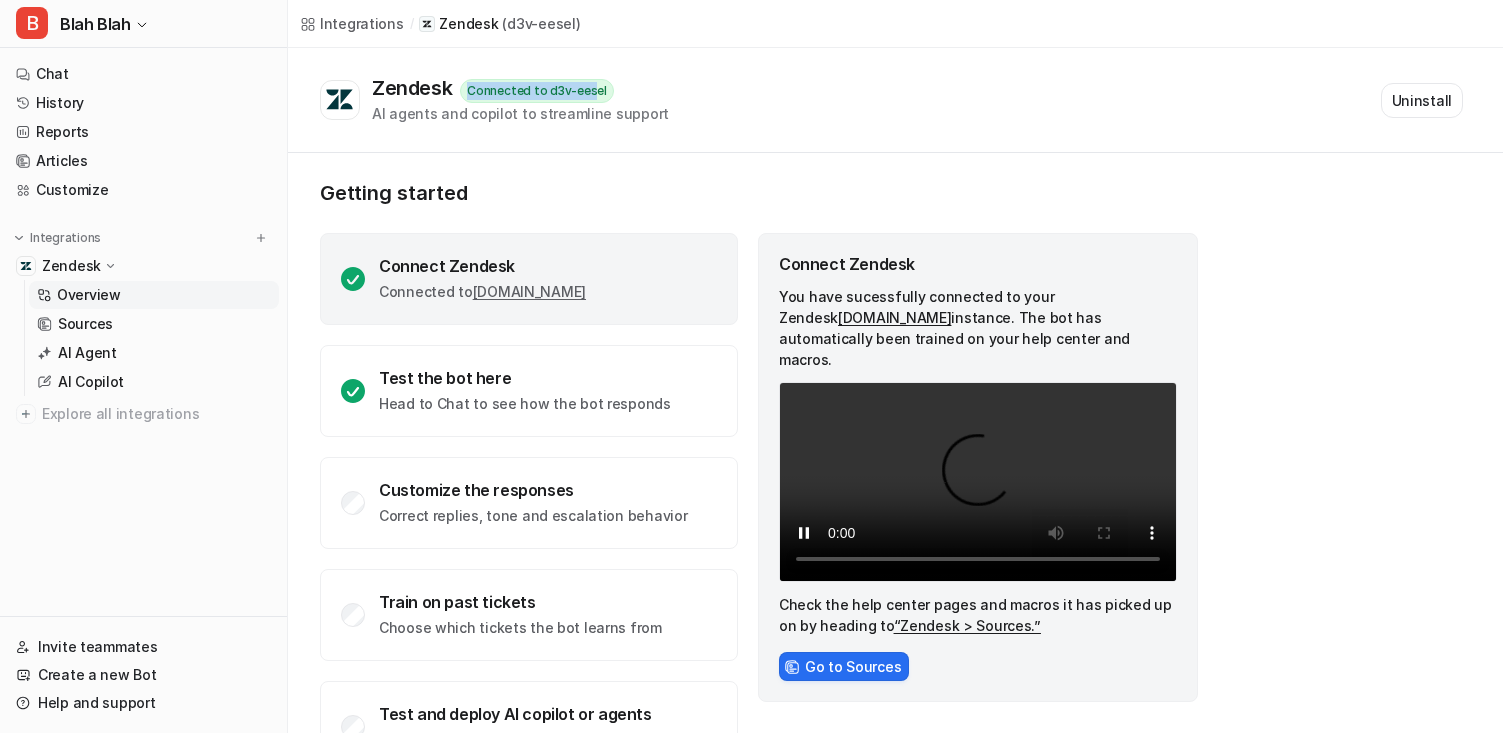 drag, startPoint x: 471, startPoint y: 88, endPoint x: 593, endPoint y: 89, distance: 122.0041 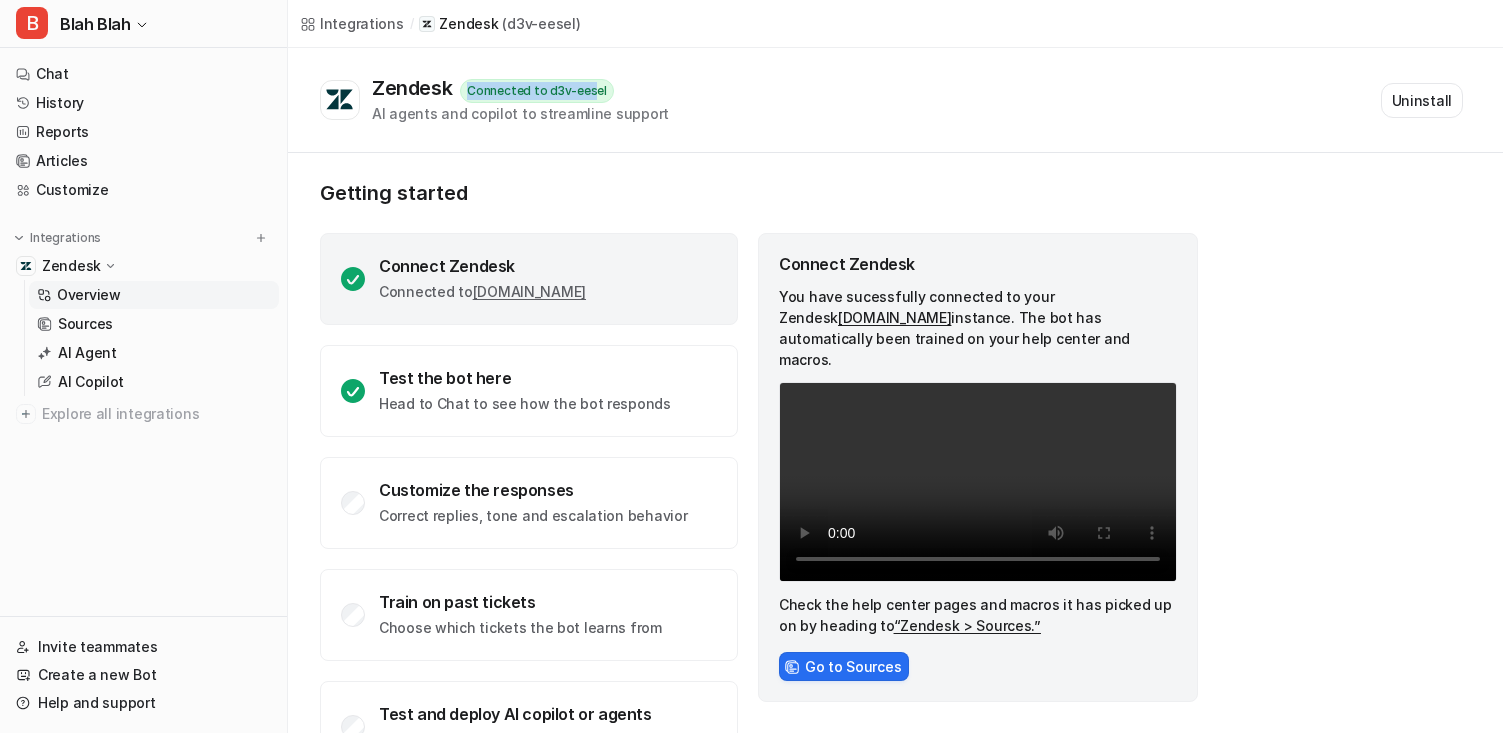click on "Connected to d3v-eesel" at bounding box center [537, 91] 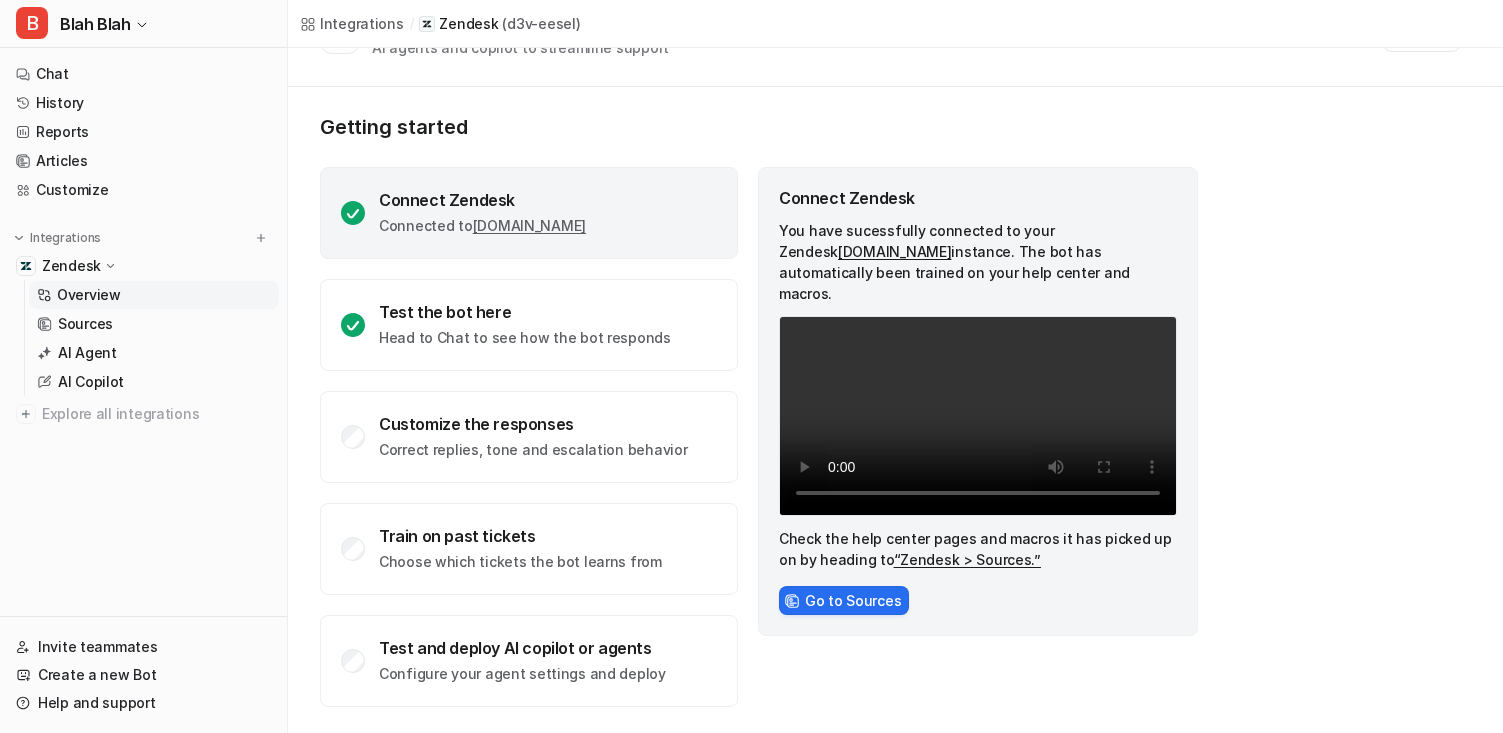 scroll, scrollTop: 68, scrollLeft: 0, axis: vertical 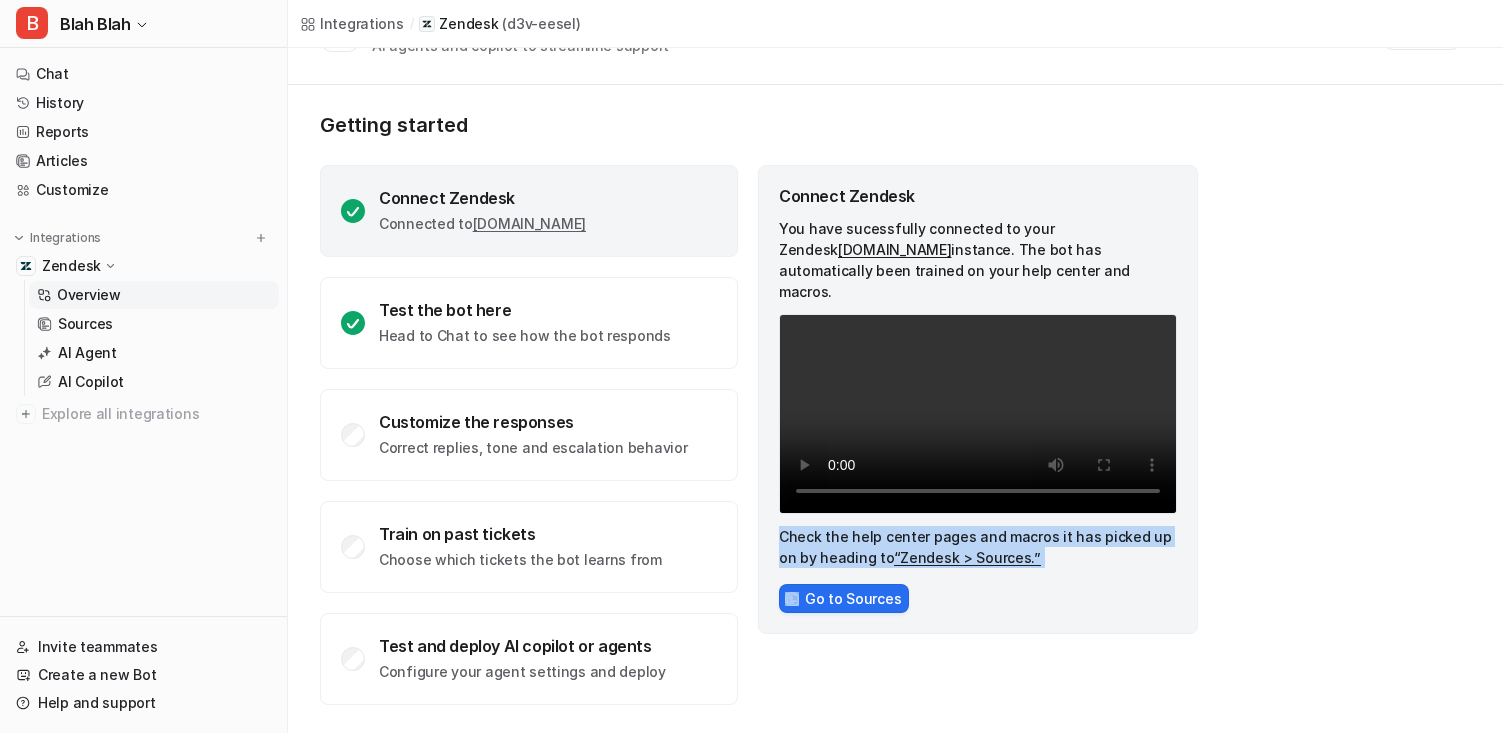 drag, startPoint x: 775, startPoint y: 539, endPoint x: 1075, endPoint y: 589, distance: 304.13812 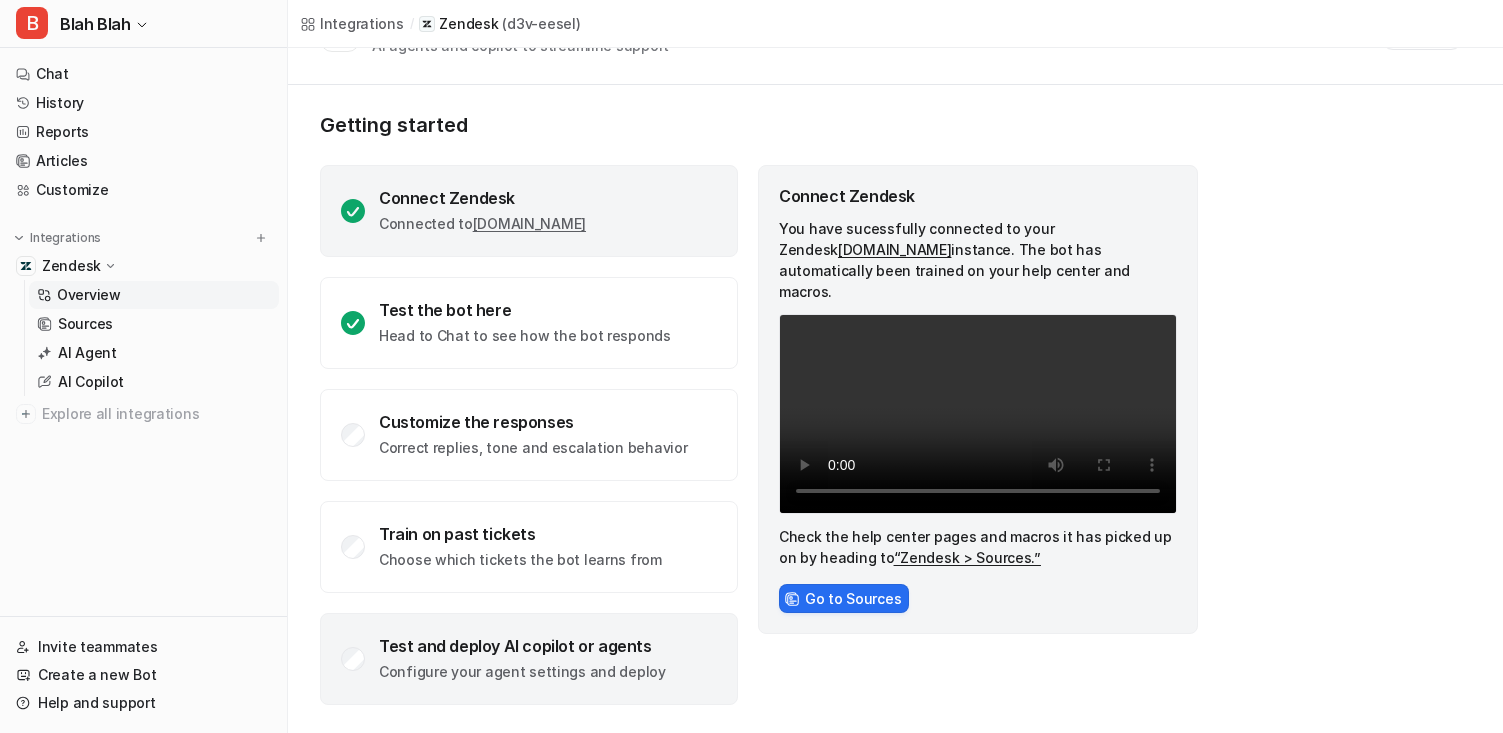 click on "Test and deploy AI copilot or agents Configure your agent settings and deploy" 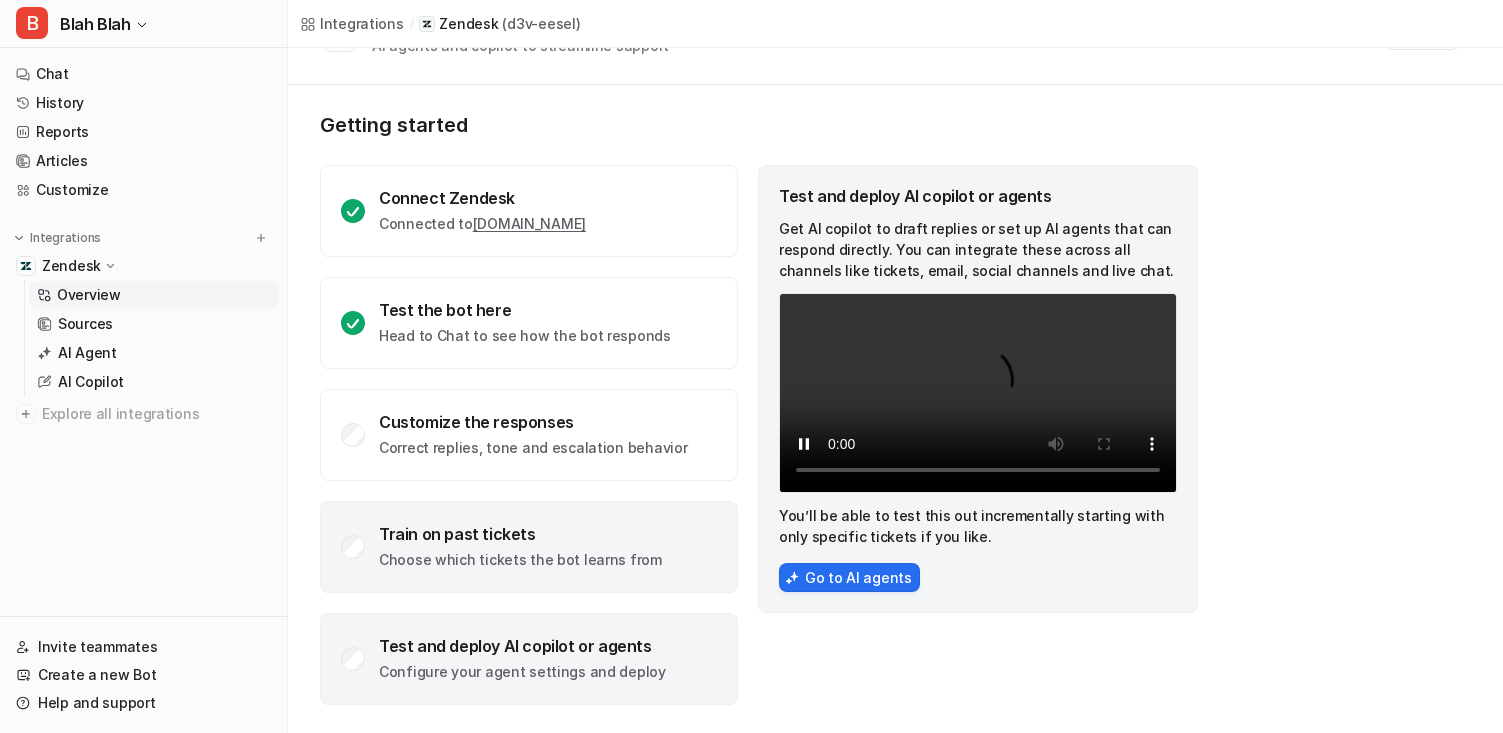 click on "Train on past tickets" 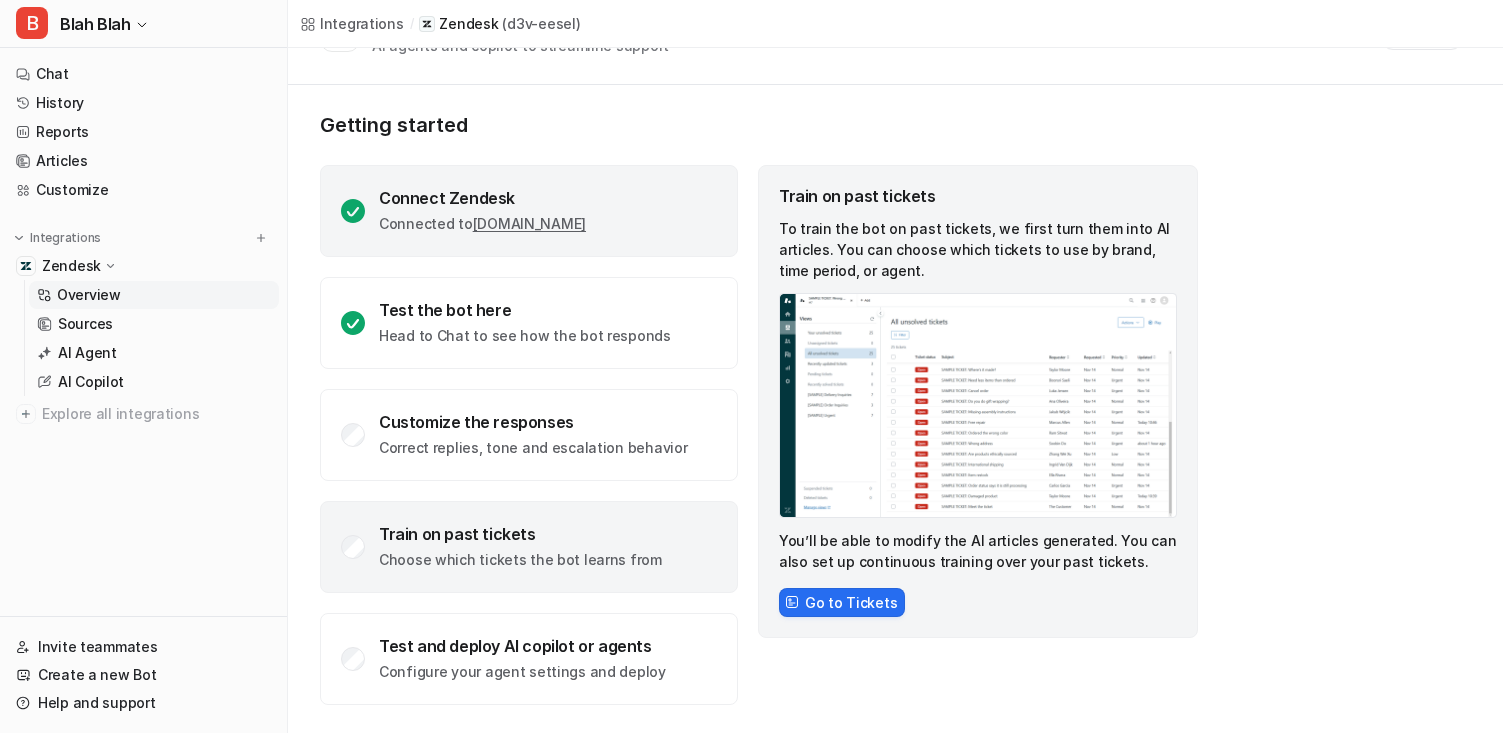 click on "d3v-eesel.zendesk.com" 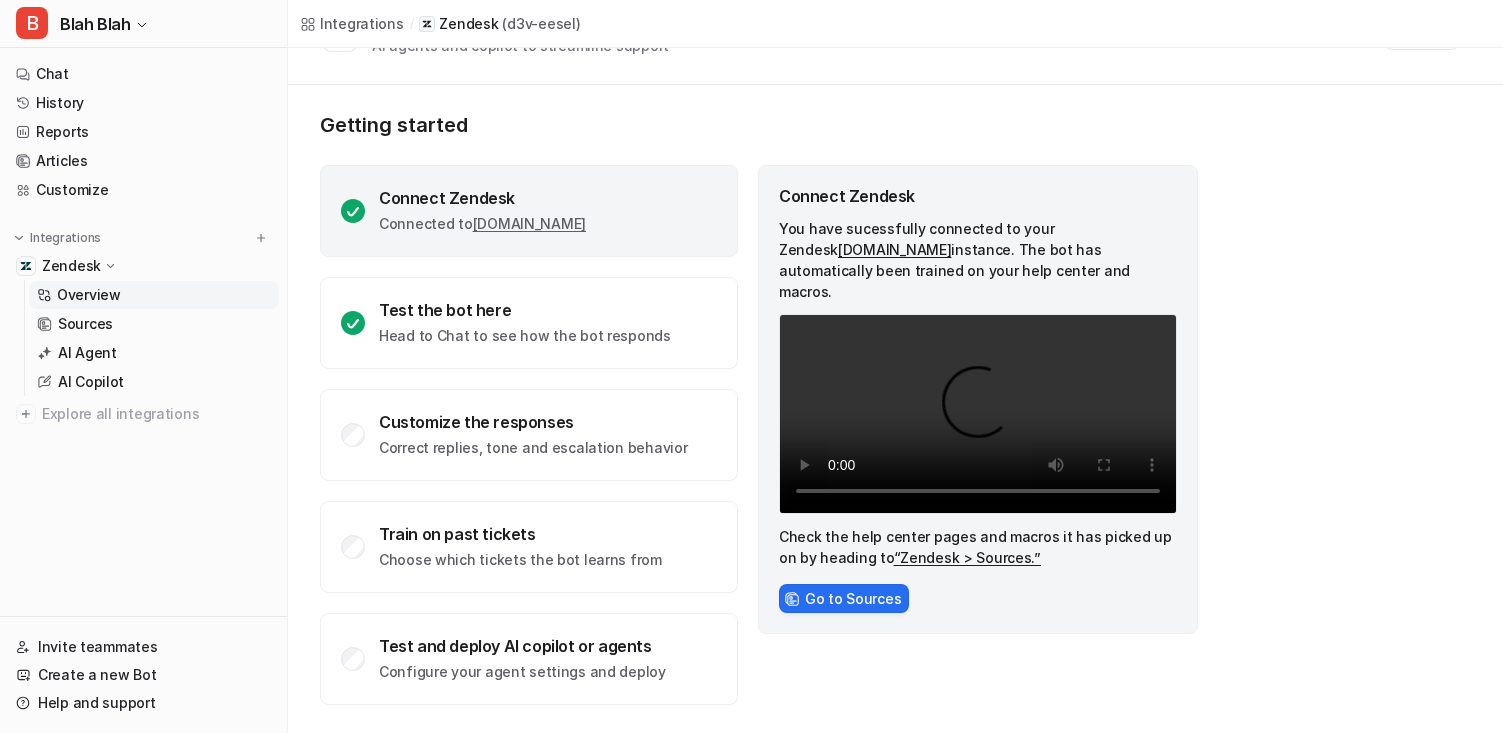 click on "Connected to  d3v-eesel.zendesk.com" 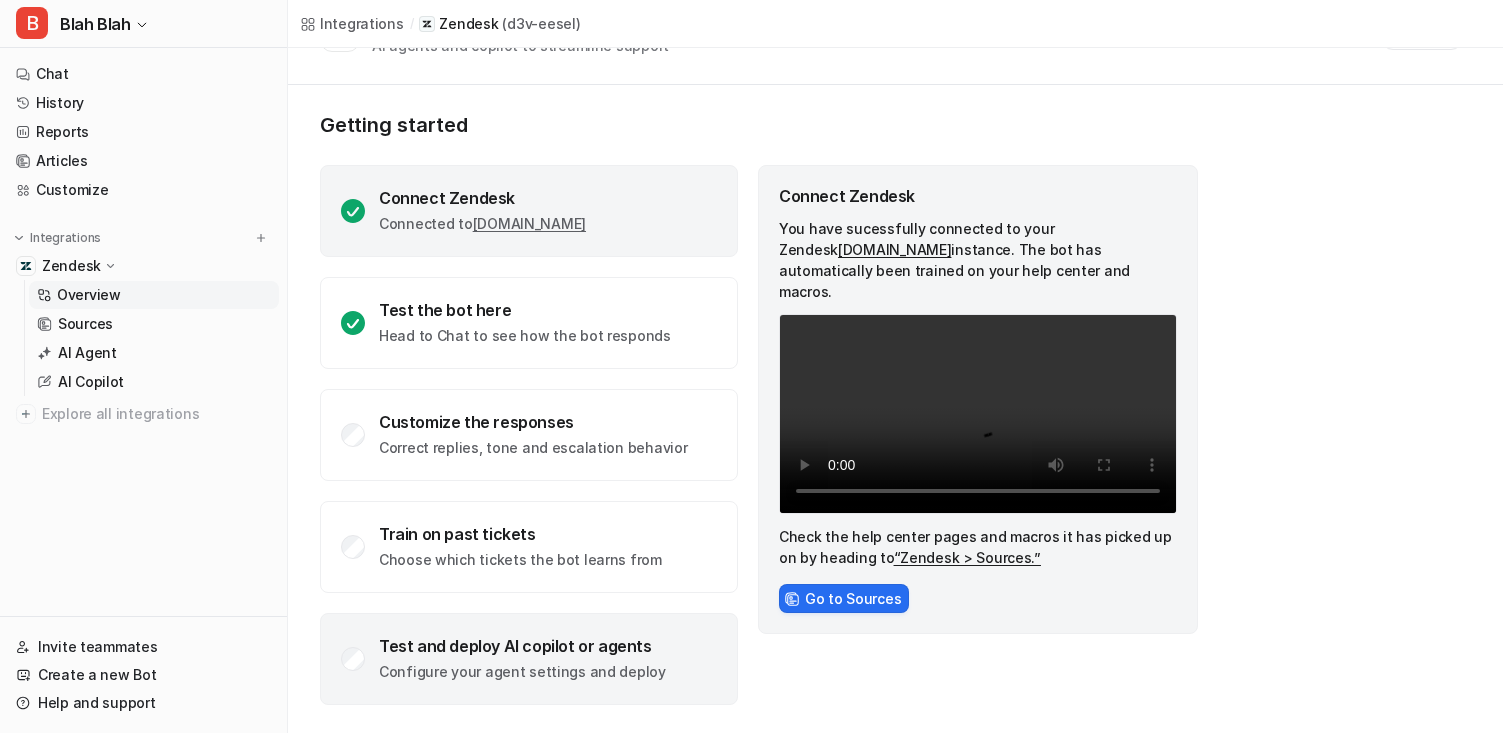 click on "Test and deploy AI copilot or agents Configure your agent settings and deploy" 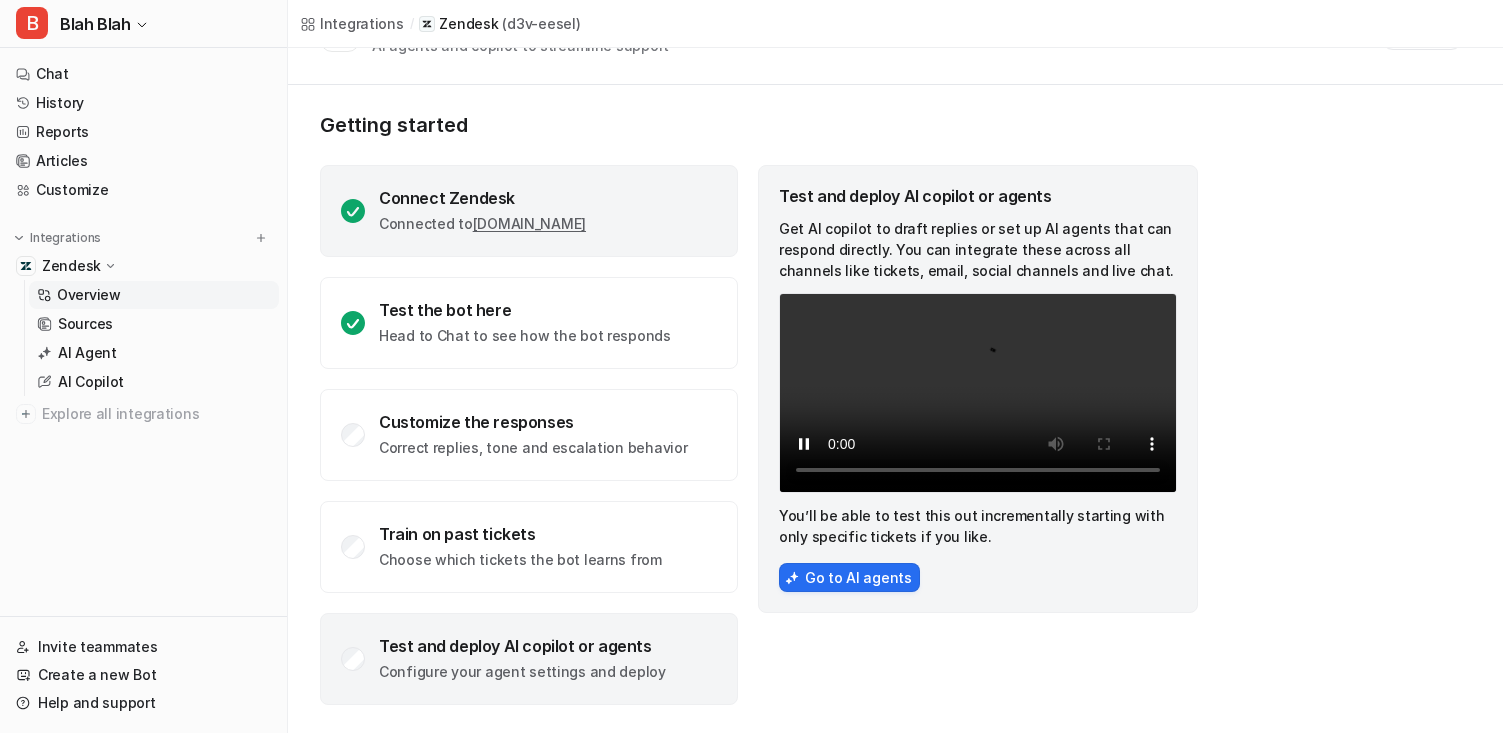 click on "Connect Zendesk Connected to  d3v-eesel.zendesk.com" 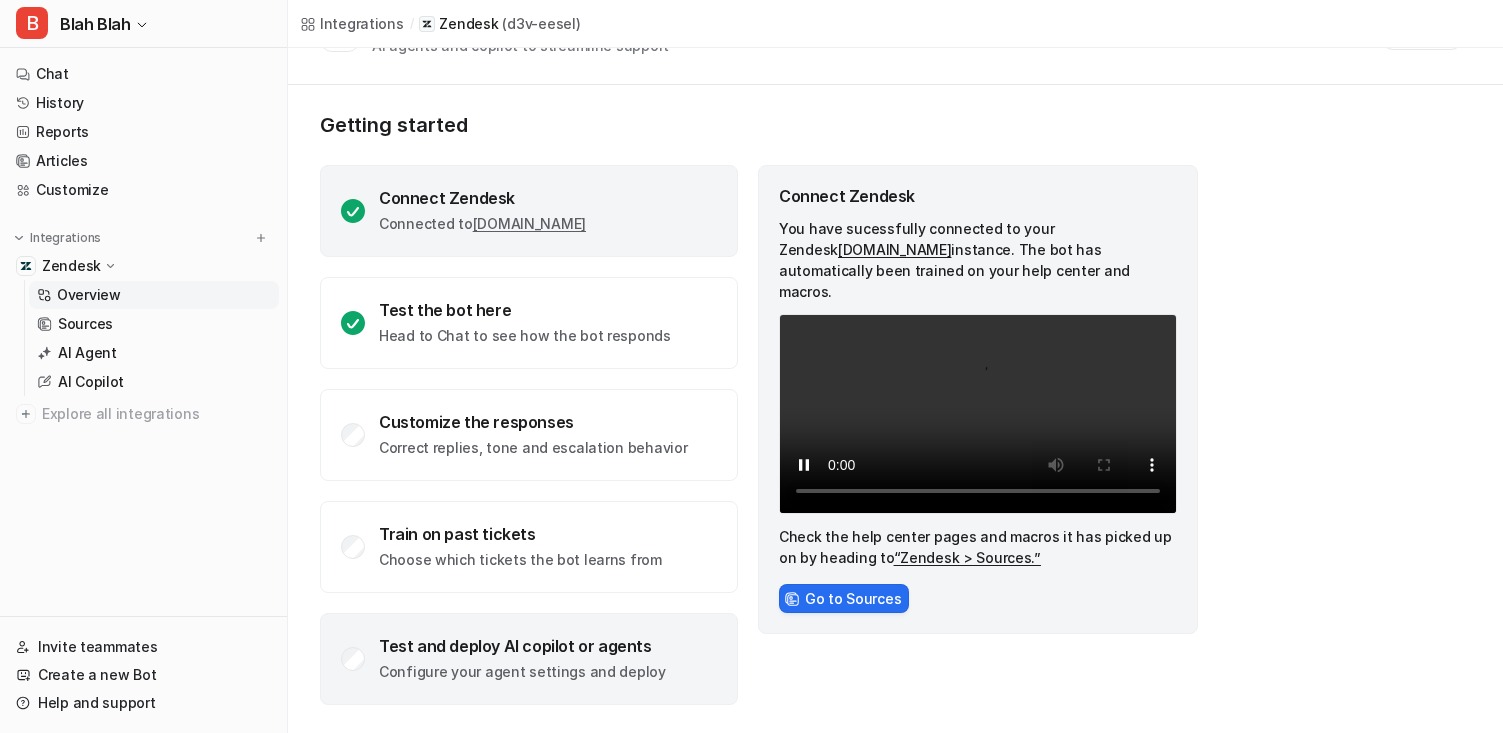 click on "Configure your agent settings and deploy" 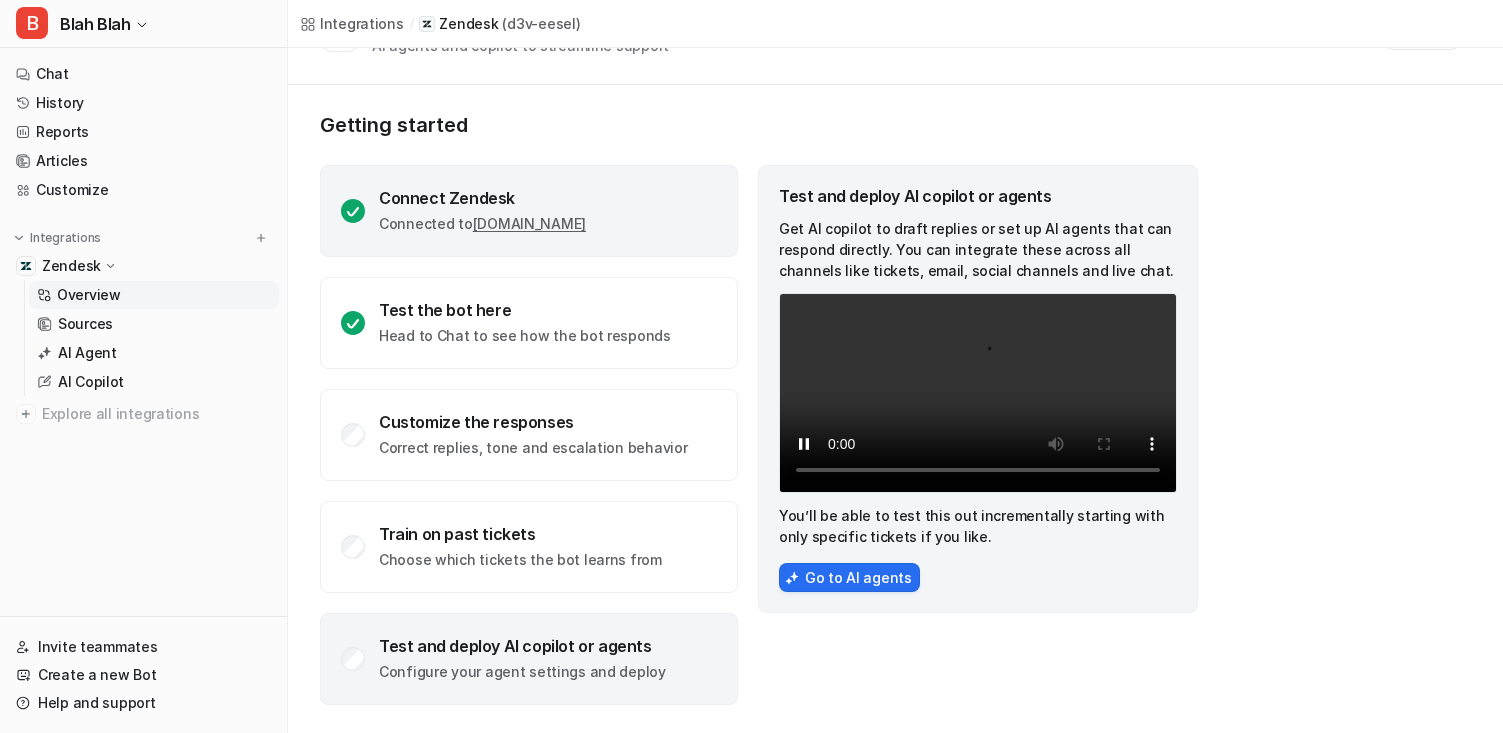click on "Connect Zendesk Connected to  d3v-eesel.zendesk.com" 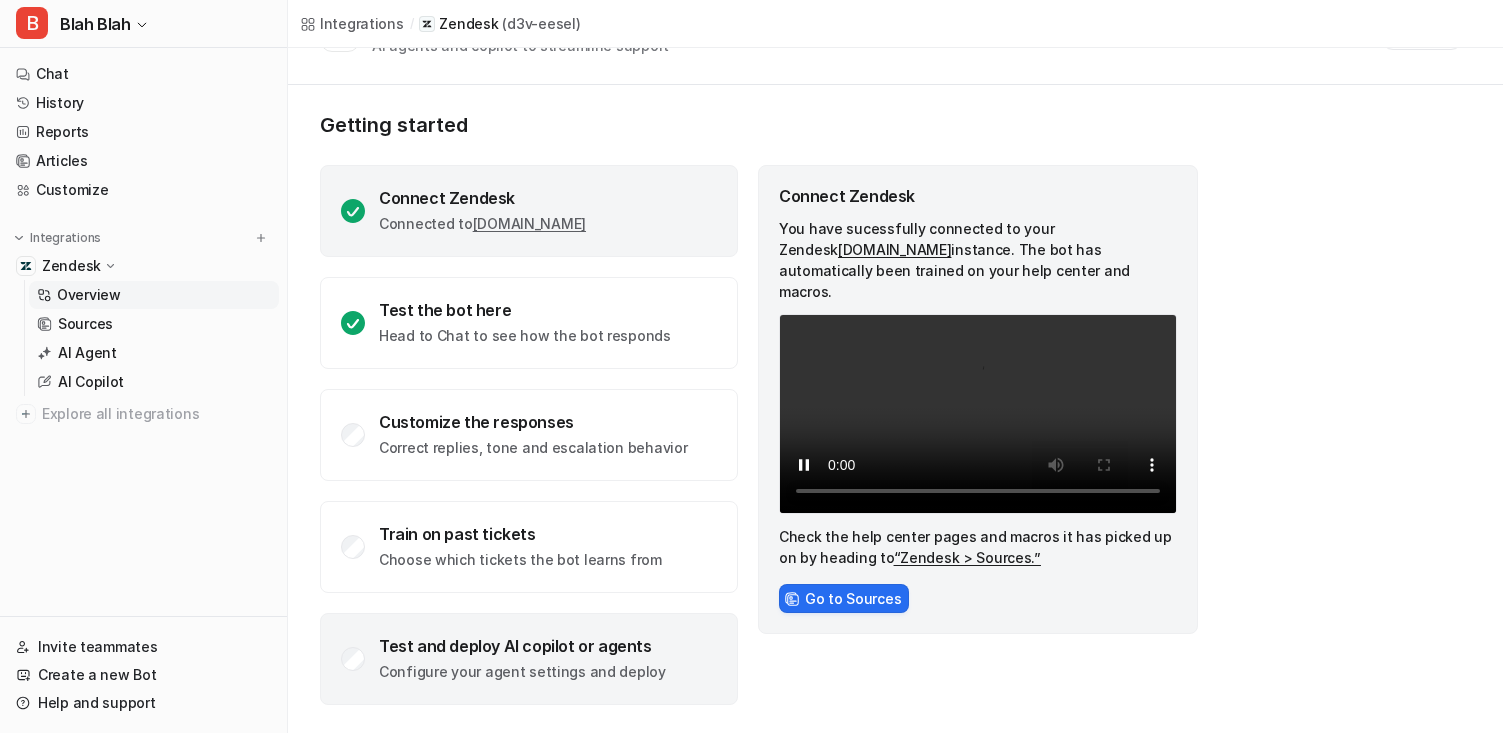 click on "Test and deploy AI copilot or agents Configure your agent settings and deploy" 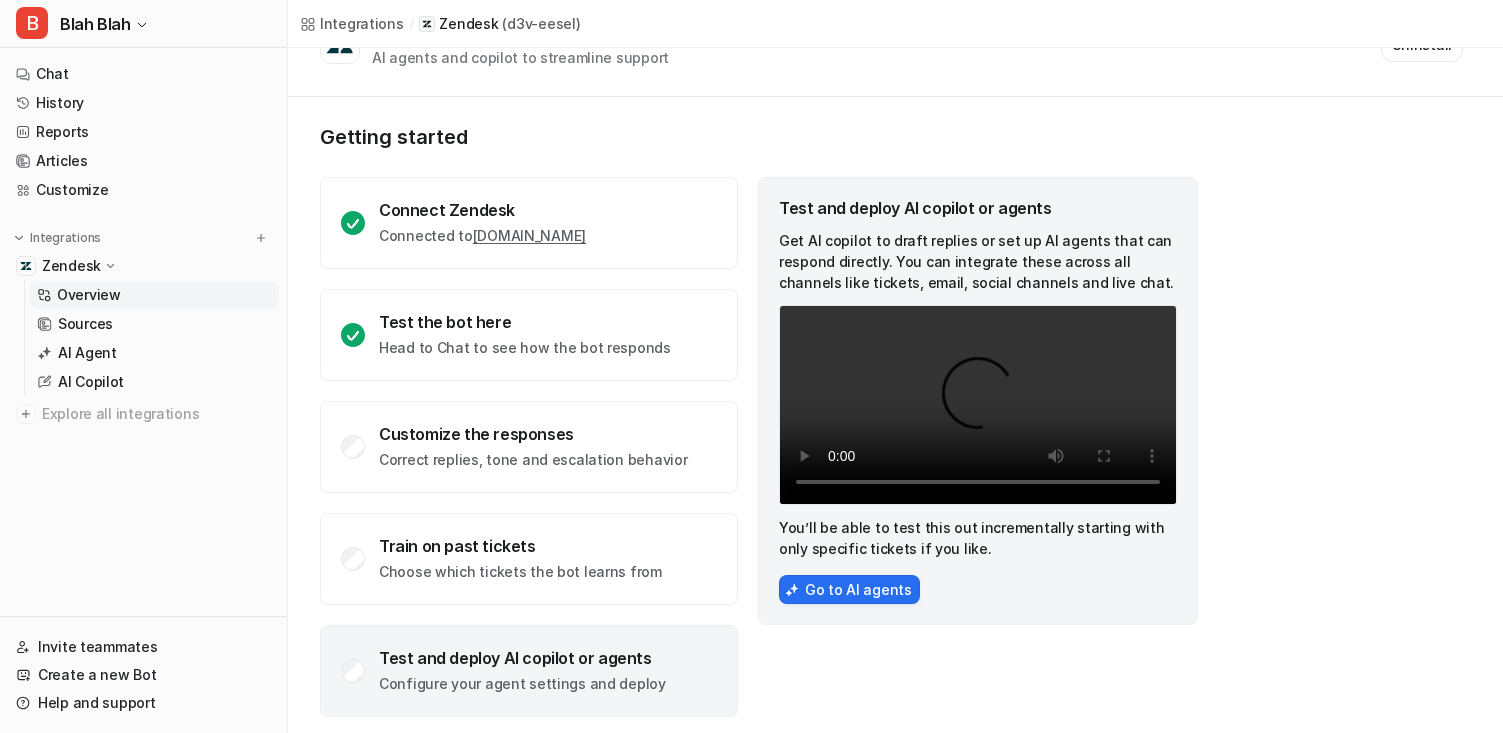 scroll, scrollTop: 68, scrollLeft: 0, axis: vertical 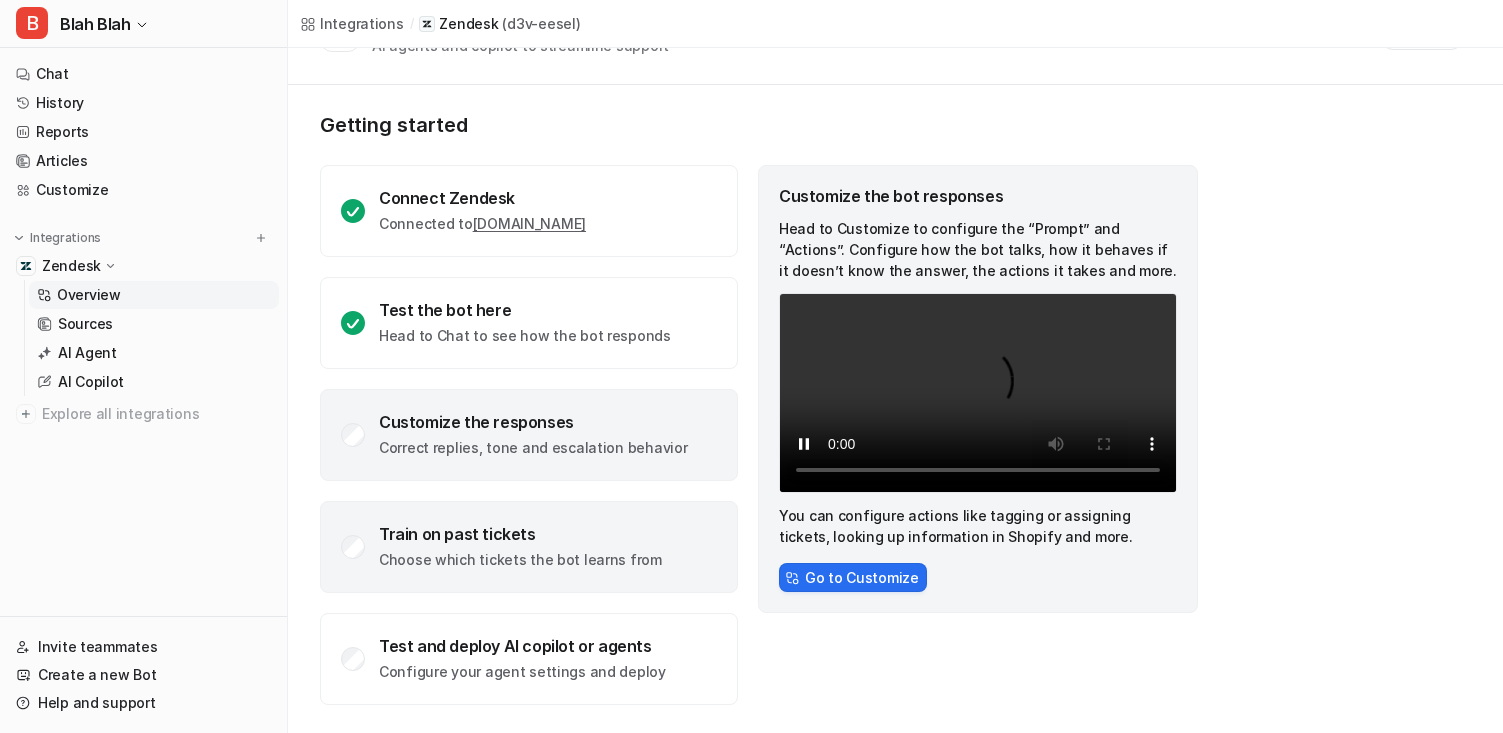 click on "Train on past tickets Choose which tickets the bot learns from" 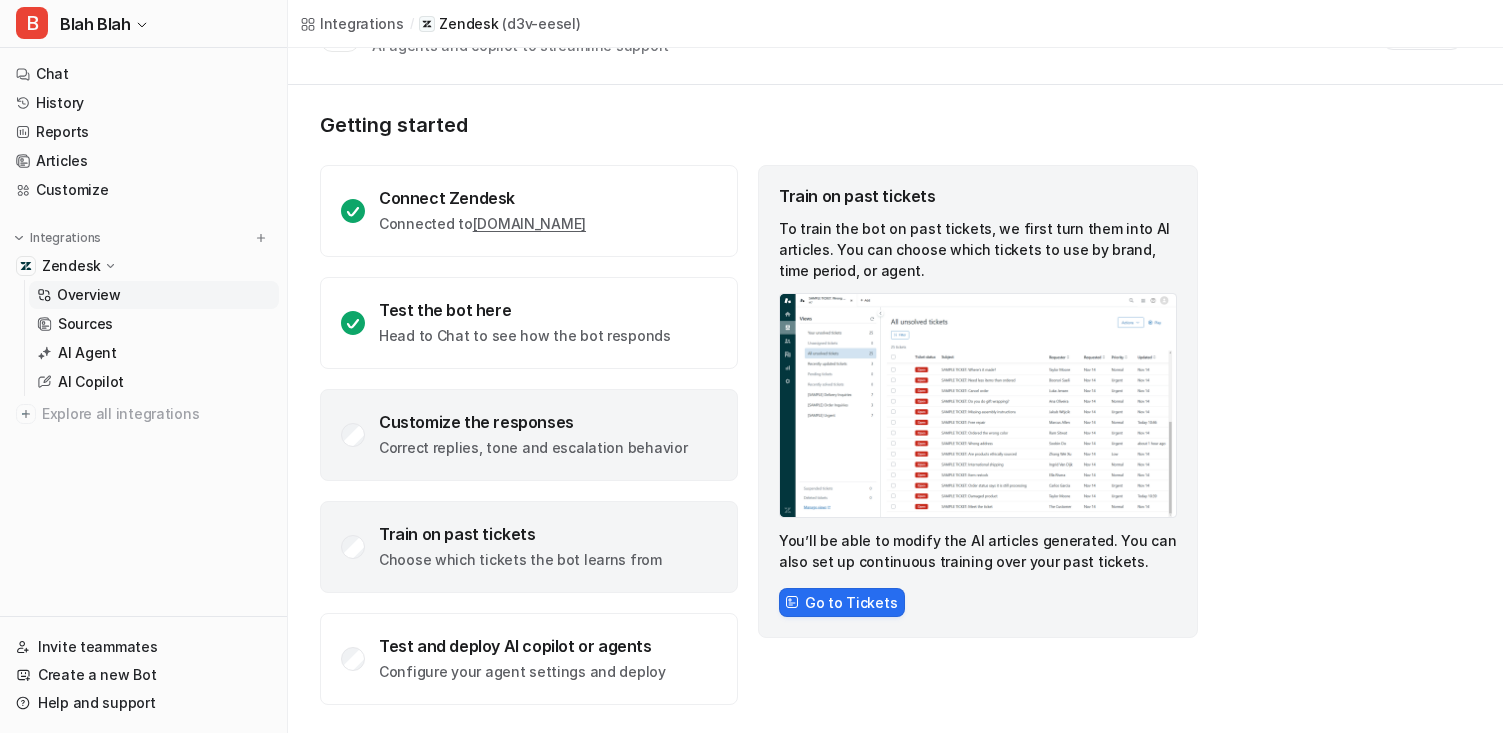 click on "Customize the responses" 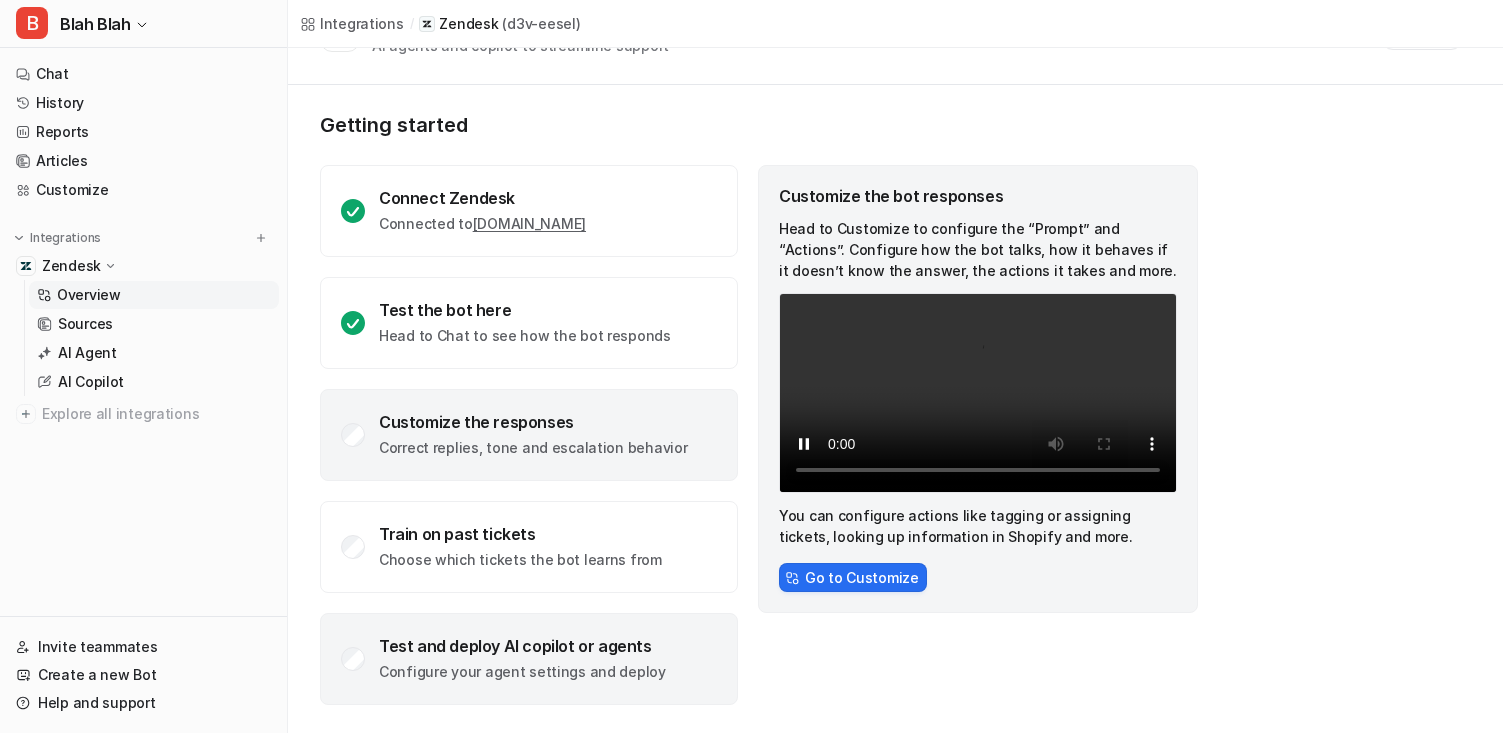 click on "Test and deploy AI copilot or agents Configure your agent settings and deploy" 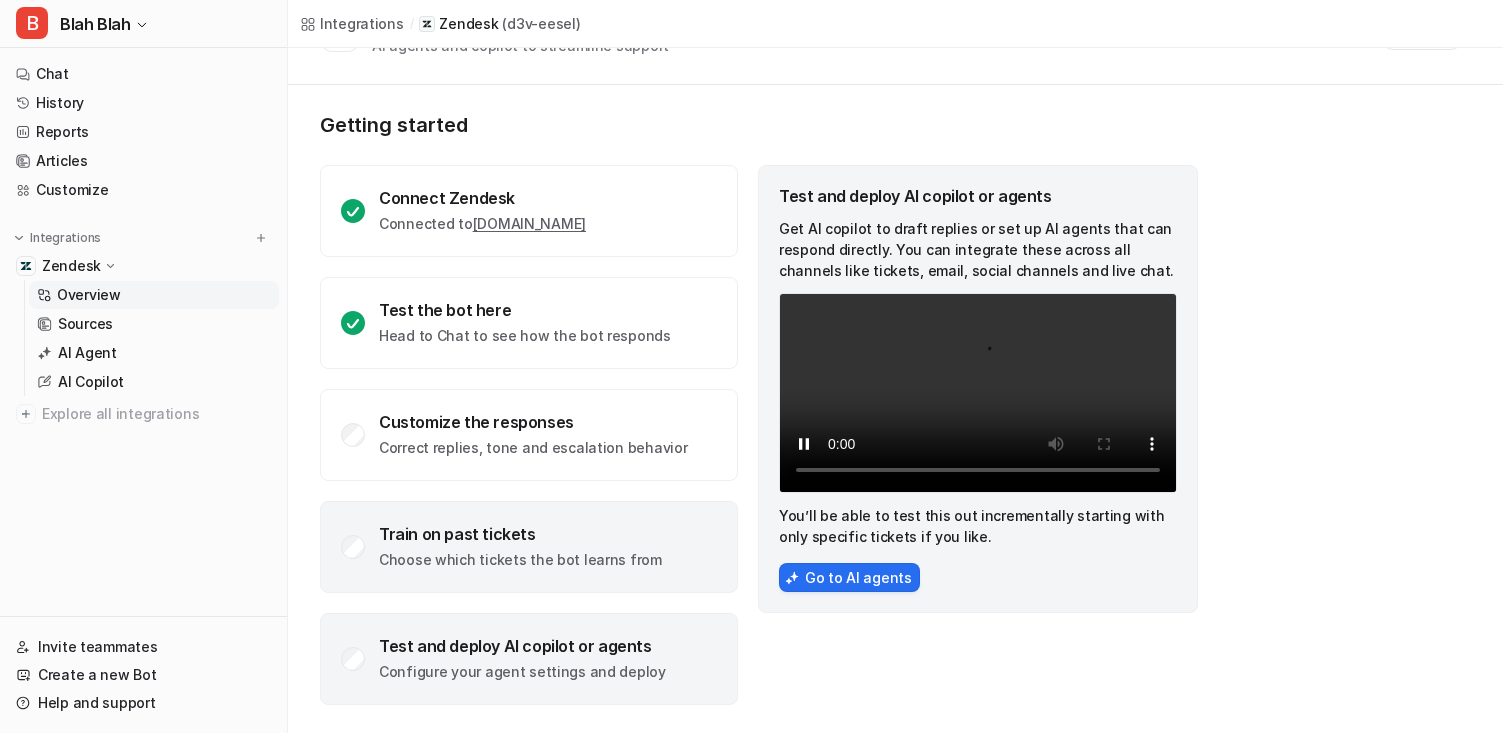 click on "Train on past tickets Choose which tickets the bot learns from" 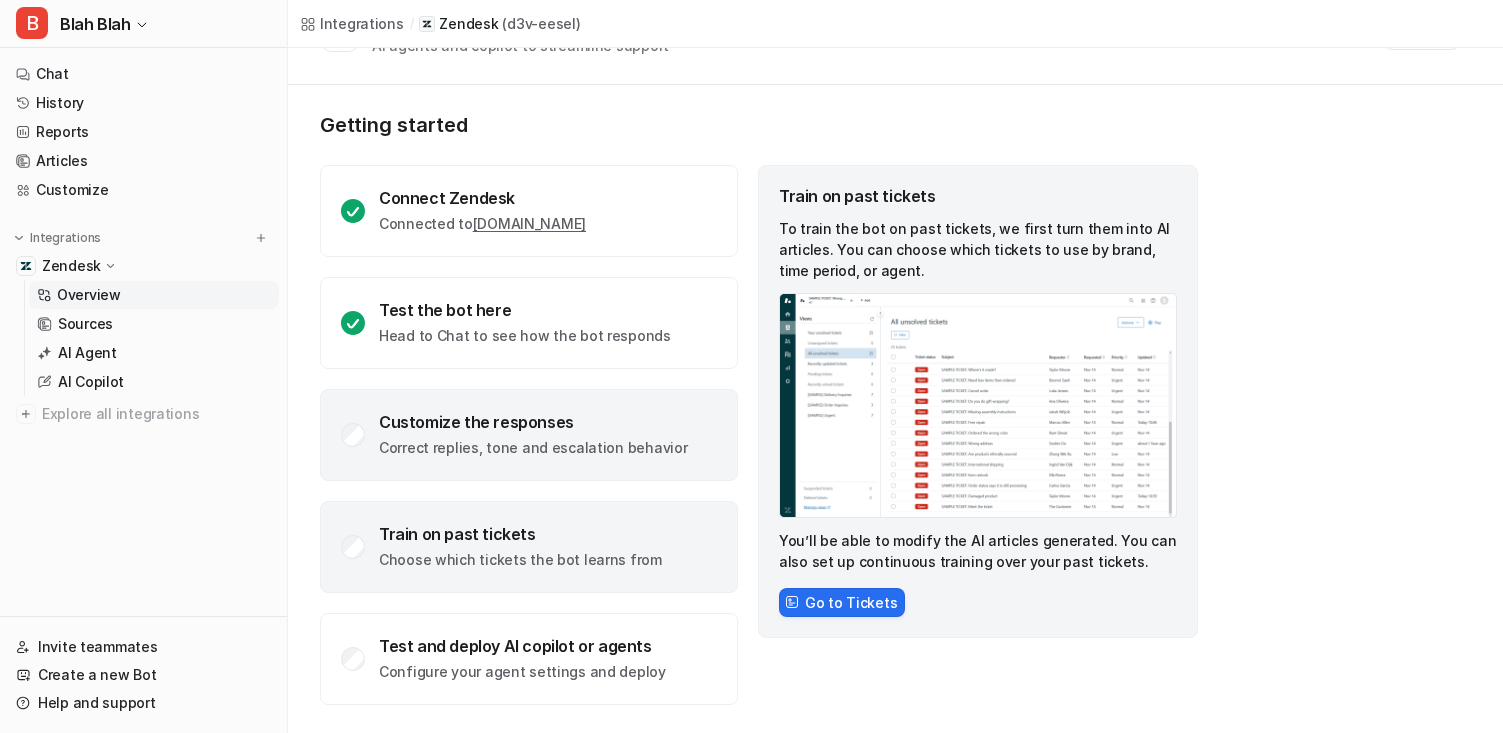 click on "Correct replies, tone and escalation behavior" 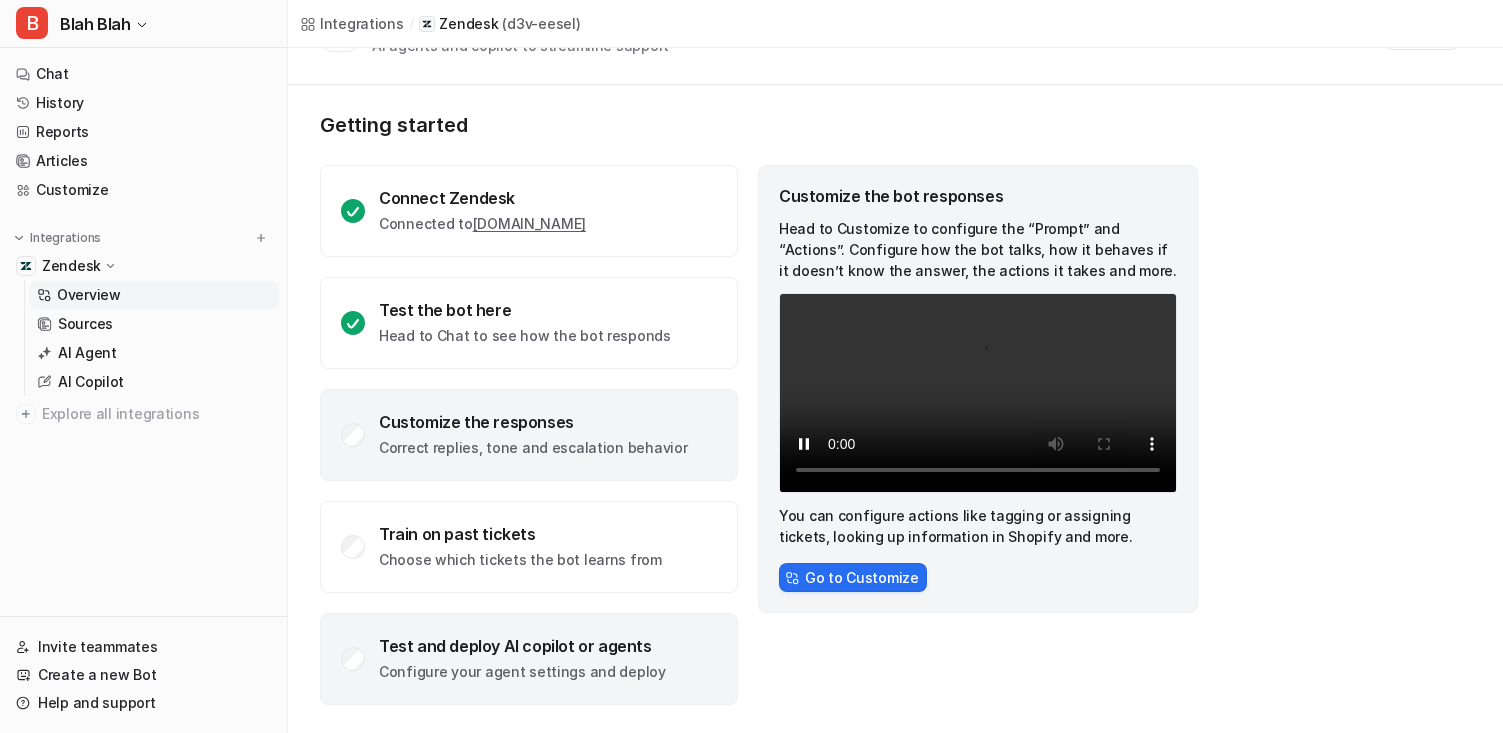 click on "Test and deploy AI copilot or agents" 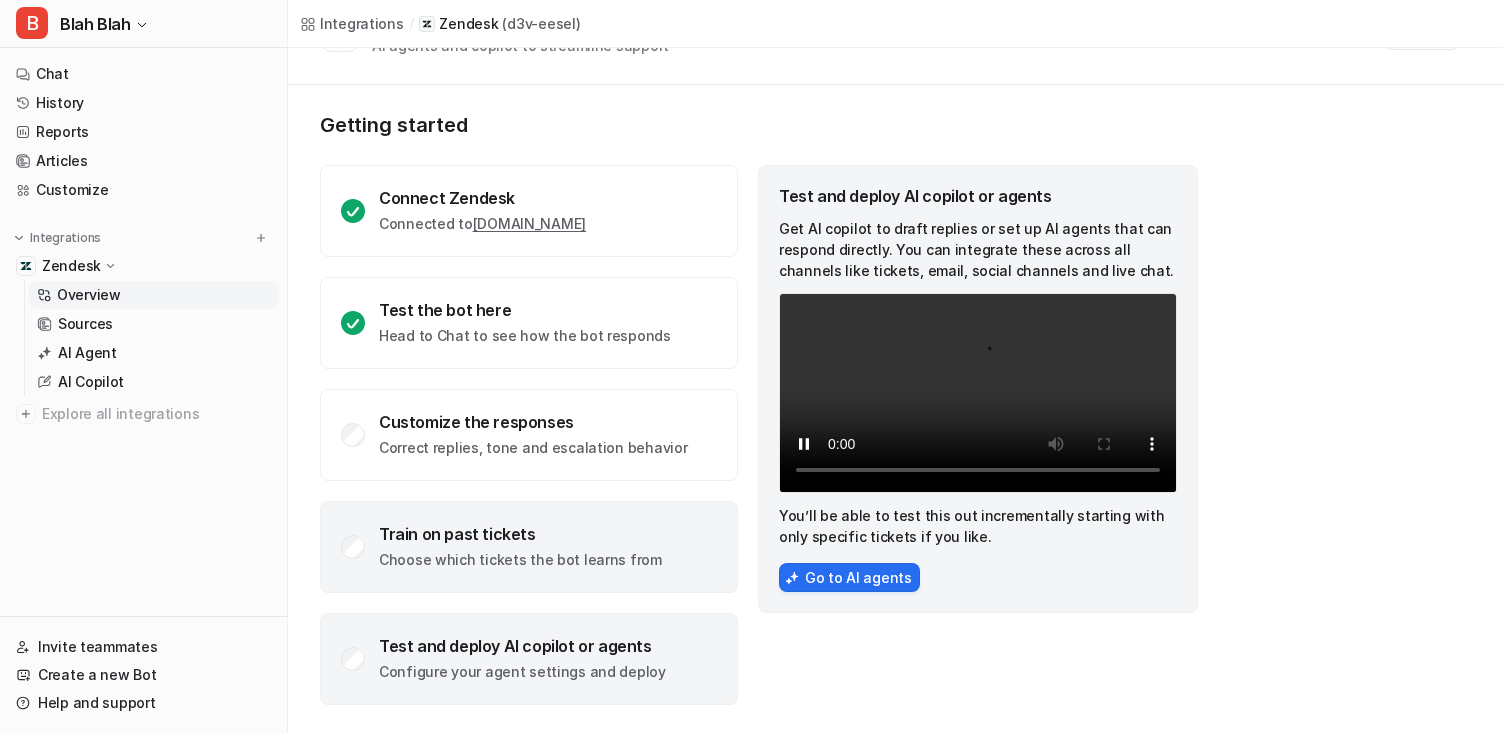 click on "Train on past tickets Choose which tickets the bot learns from" 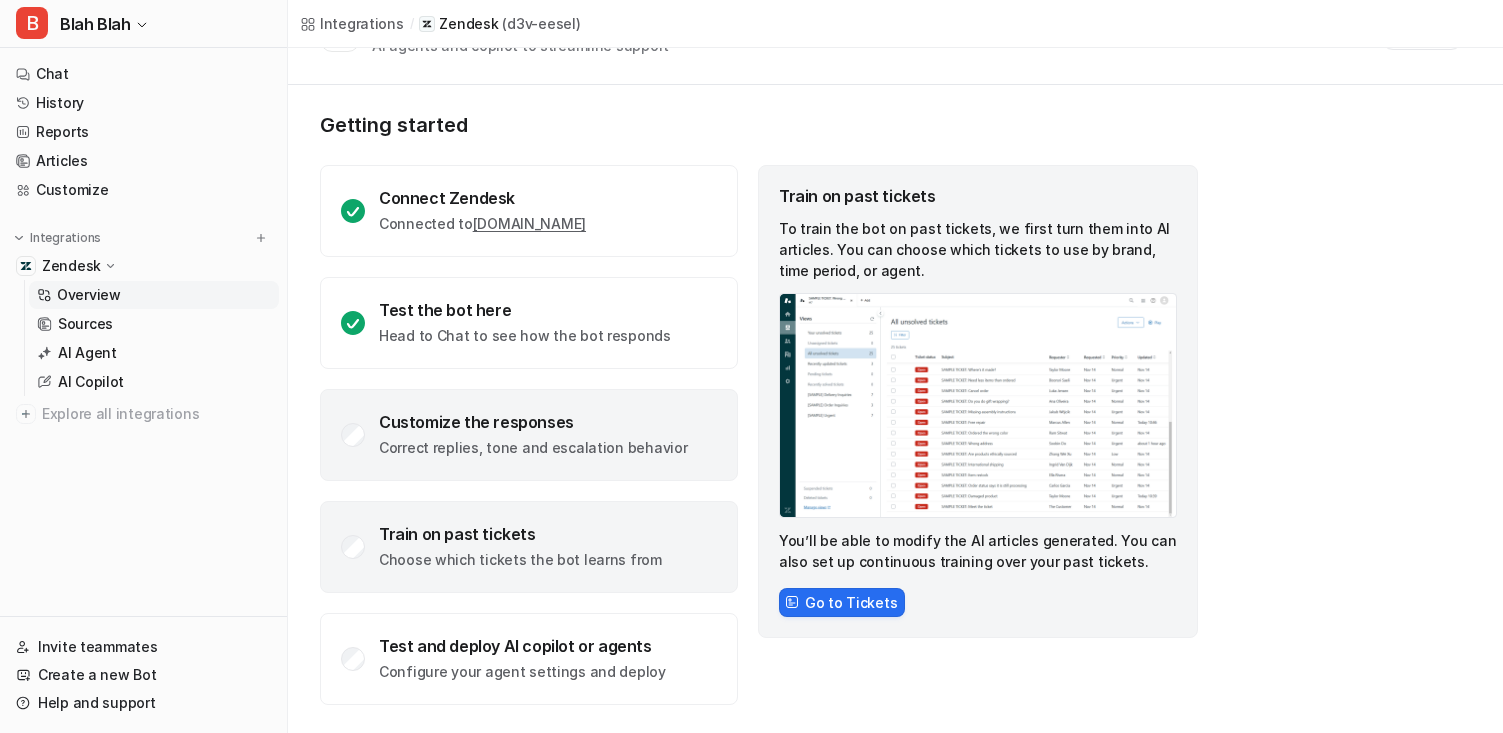 click on "Customize the responses Correct replies, tone and escalation behavior" 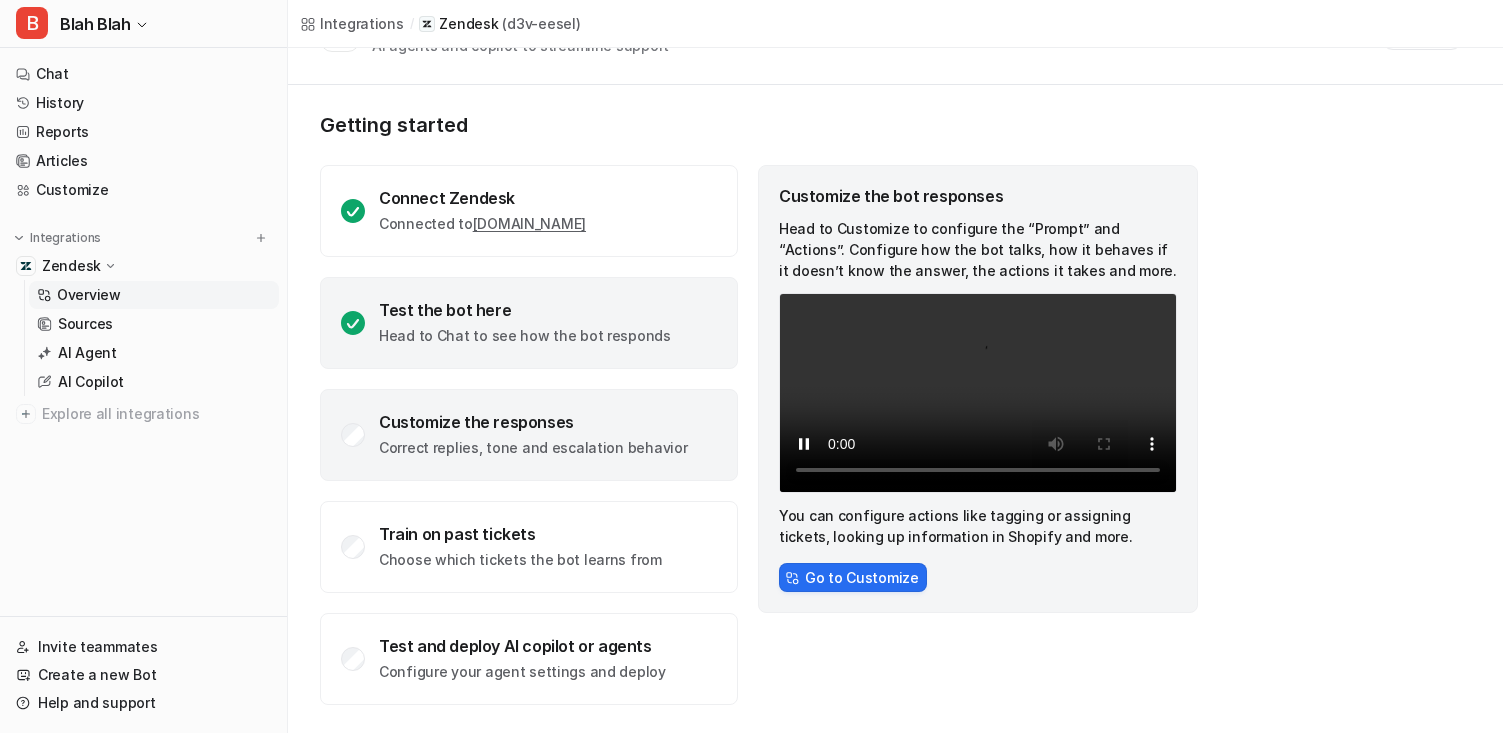 click on "Head to Chat to see how the bot responds" 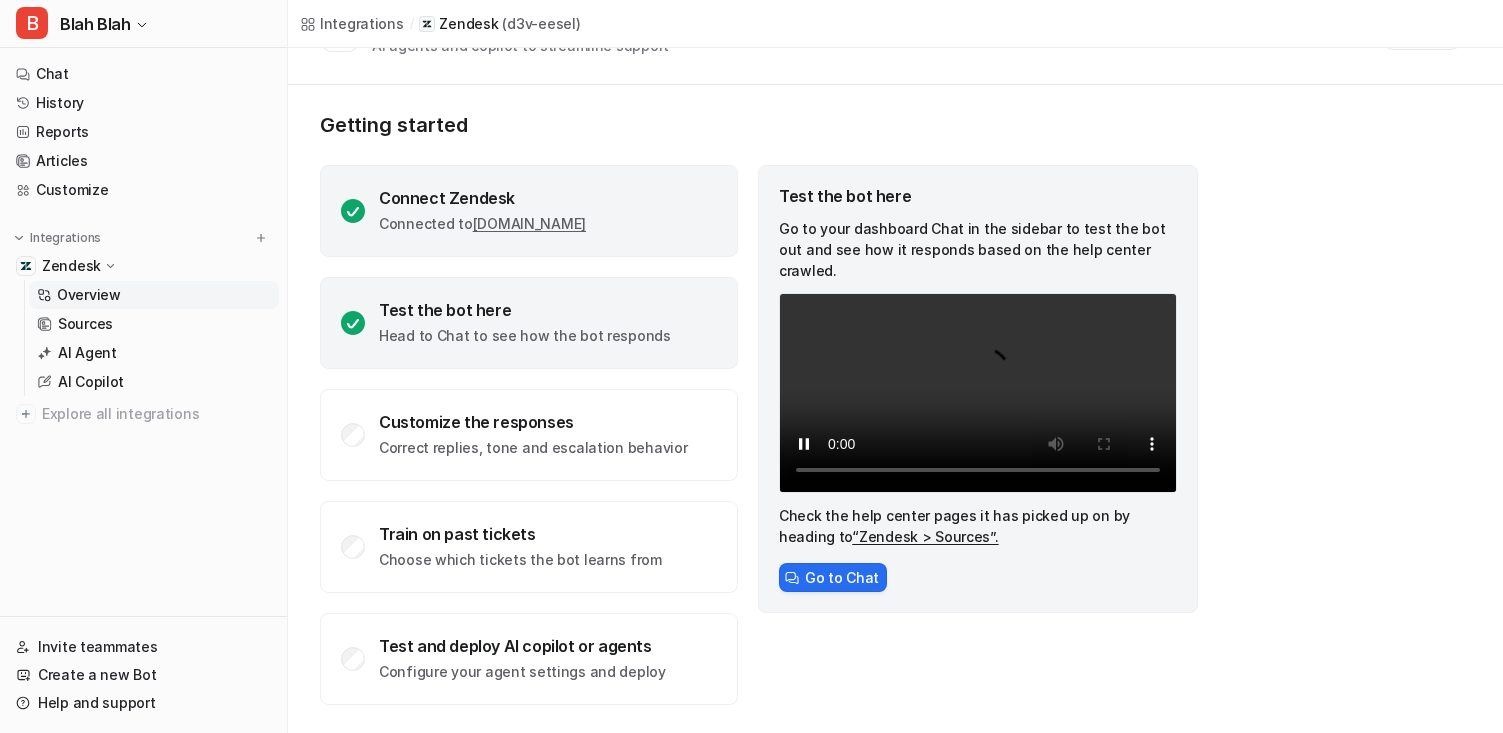 click on "Connect Zendesk Connected to  d3v-eesel.zendesk.com" 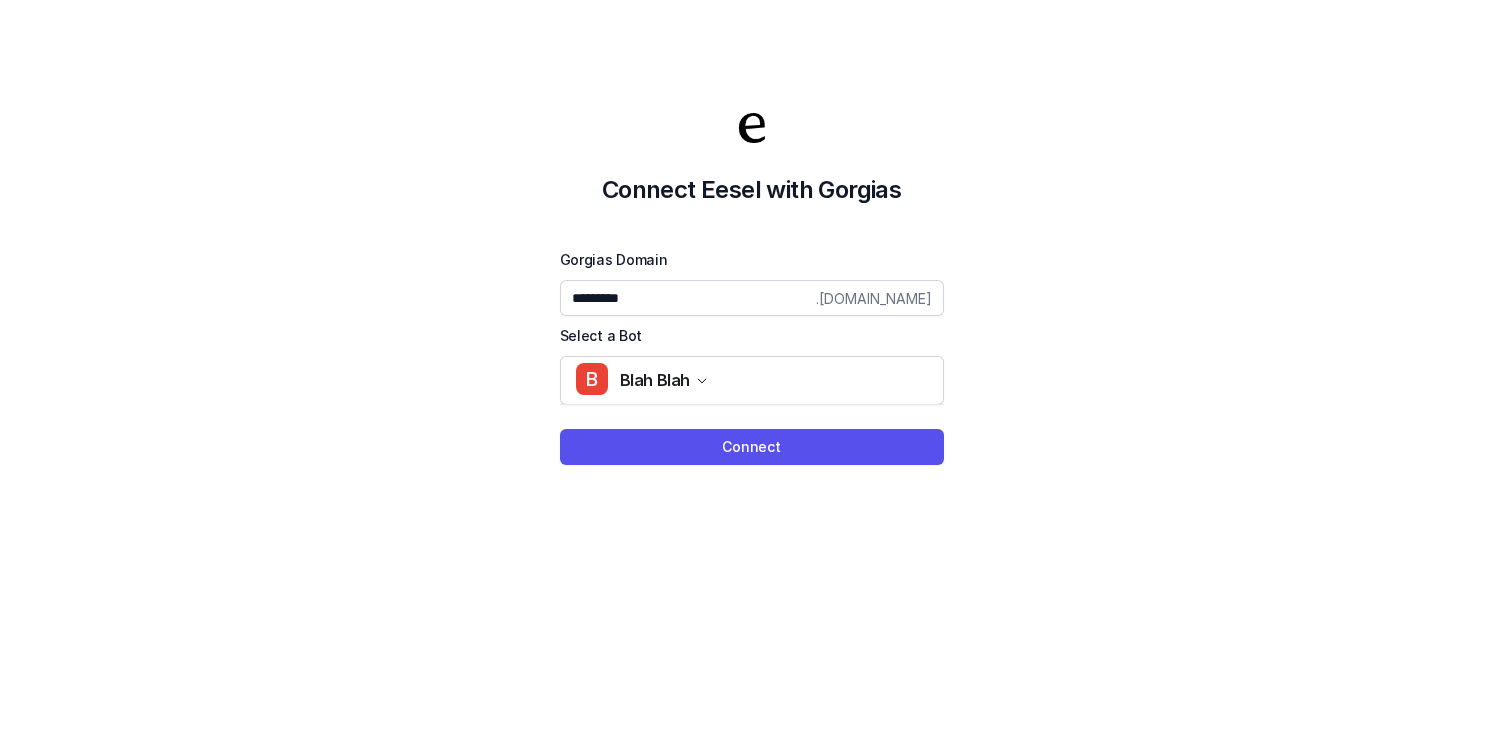 scroll, scrollTop: 0, scrollLeft: 0, axis: both 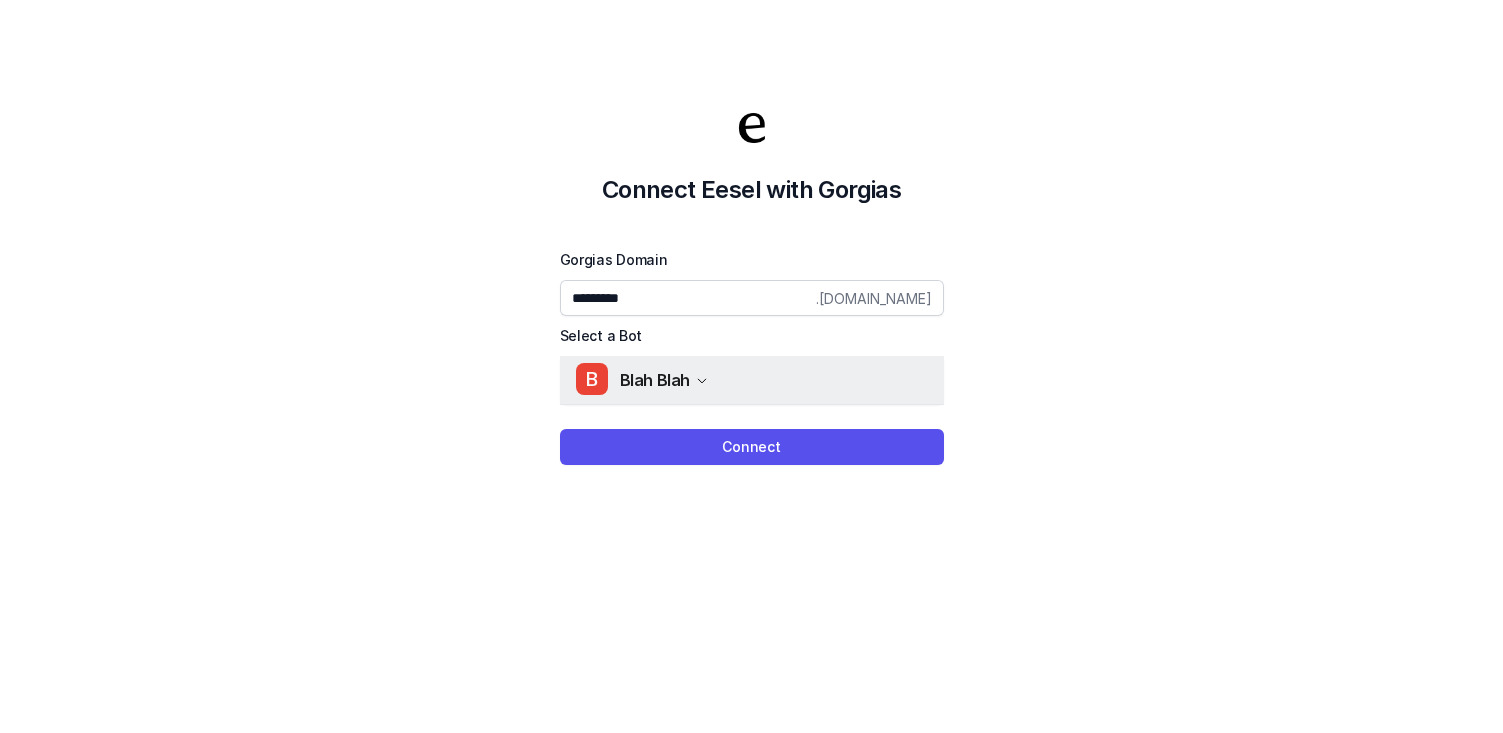 click on "Blah Blah" at bounding box center [655, 380] 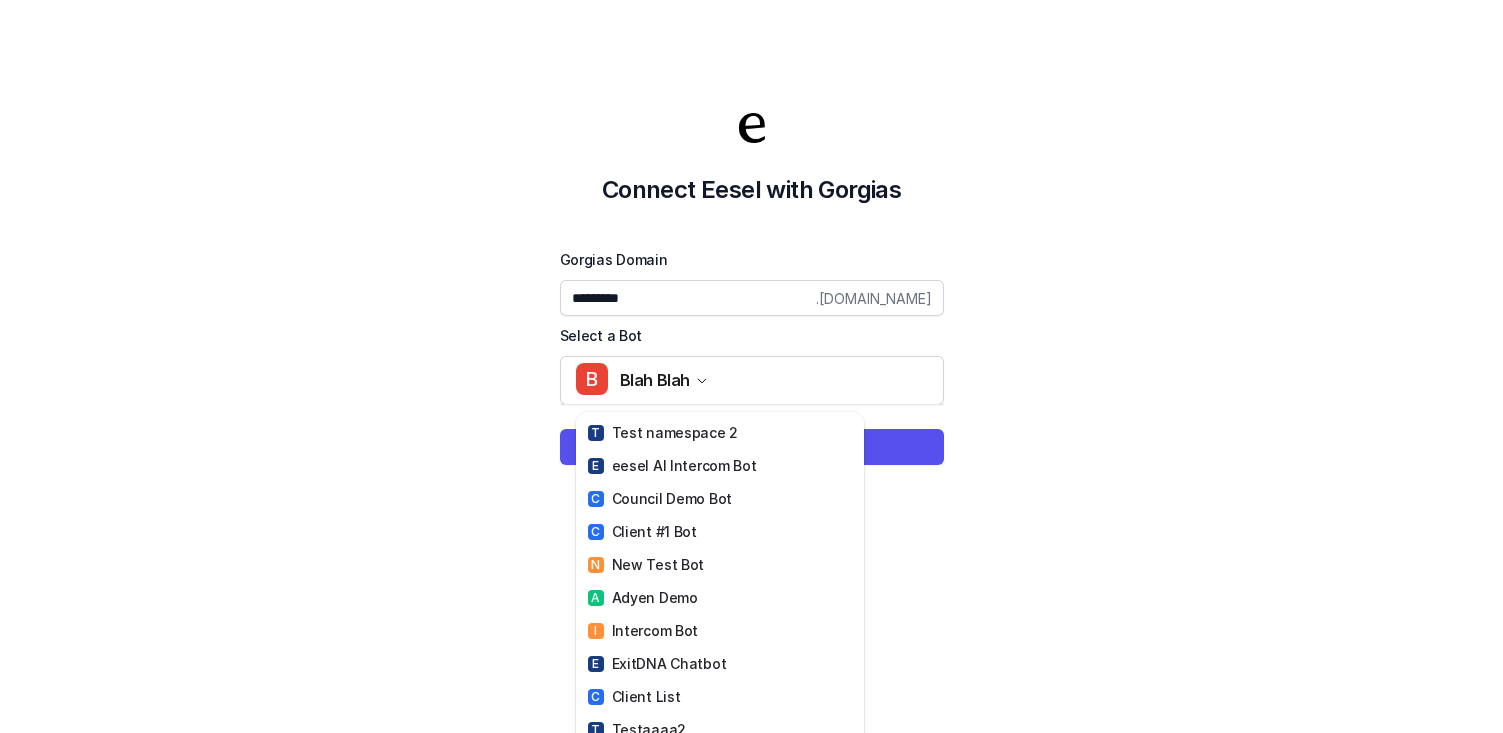 click on "Connect Eesel with Gorgias Gorgias Domain ********* .[DOMAIN_NAME] Select a Bot B Blah Blah T   Test namespace 2 E   eesel AI Intercom Bot C   Council Demo Bot C   Client #1 Bot N   New Test Bot A   Adyen Demo I   Intercom Bot E   ExitDNA Chatbot C   Client List T   Testaaaa2 A   AndreAI2 T   Test Bot #2 M   My First Bot D   DemooooBot A   Aaaa S   SixZero A   AndreAI P   Pat's New Bot 2 M   My First Bot T   Test blasdgasdf Z   Zendesk Testing #2 B   Bot 3 Z   zzz B   banana bot 2 P   Pat's Zendey E2E test P   Pats Zendesk Demo N   New User 1 A   aaaa B   B&G CV Bot A   aaaaa test warehouse bot T   TTTT A   Arbitrary New Bot D   Delegating Bot D   Demo Bot 1 D   Demo Bot 2 C   Client #2 Bot D   Demo Bot 3 D   Demo Bot 5 D   Demo Bot 4 T   Test Bot 12 G   Gorgias AI T   Test Bot Demo G   Google Drive Test T   Test Bot 4 D   [DOMAIN_NAME] Test Z   Zendesk Test Bot A   [PERSON_NAME]'s Day On The Tools A   Active Slack Connection A   ABC Bot G   Google Test Z   Zendesk Testing Bot S   Smava Debugging Assist Bot A   ABC Bot D" at bounding box center [751, 286] 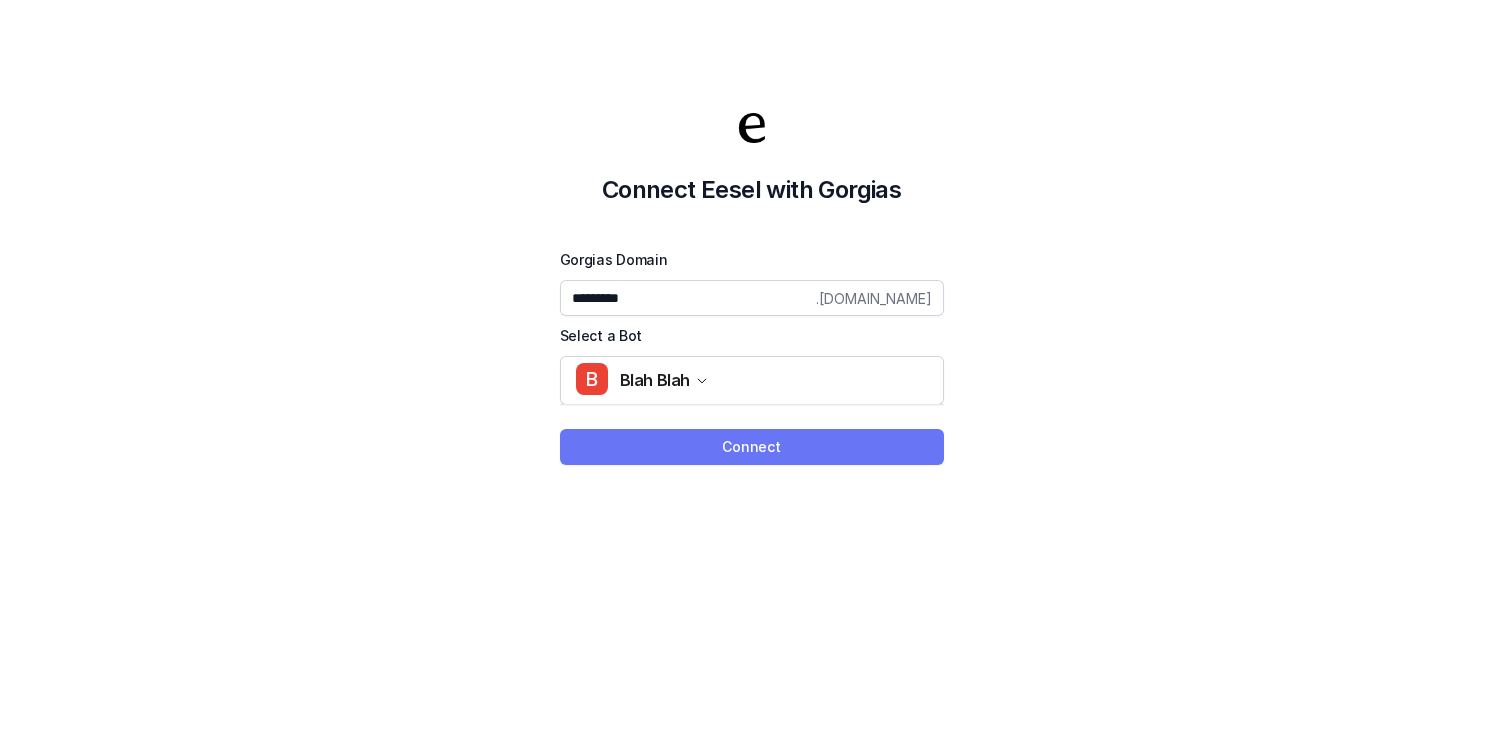 click on "Connect" at bounding box center [752, 447] 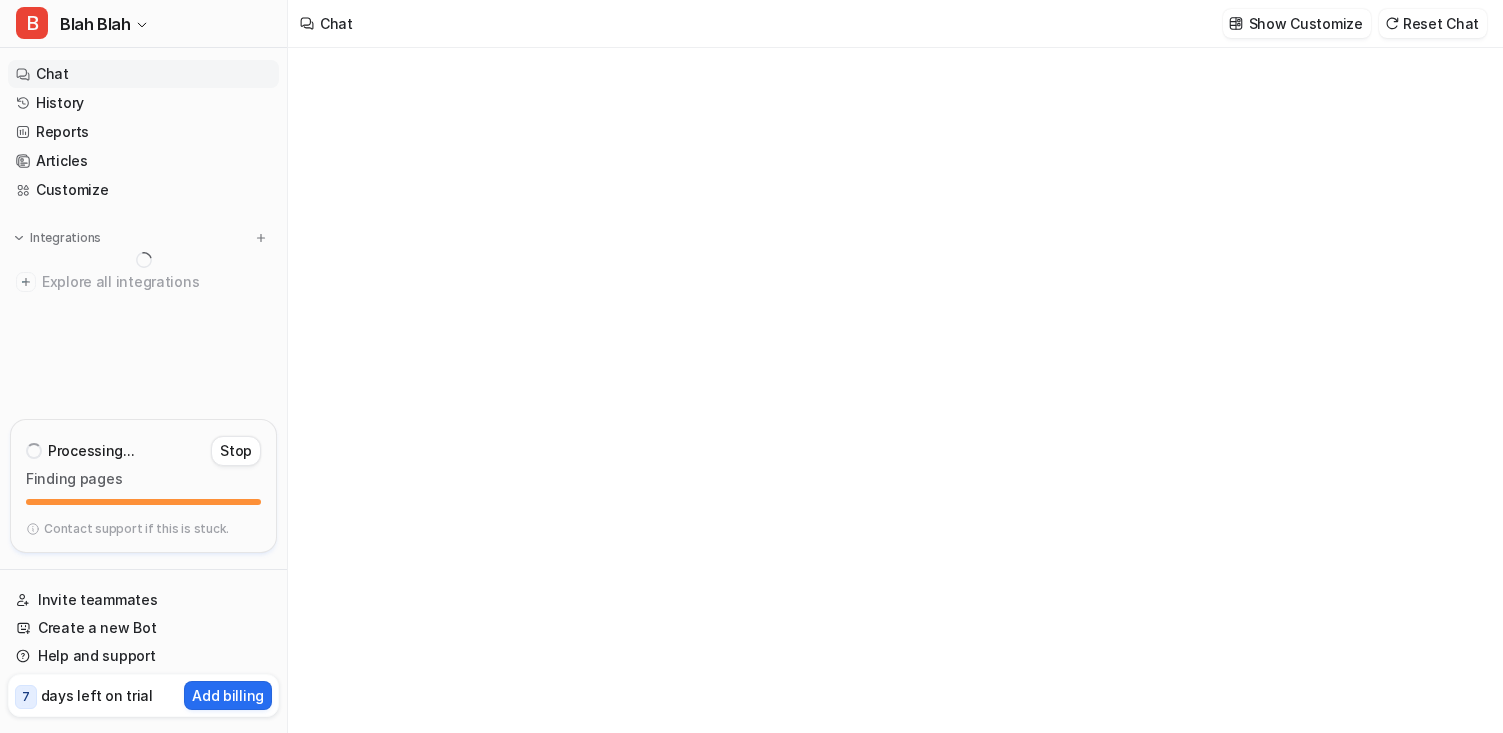 scroll, scrollTop: 0, scrollLeft: 0, axis: both 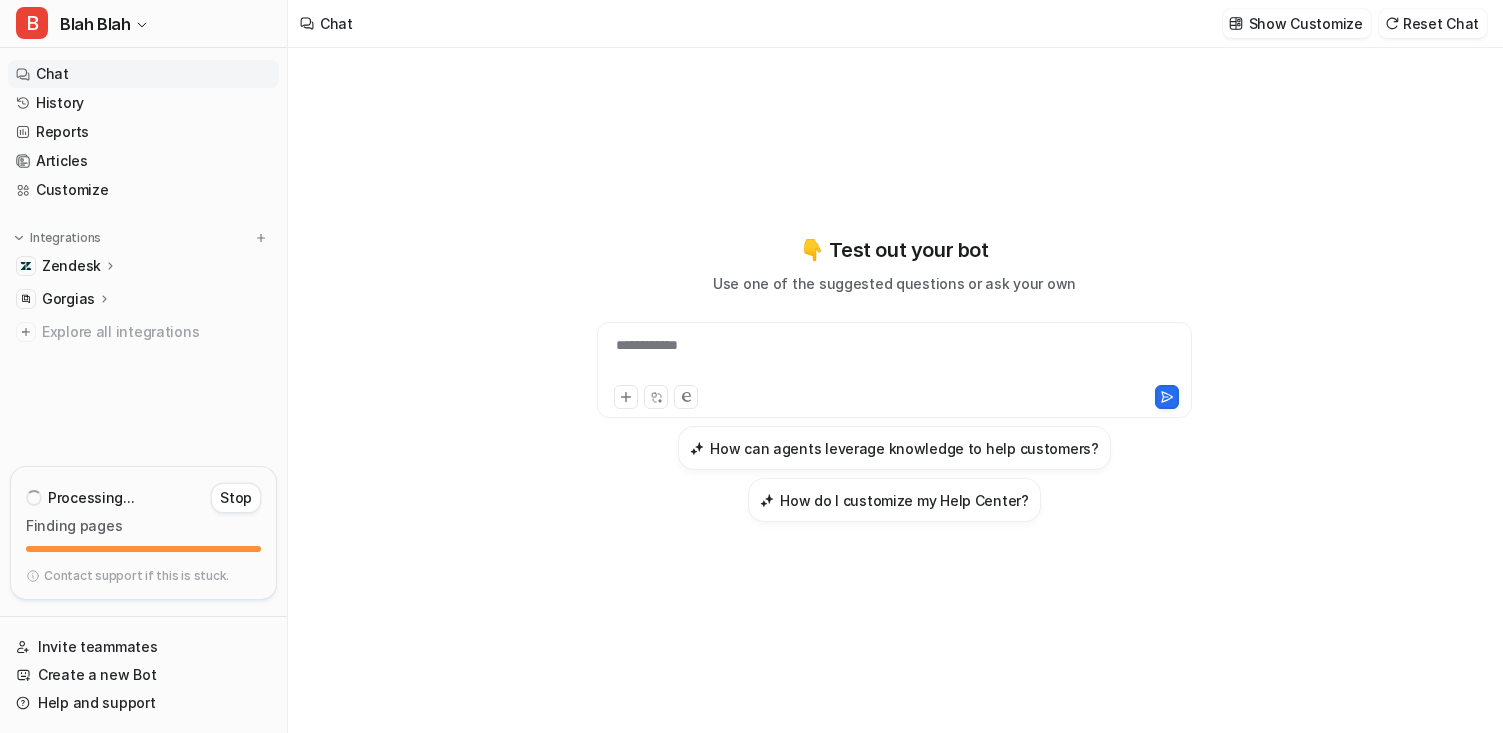 click 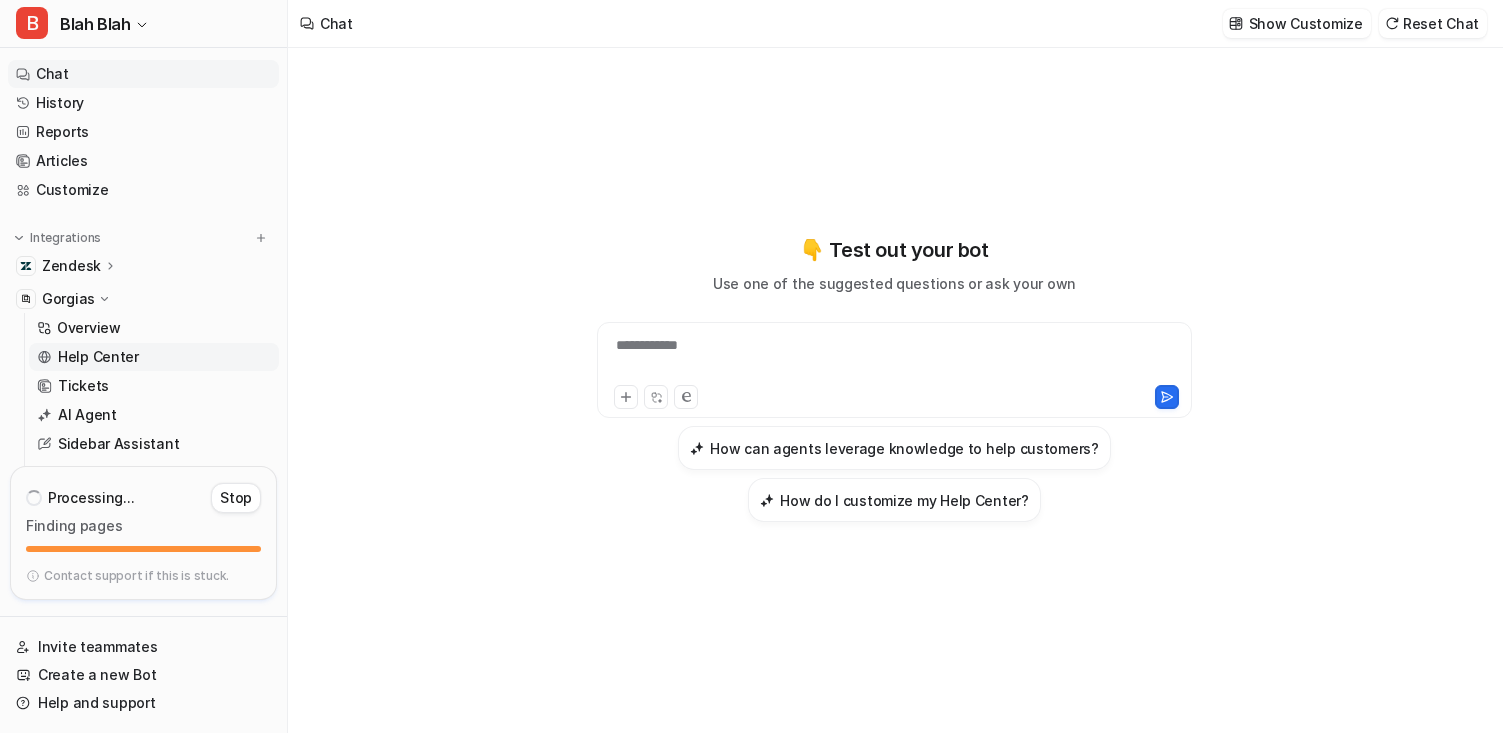 click on "Help Center" at bounding box center (98, 357) 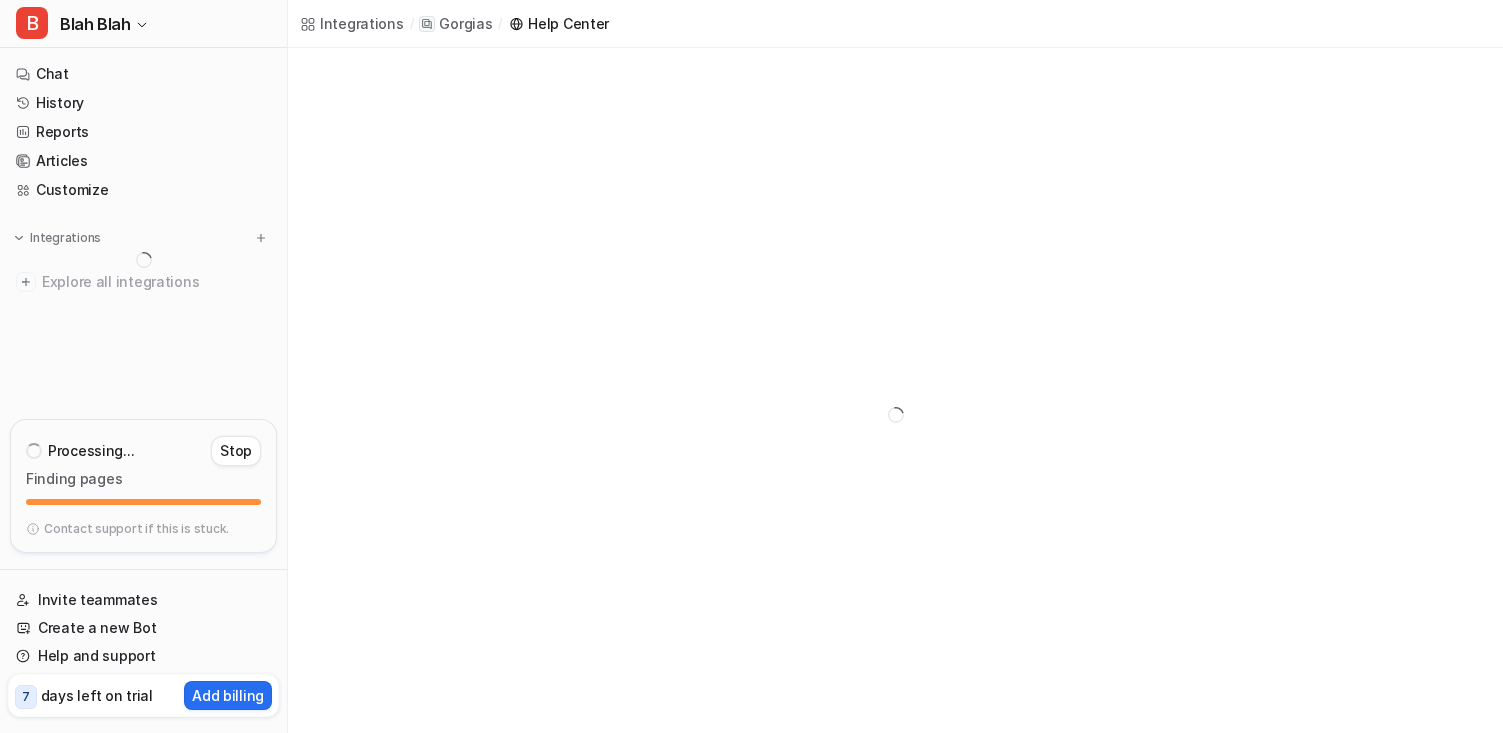 scroll, scrollTop: 0, scrollLeft: 0, axis: both 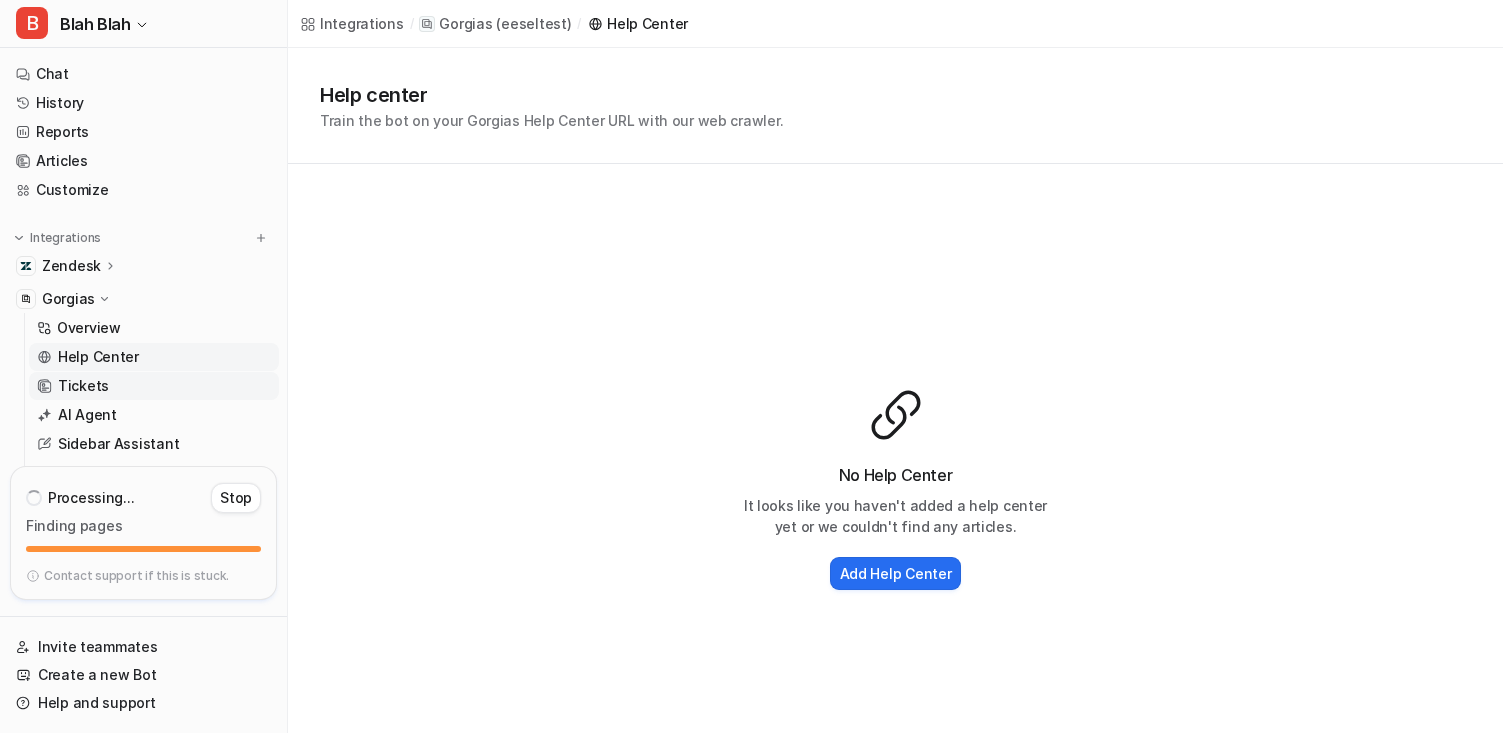 click on "Tickets" at bounding box center (154, 386) 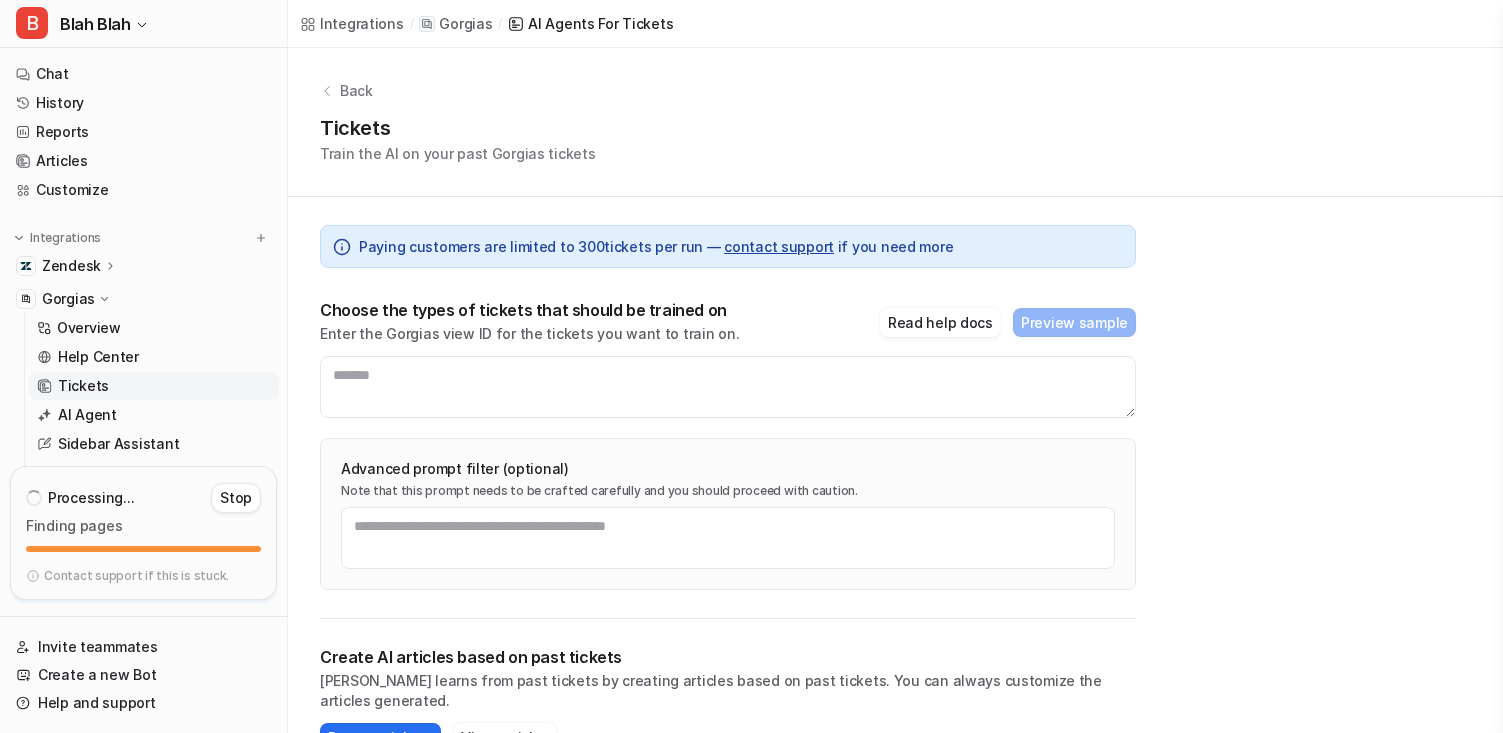 click on "Zendesk" at bounding box center [71, 266] 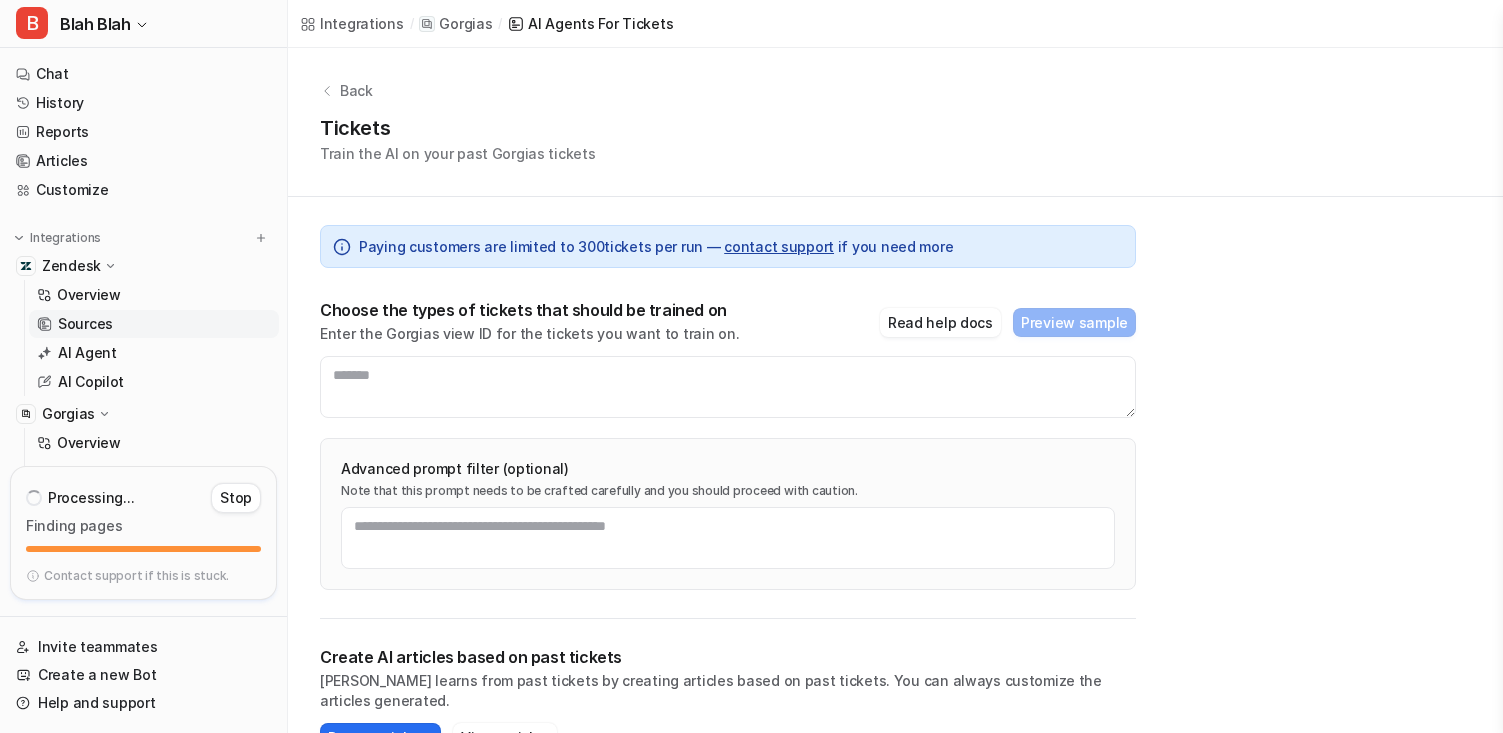 click on "Sources" at bounding box center [85, 324] 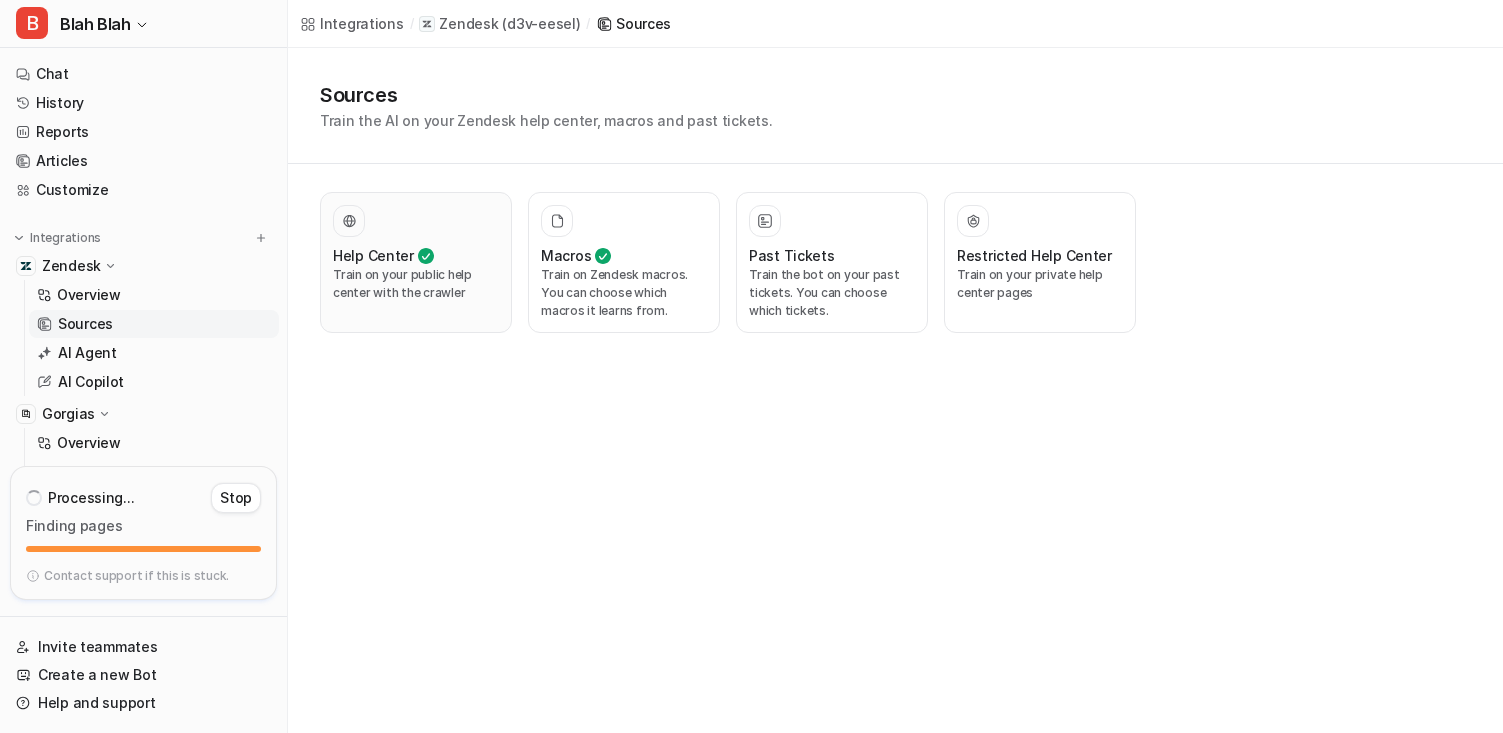click at bounding box center [416, 221] 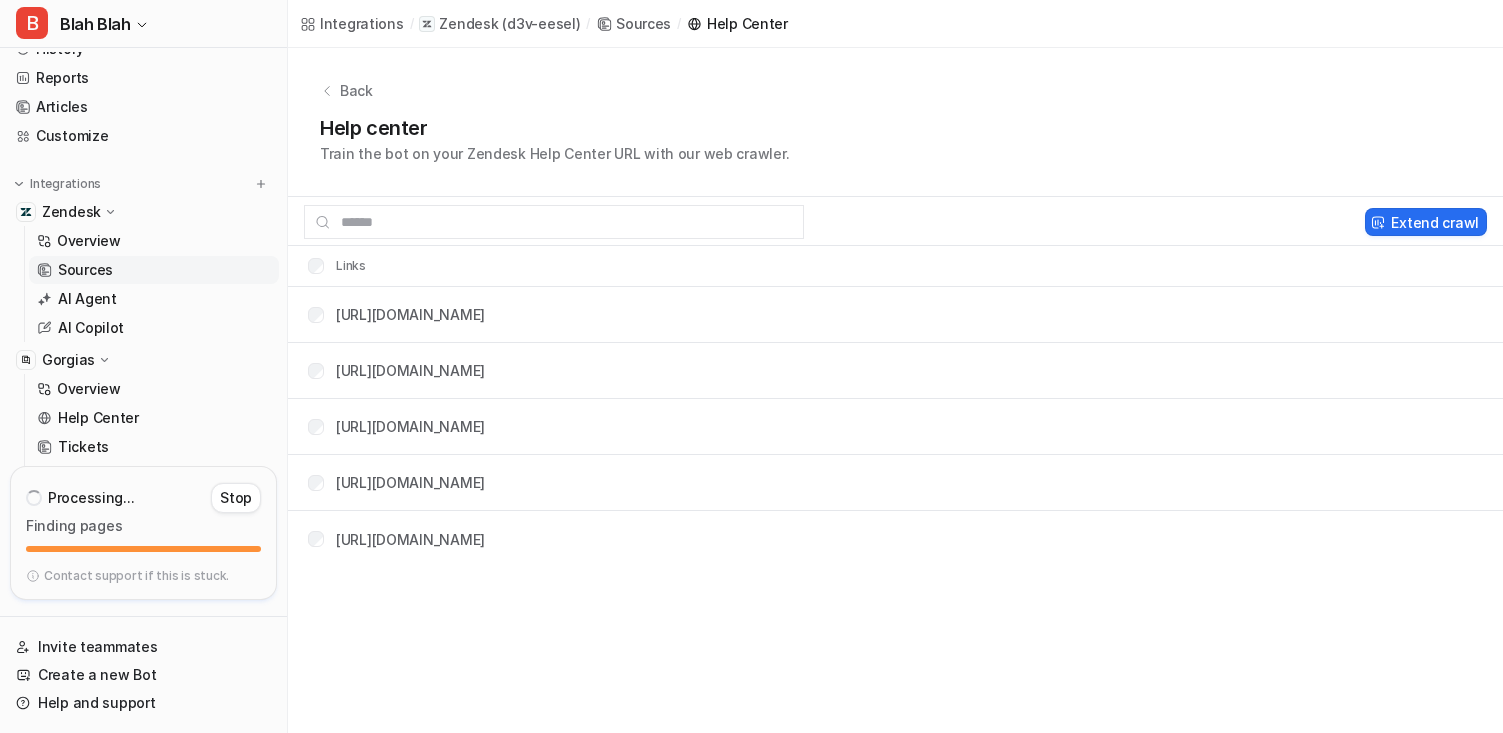 scroll, scrollTop: 60, scrollLeft: 0, axis: vertical 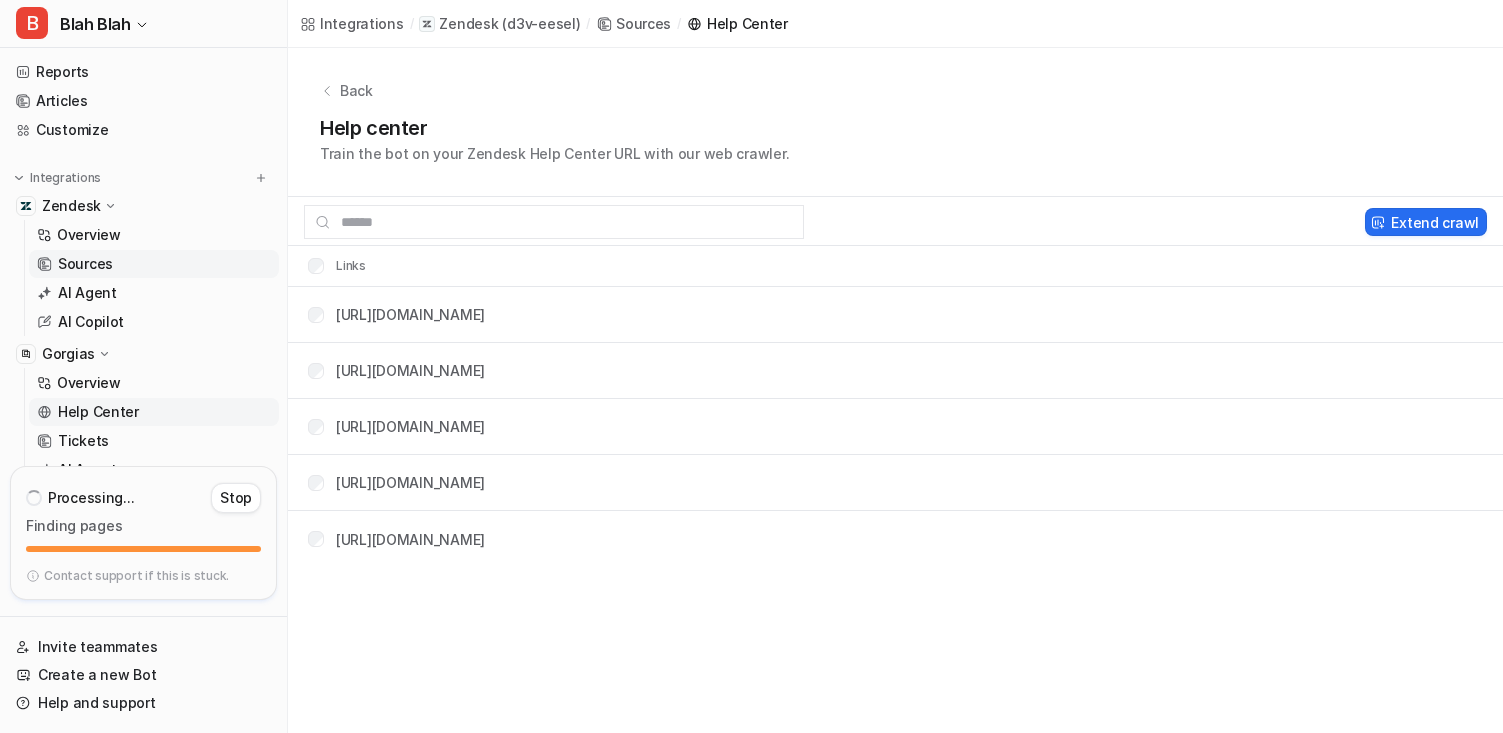 click on "Help Center" at bounding box center [98, 412] 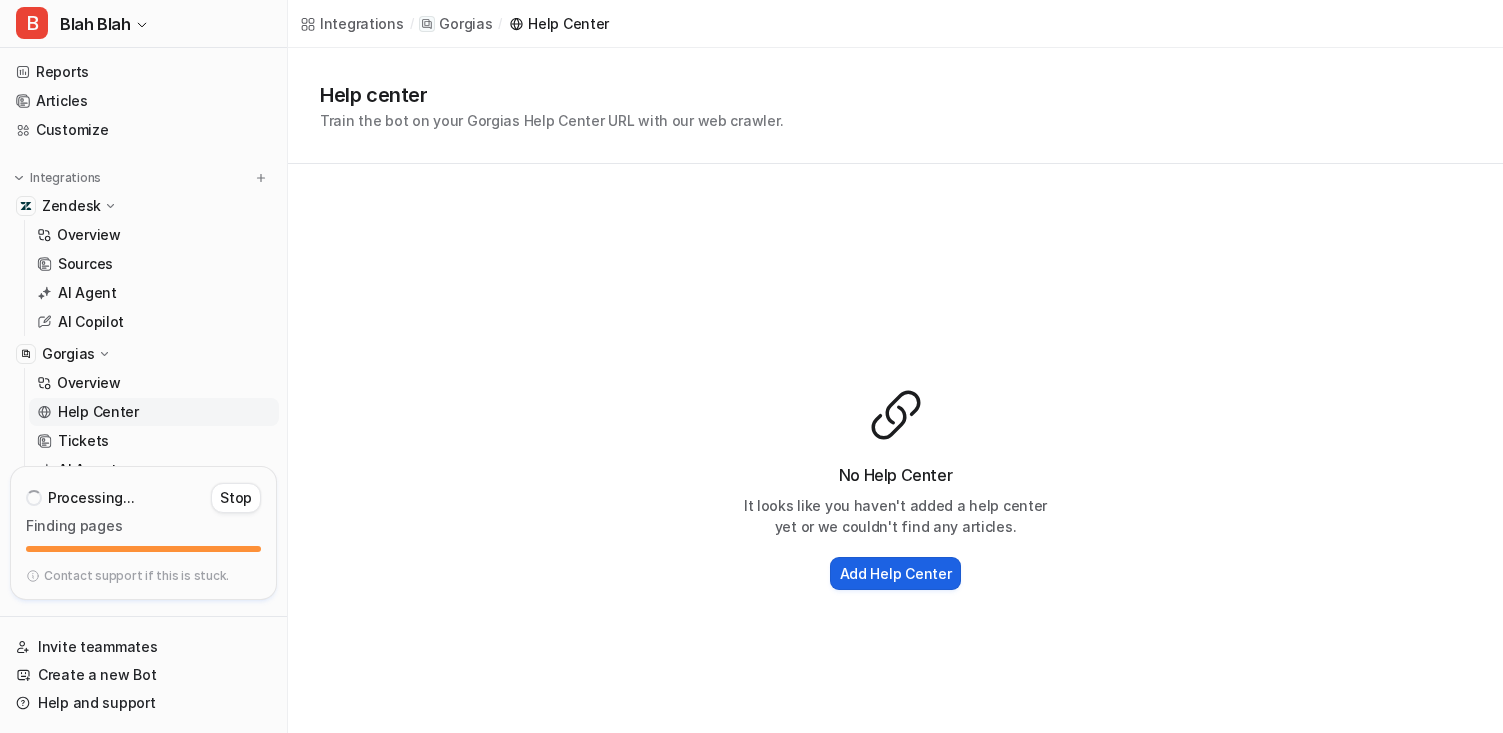 click on "Add Help Center" at bounding box center [896, 573] 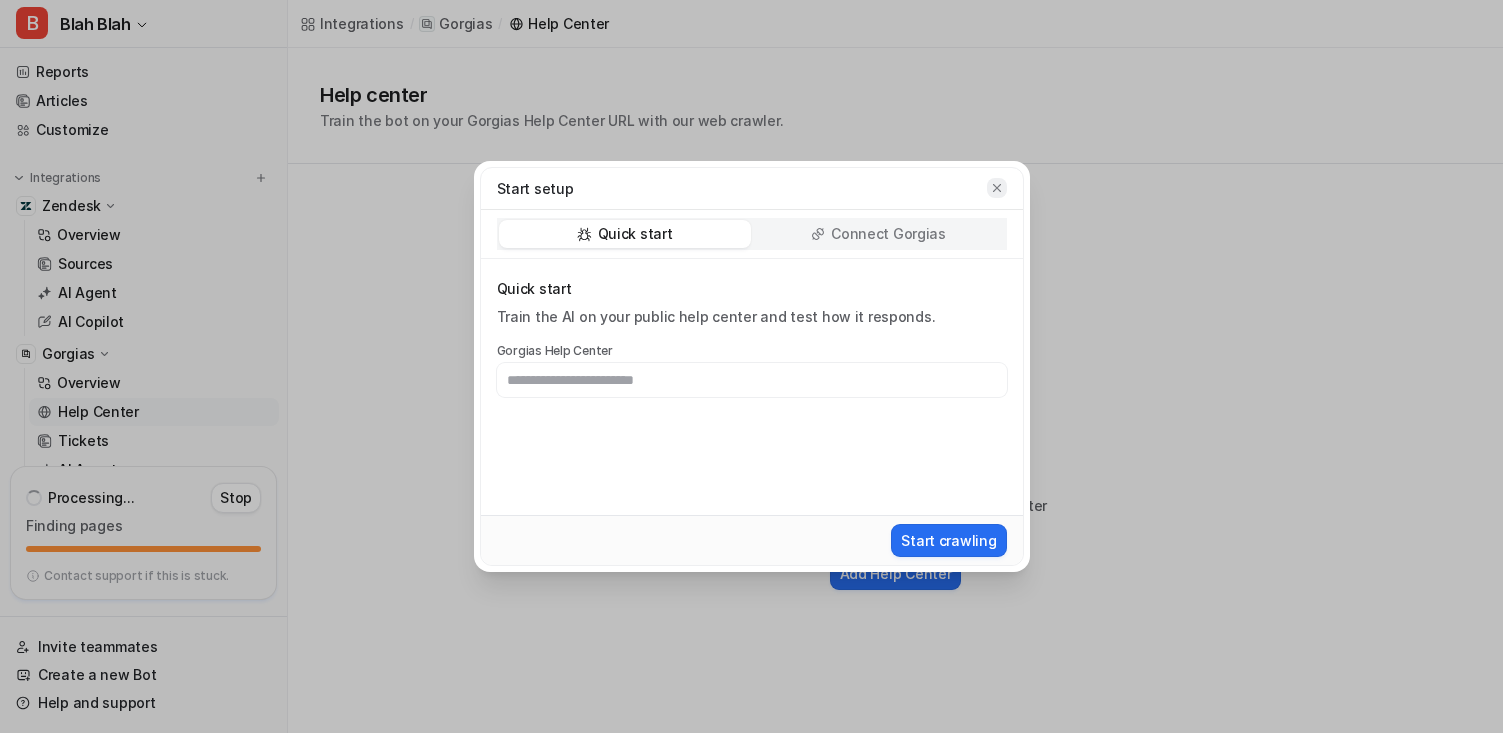 click 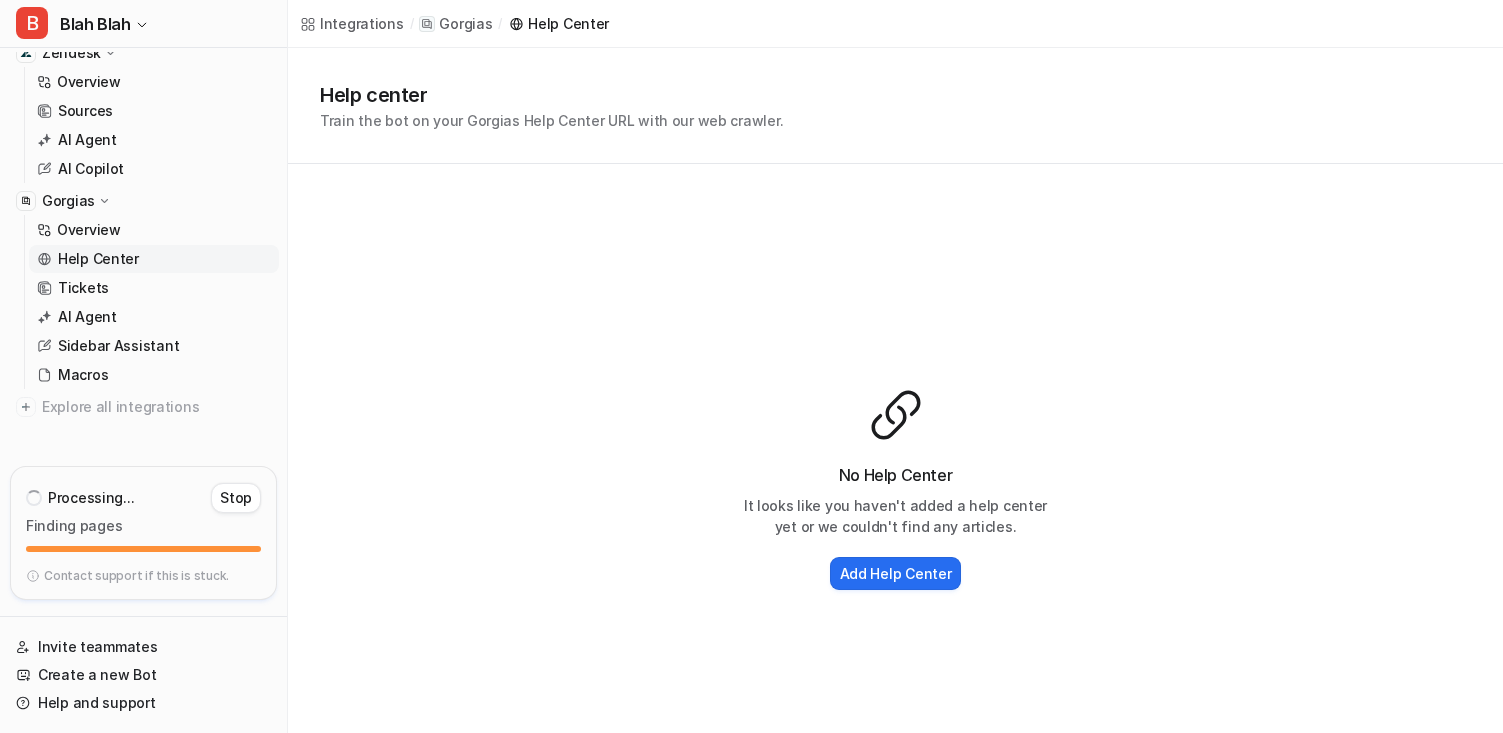 scroll, scrollTop: 224, scrollLeft: 0, axis: vertical 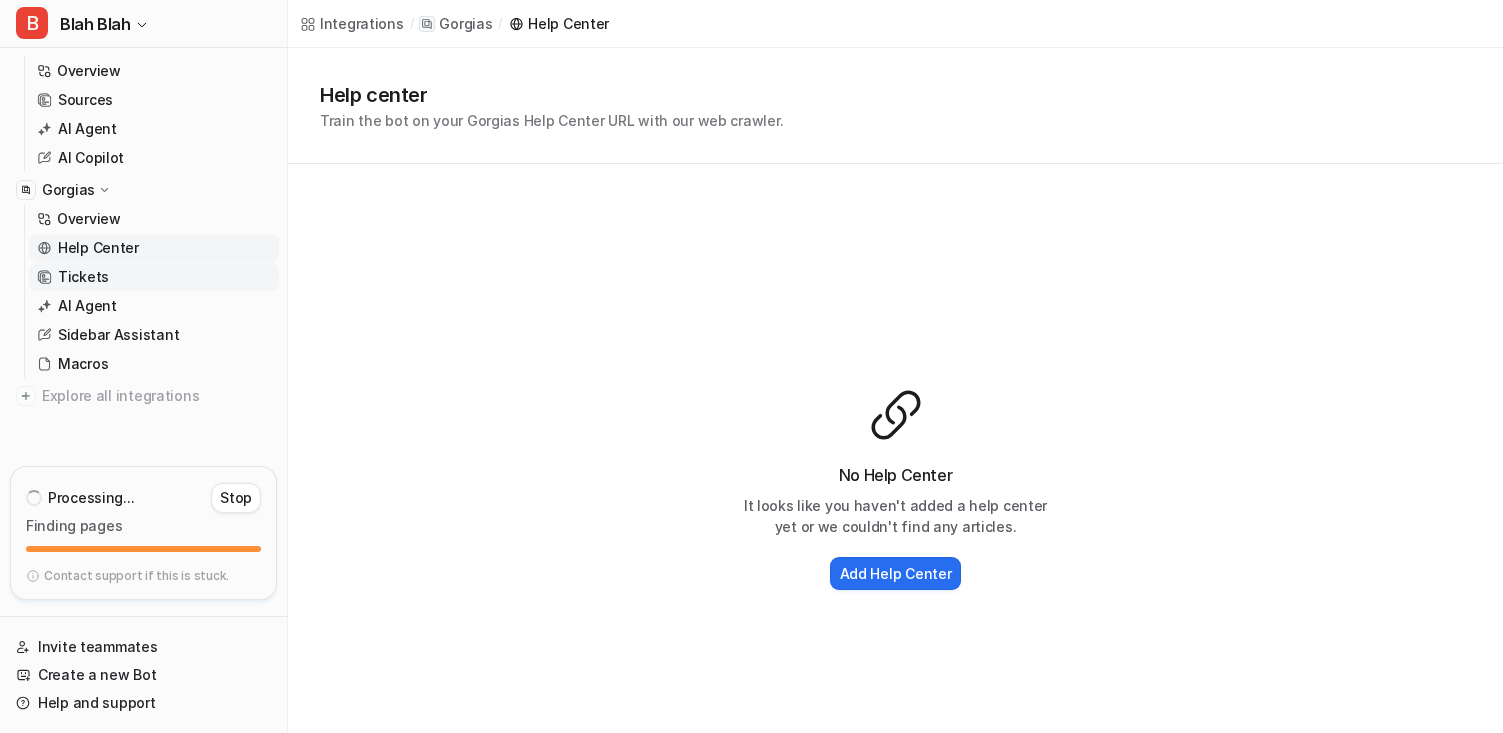 click on "Tickets" at bounding box center (83, 277) 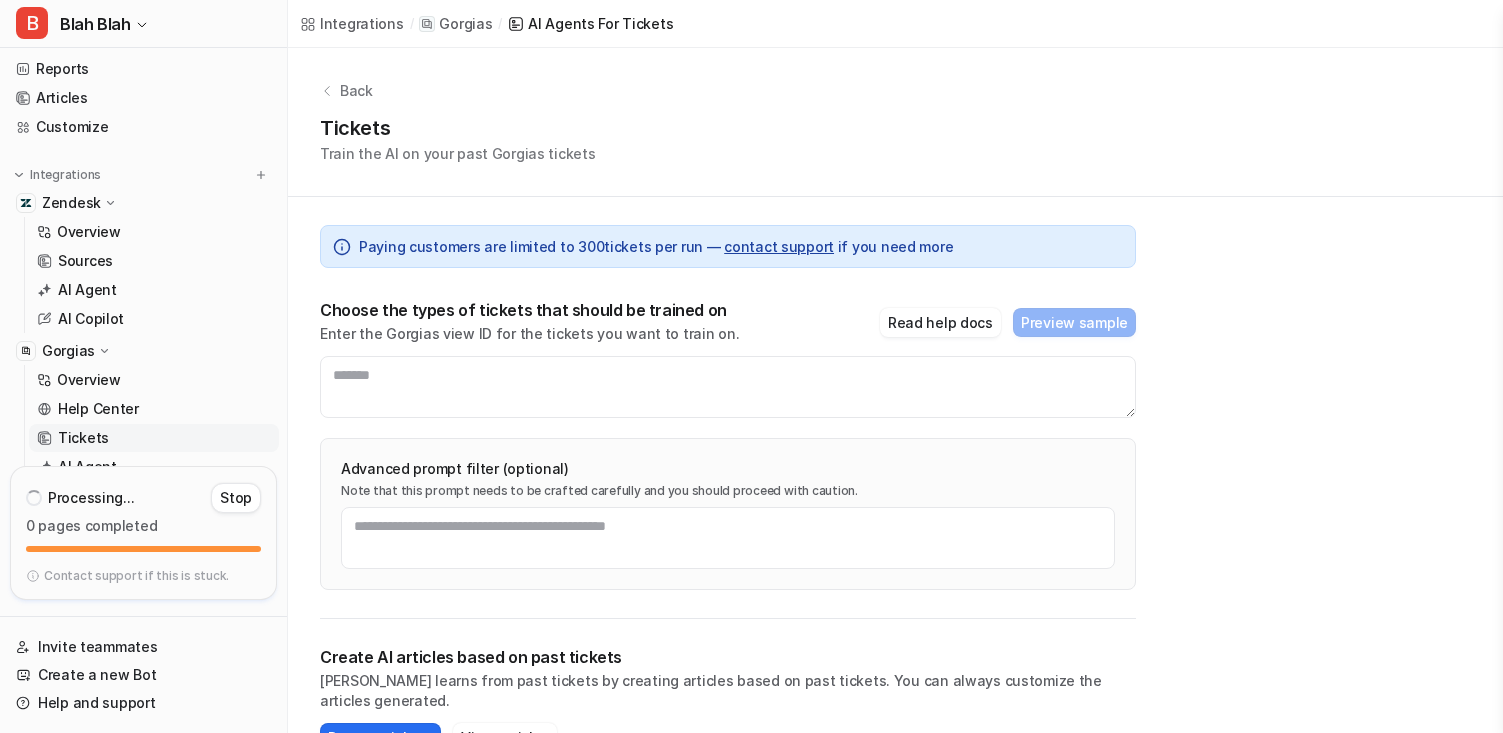 scroll, scrollTop: 60, scrollLeft: 0, axis: vertical 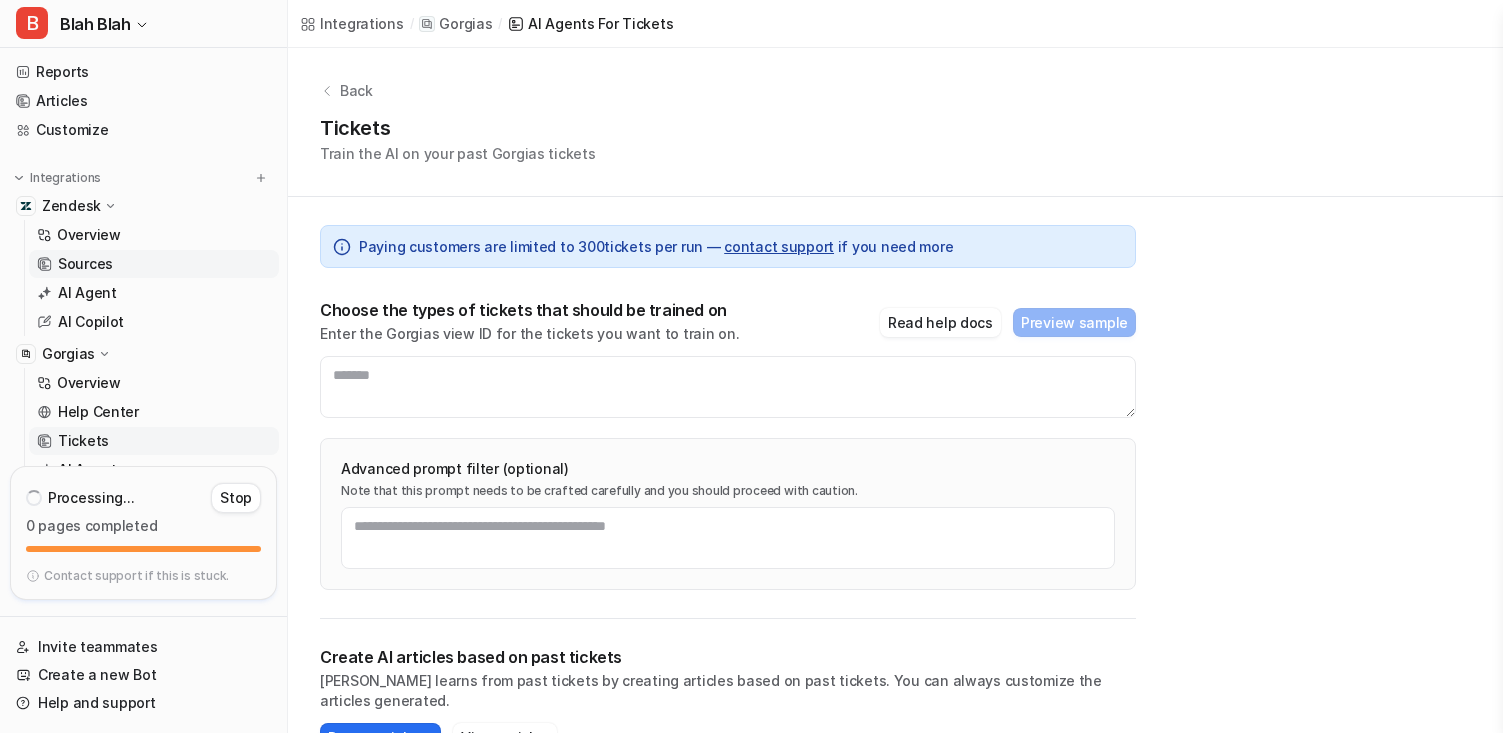 click on "Sources" at bounding box center [85, 264] 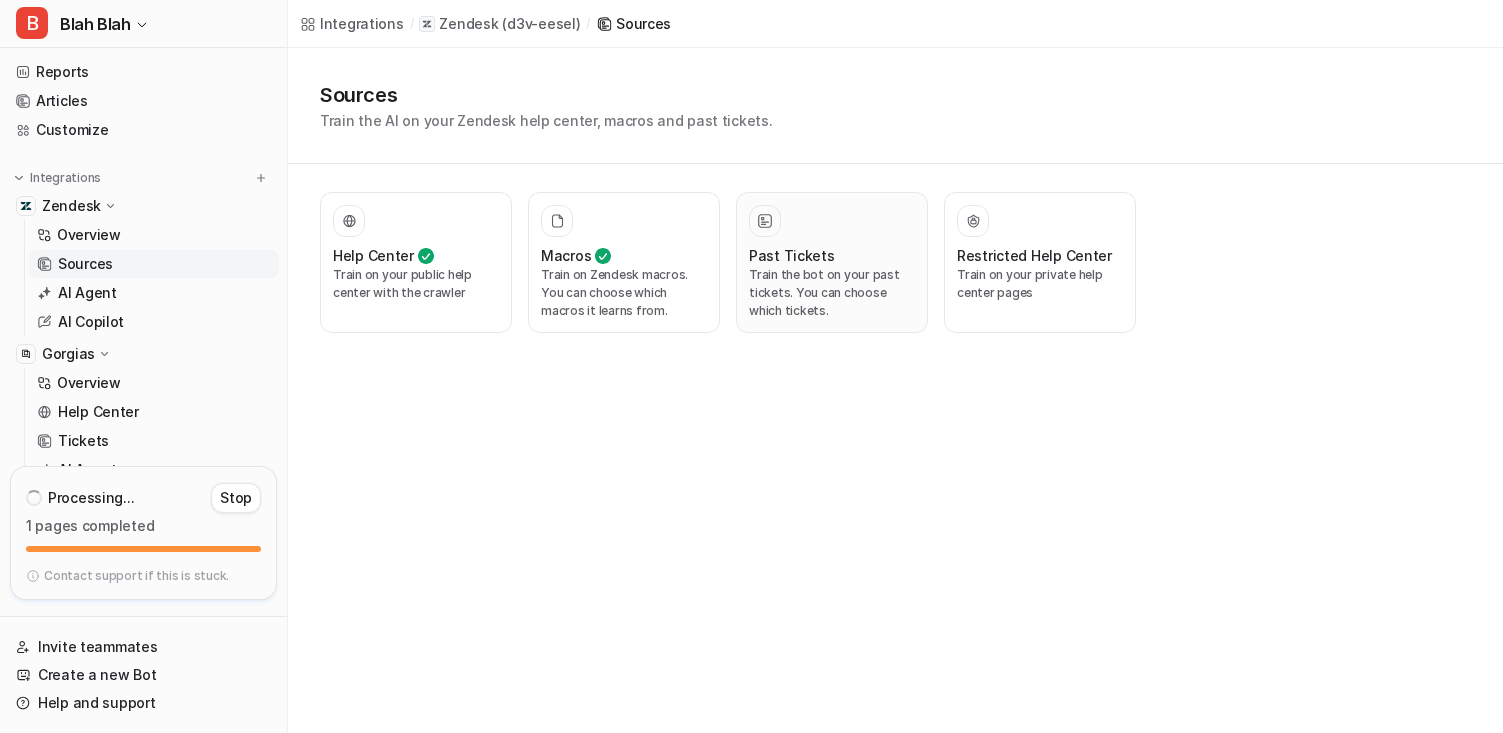 click on "Past Tickets" at bounding box center [792, 255] 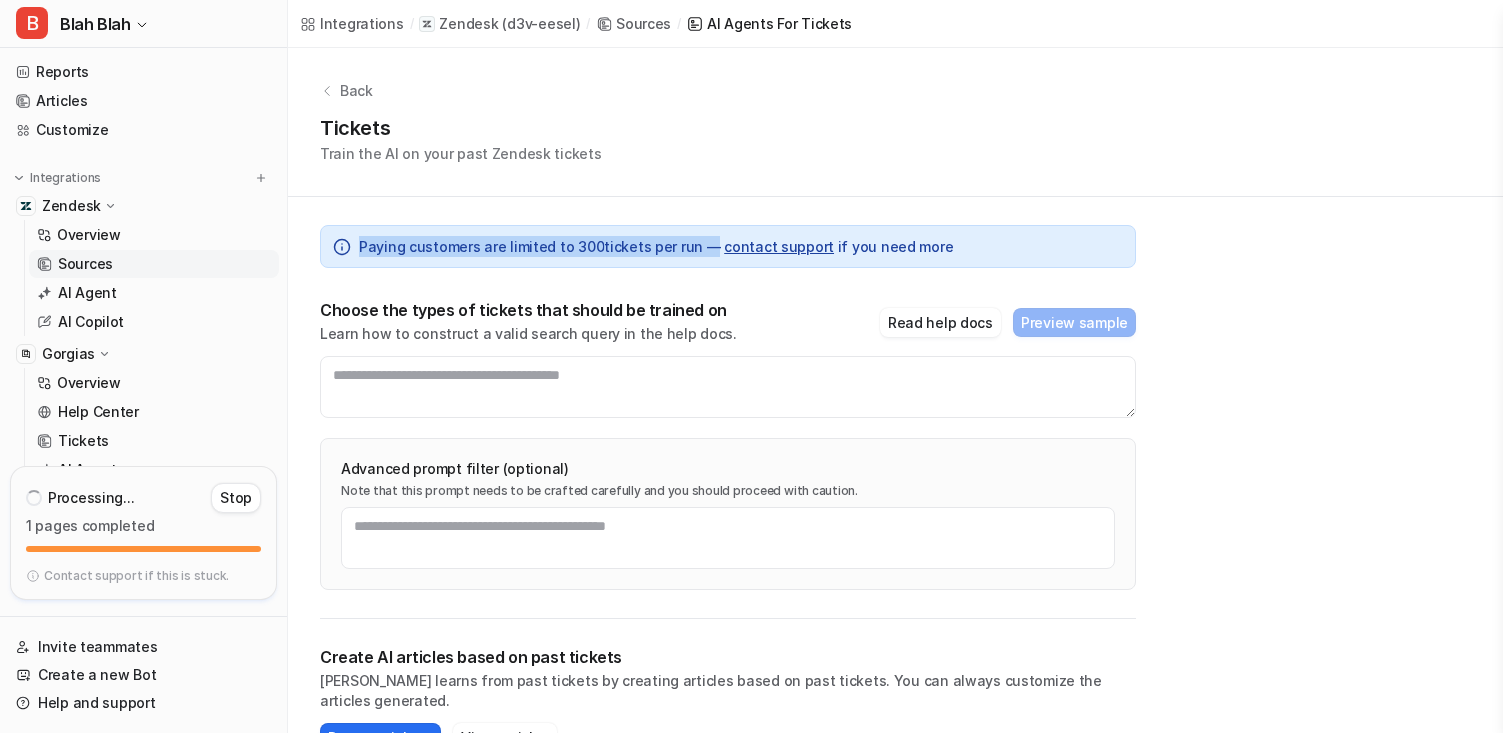 drag, startPoint x: 358, startPoint y: 244, endPoint x: 695, endPoint y: 247, distance: 337.01337 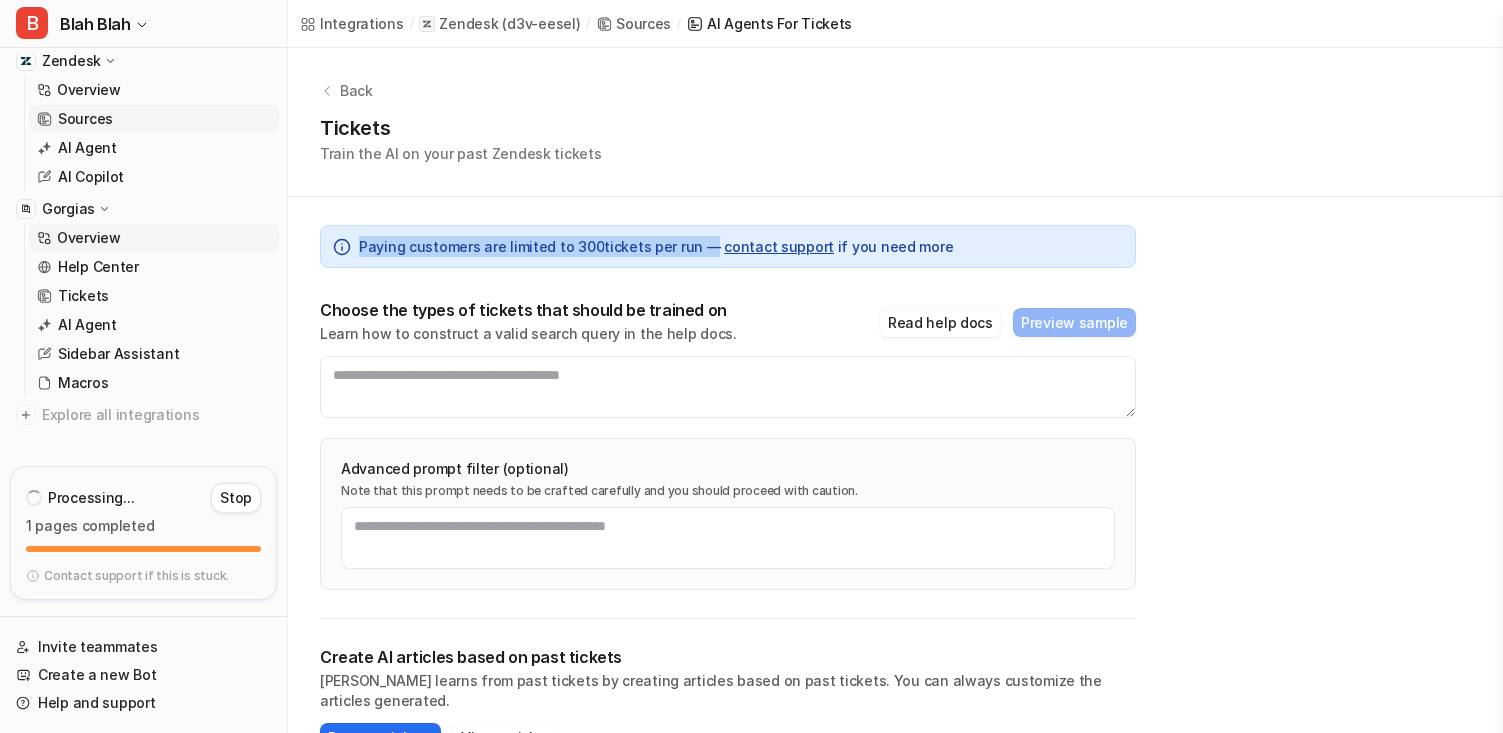 scroll, scrollTop: 207, scrollLeft: 0, axis: vertical 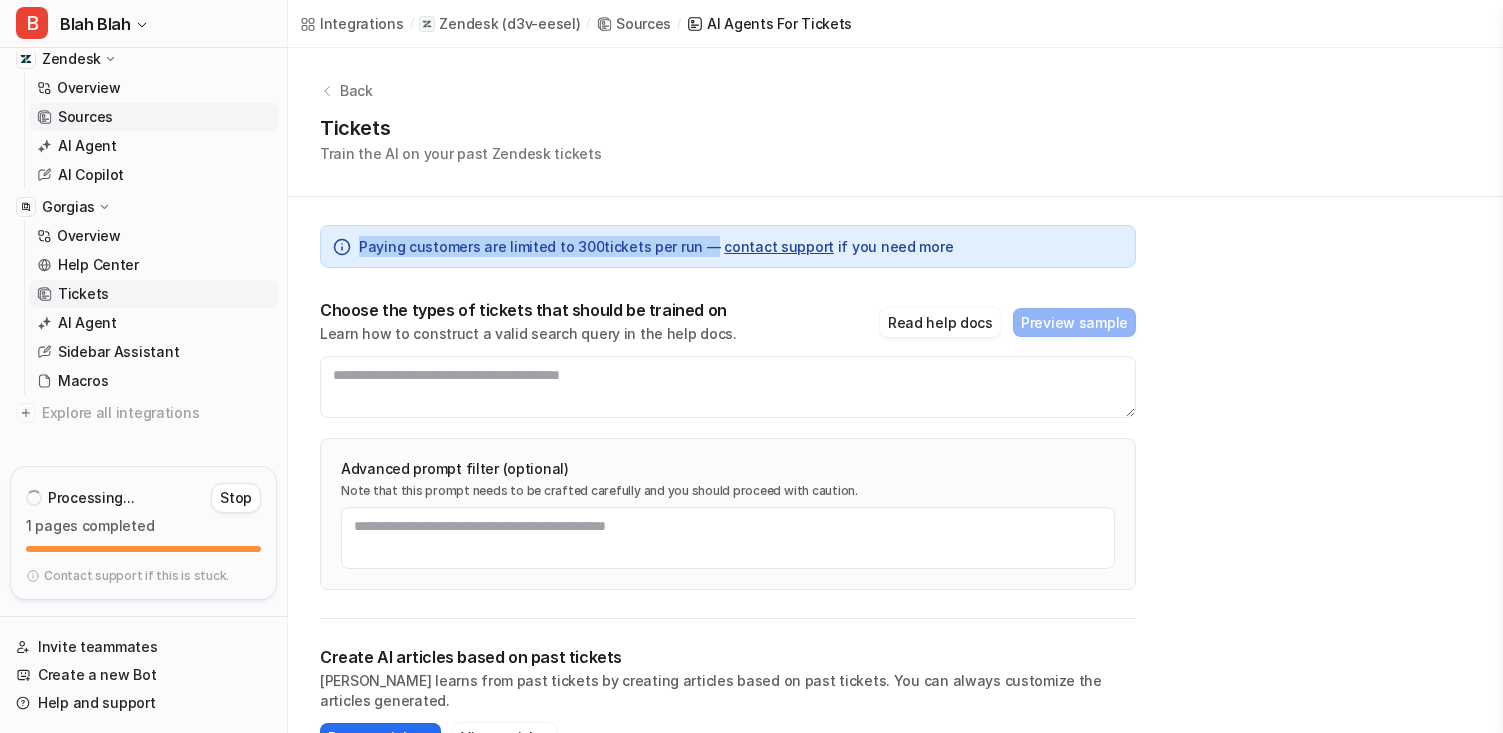 click on "Tickets" at bounding box center (154, 294) 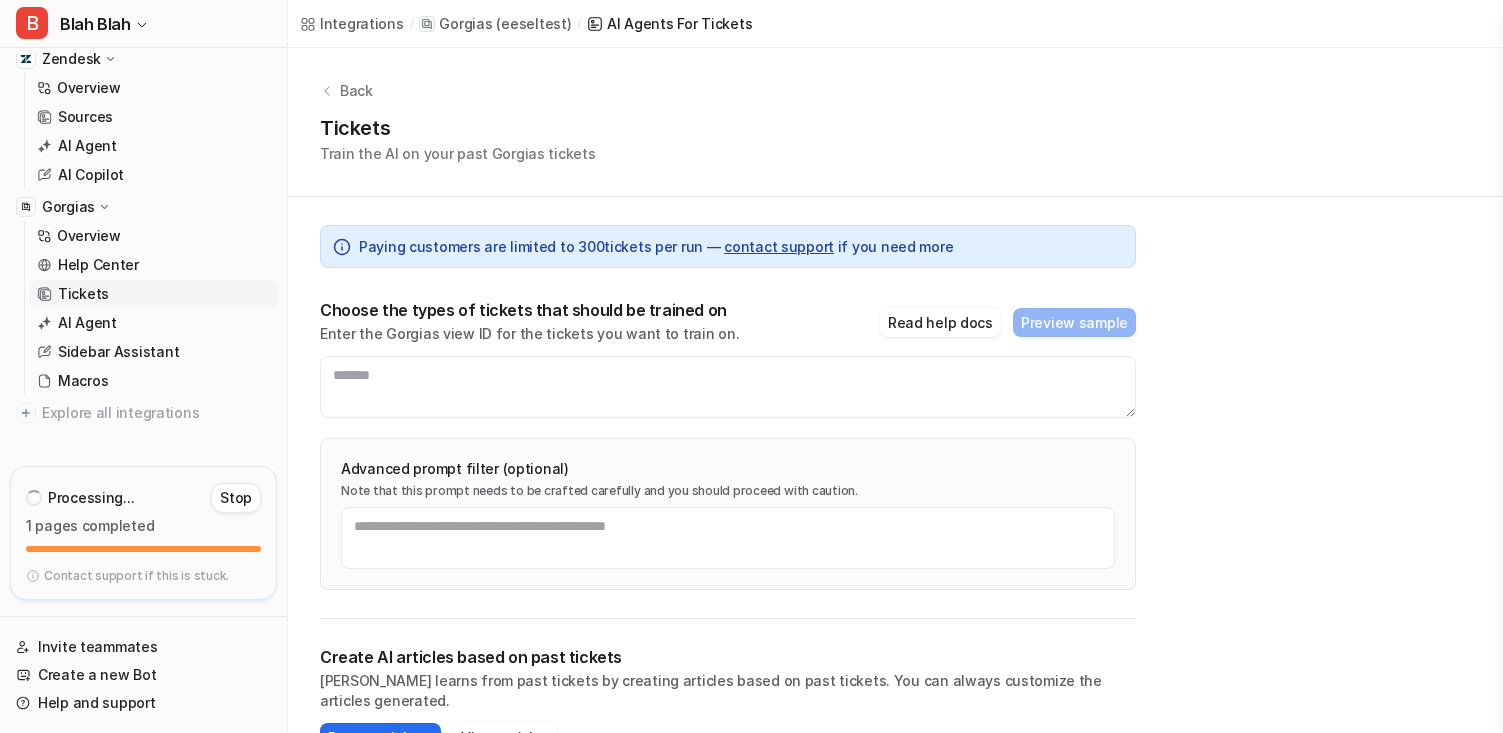 click on "Choose the types of tickets that should be trained on" at bounding box center [529, 310] 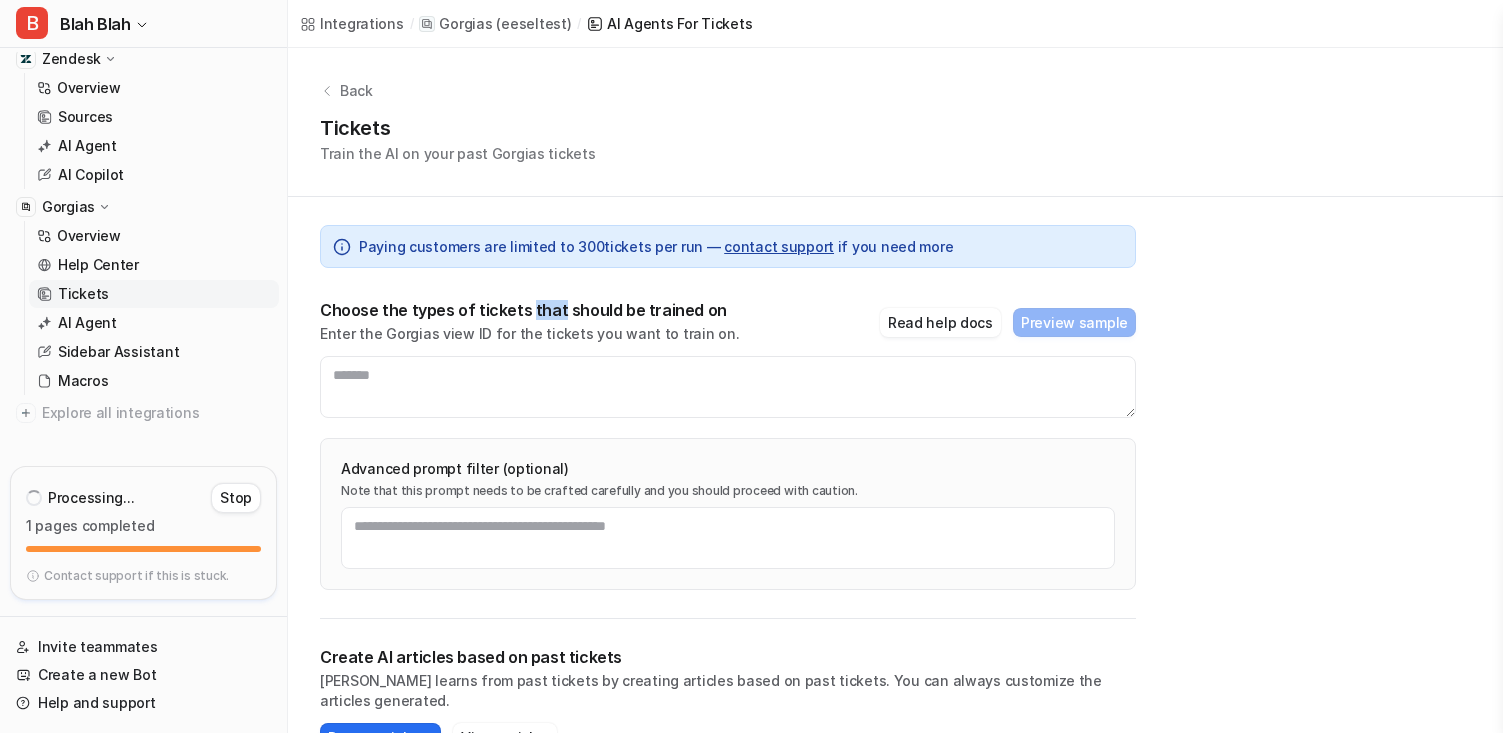 click on "Choose the types of tickets that should be trained on" at bounding box center [529, 310] 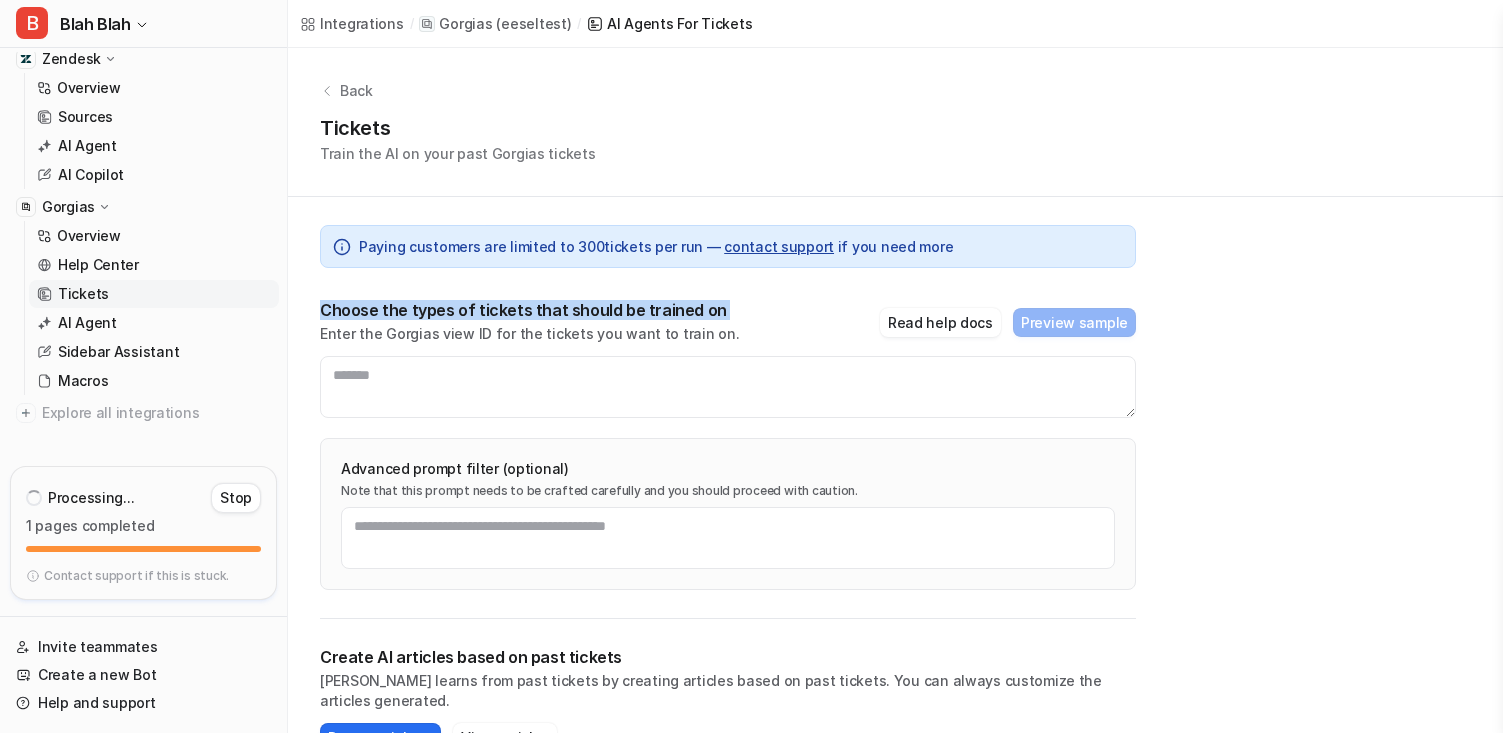 click on "Choose the types of tickets that should be trained on" at bounding box center (529, 310) 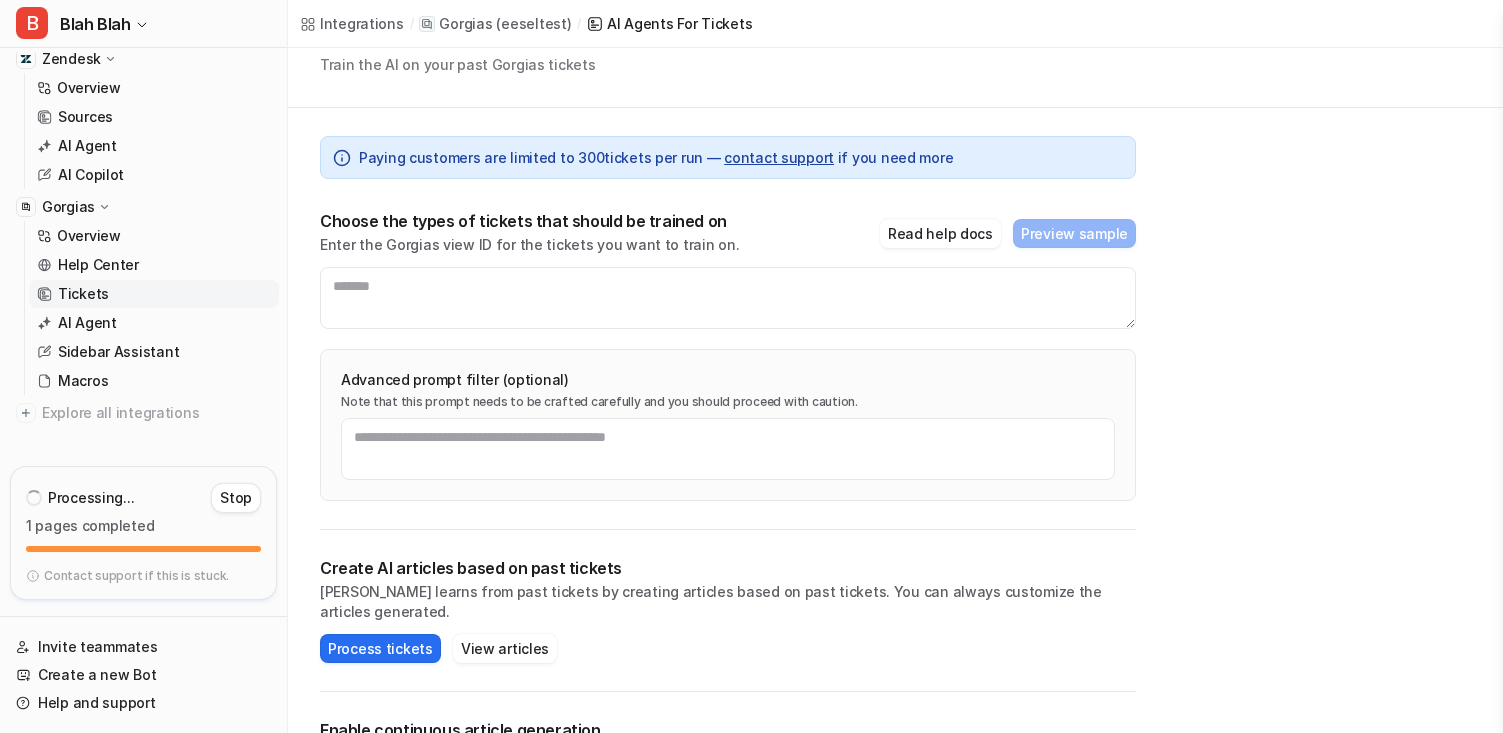 scroll, scrollTop: 90, scrollLeft: 0, axis: vertical 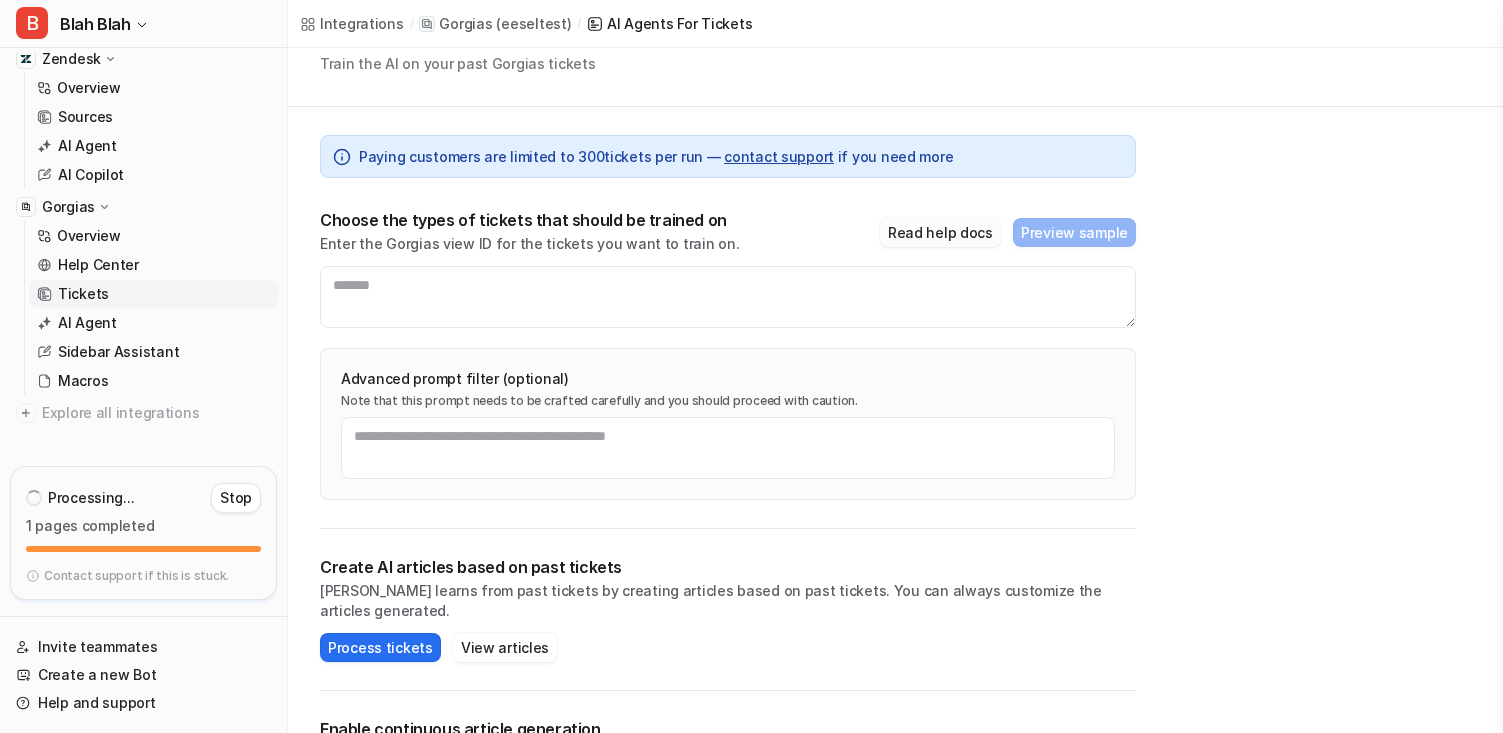 click on "Read help docs" at bounding box center [940, 232] 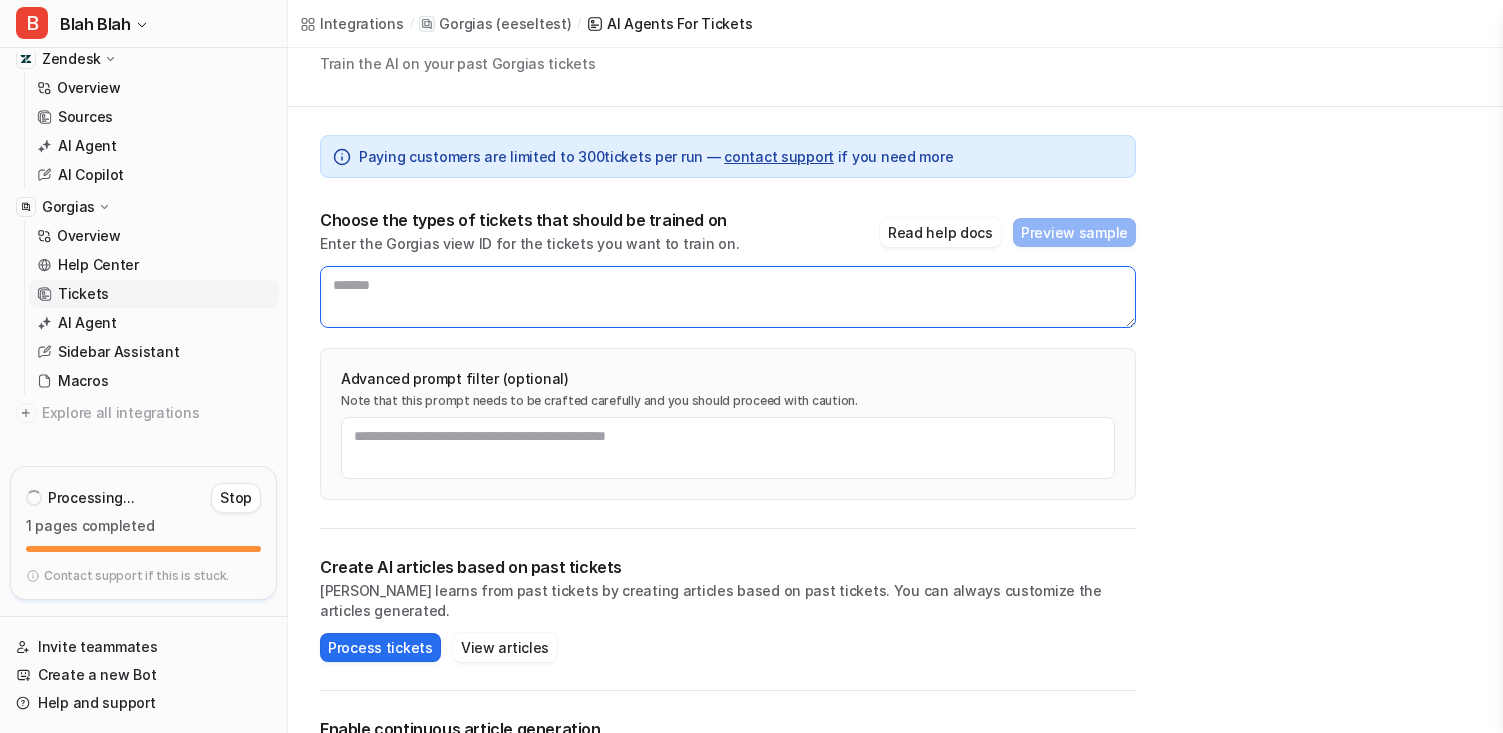 click at bounding box center (728, 297) 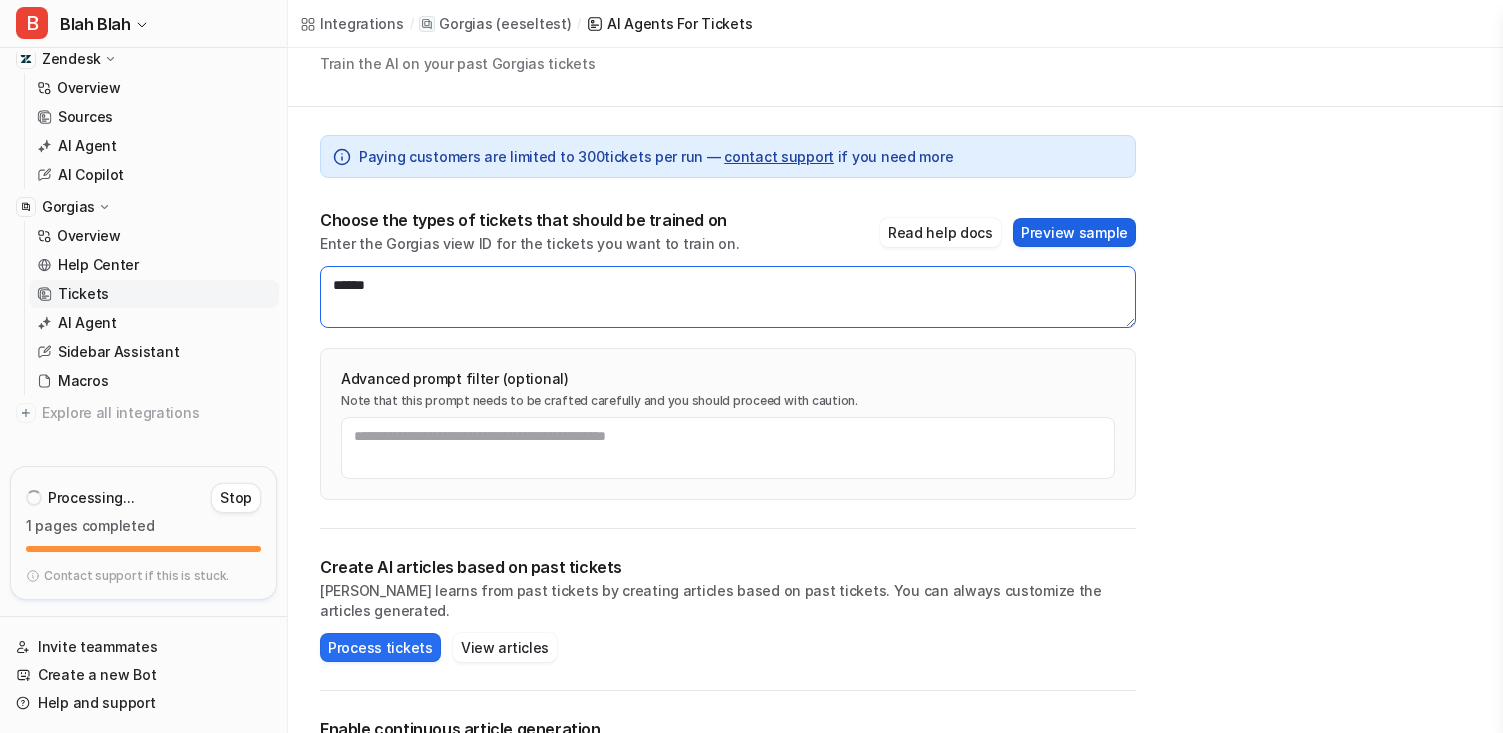 type on "******" 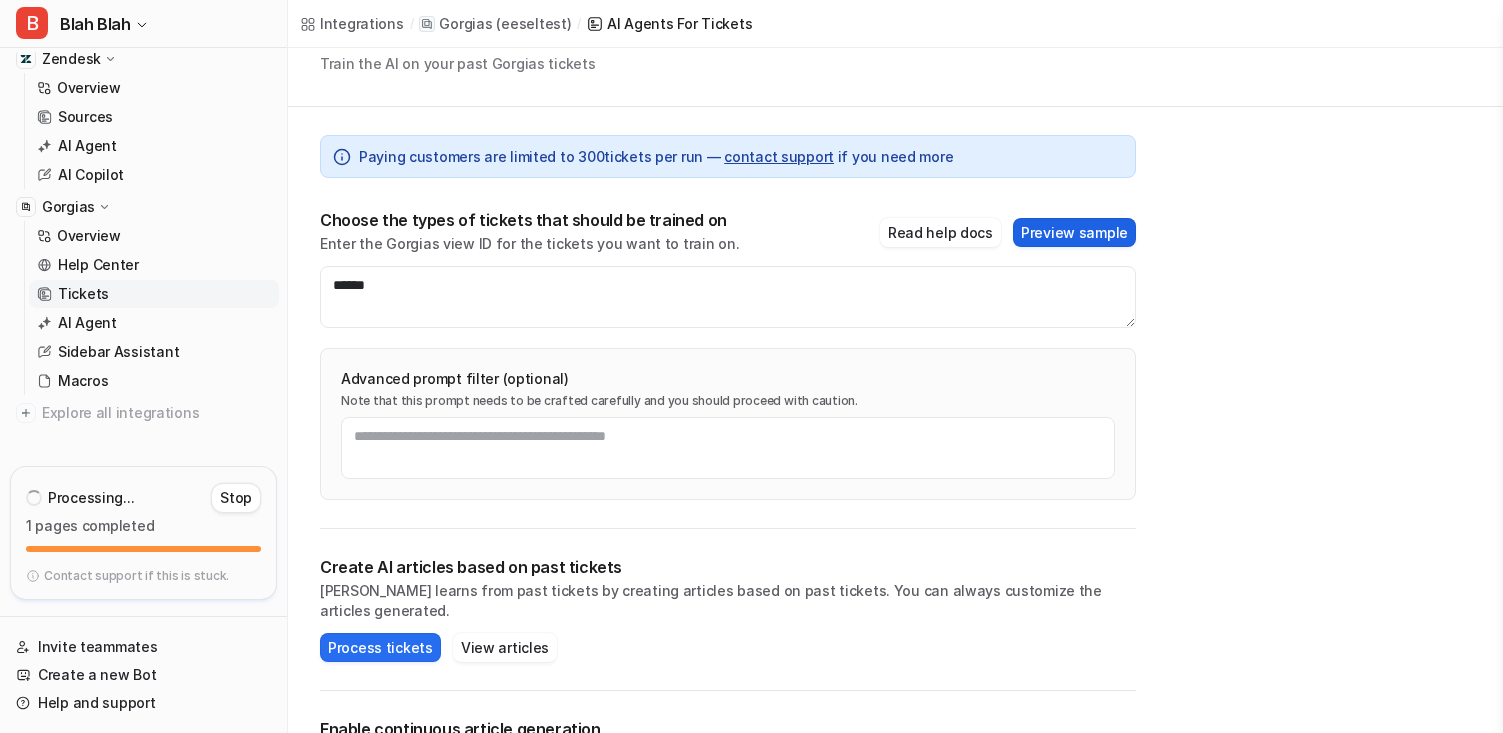 click on "Preview sample" at bounding box center [1074, 232] 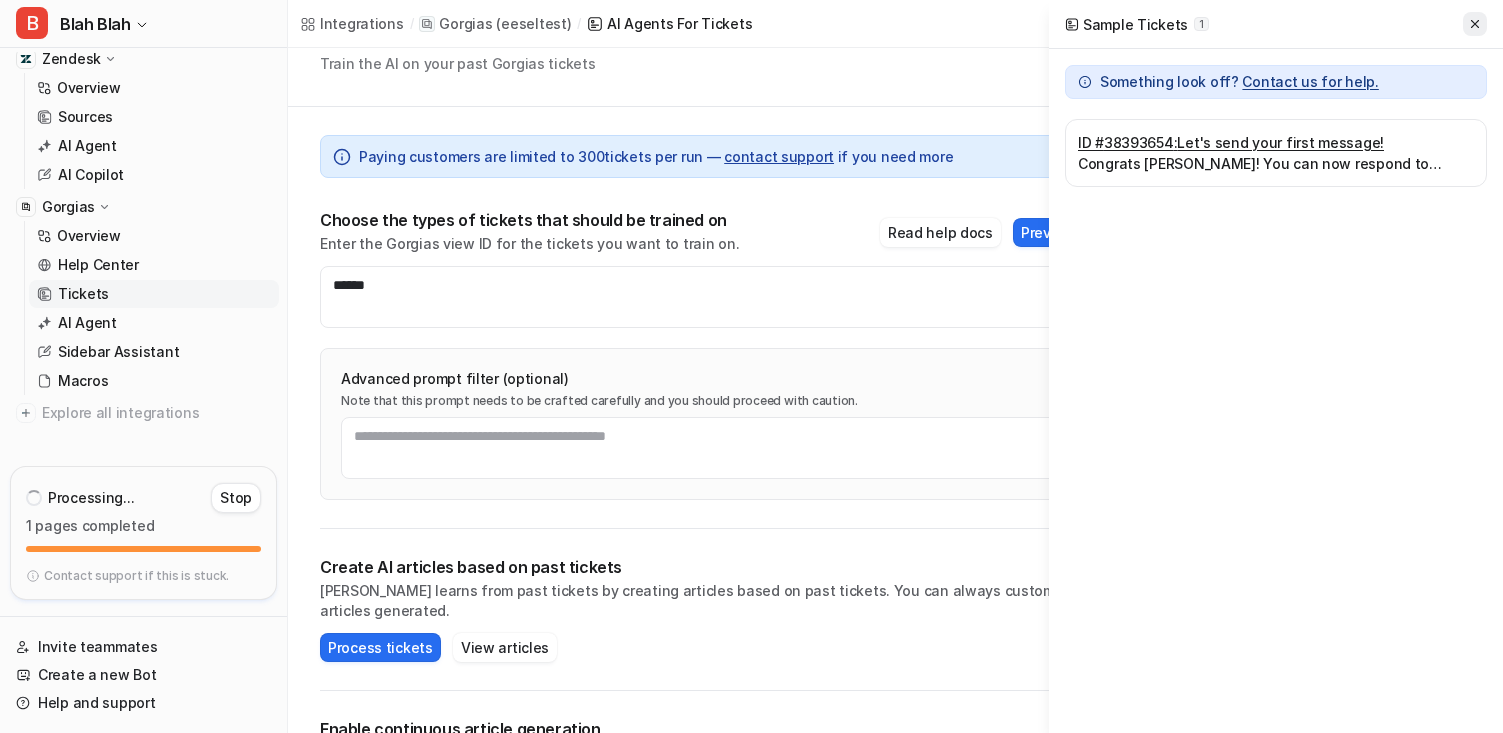 click 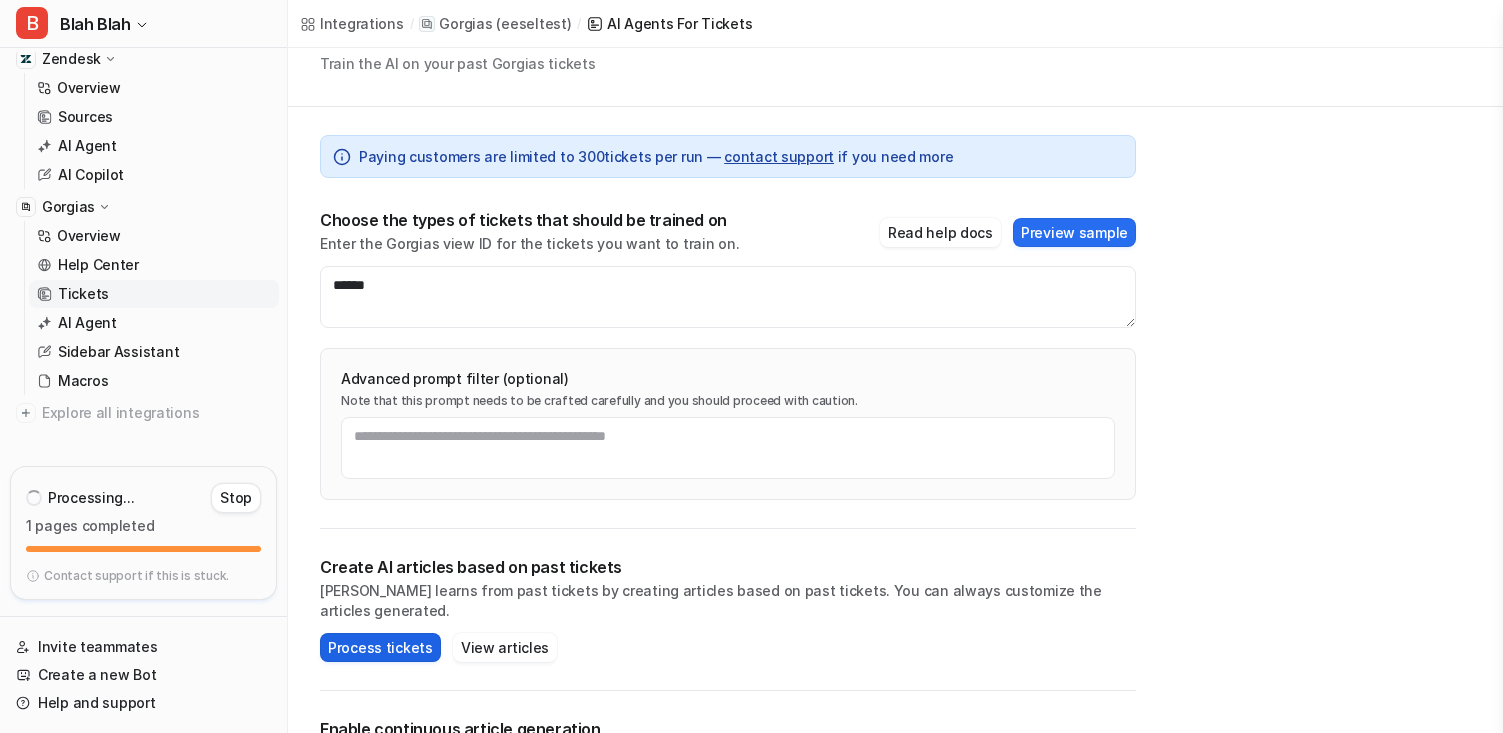 click on "Process tickets" at bounding box center (380, 647) 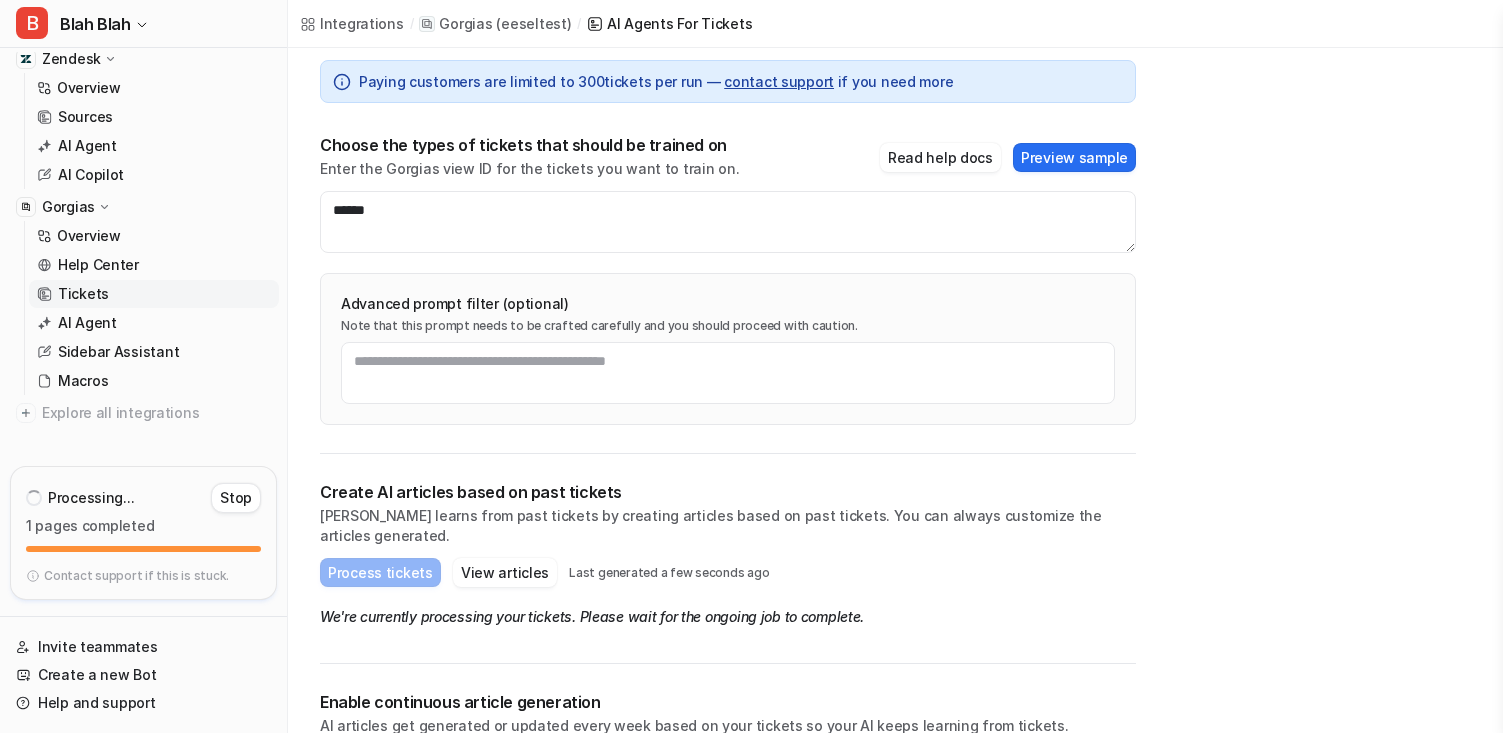 scroll, scrollTop: 189, scrollLeft: 0, axis: vertical 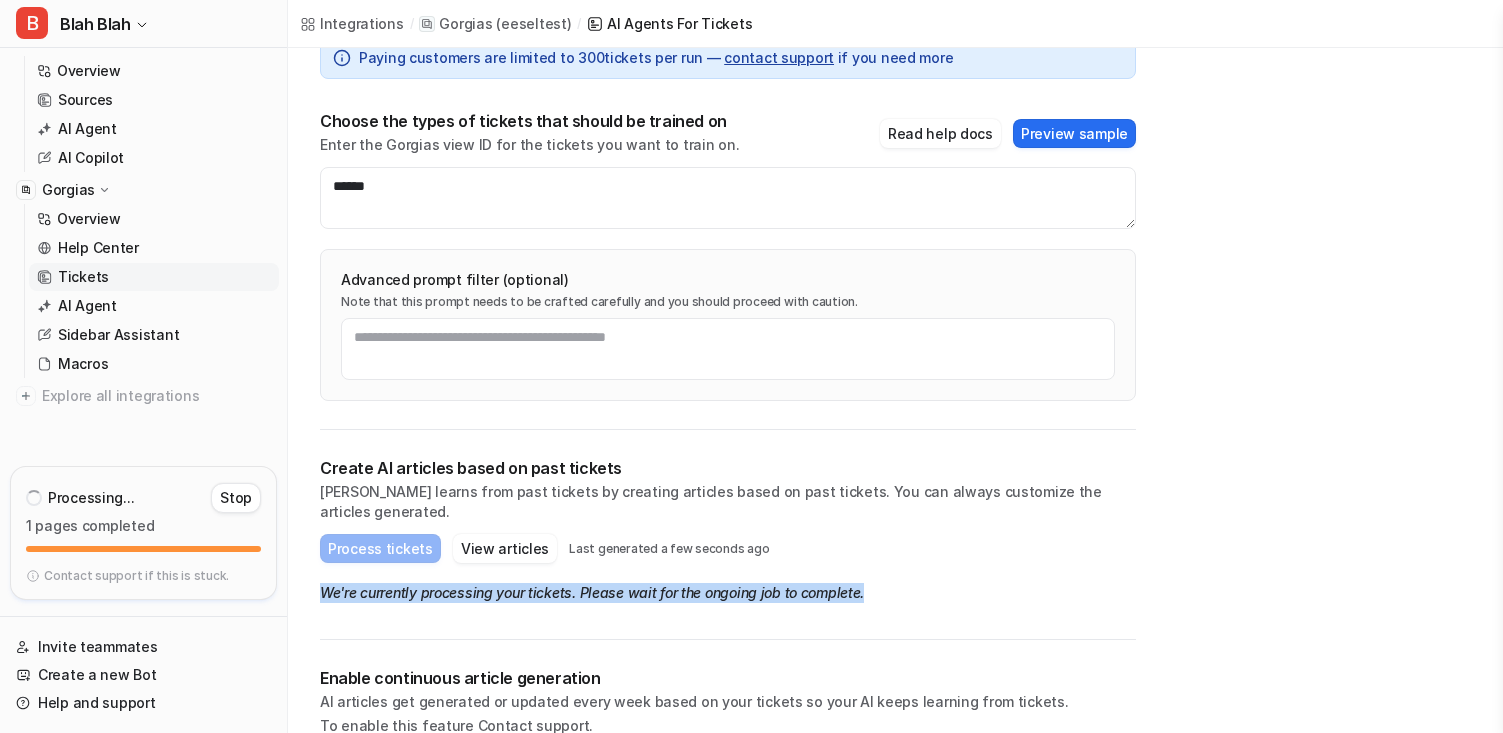 drag, startPoint x: 324, startPoint y: 570, endPoint x: 878, endPoint y: 573, distance: 554.0081 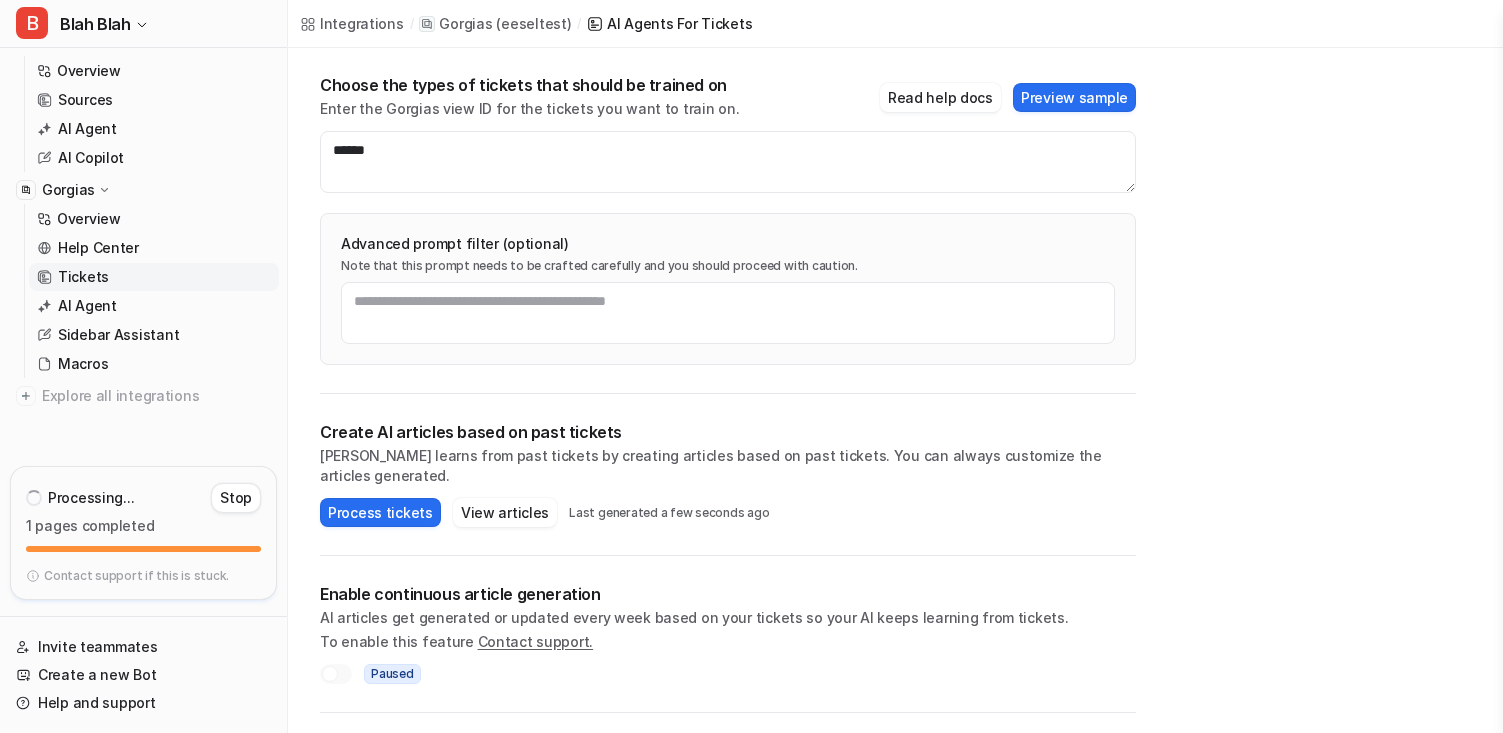scroll, scrollTop: 227, scrollLeft: 0, axis: vertical 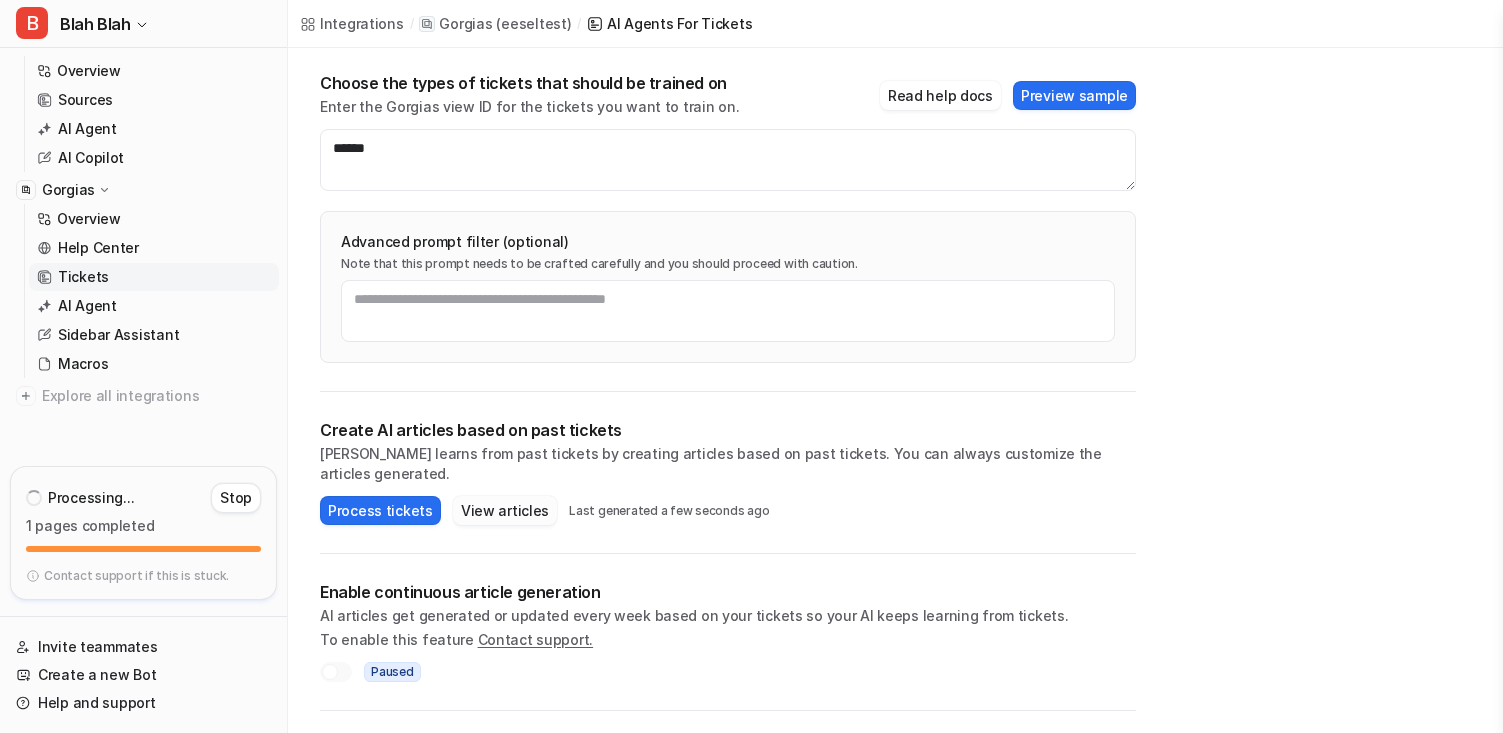 click on "View articles" at bounding box center [505, 510] 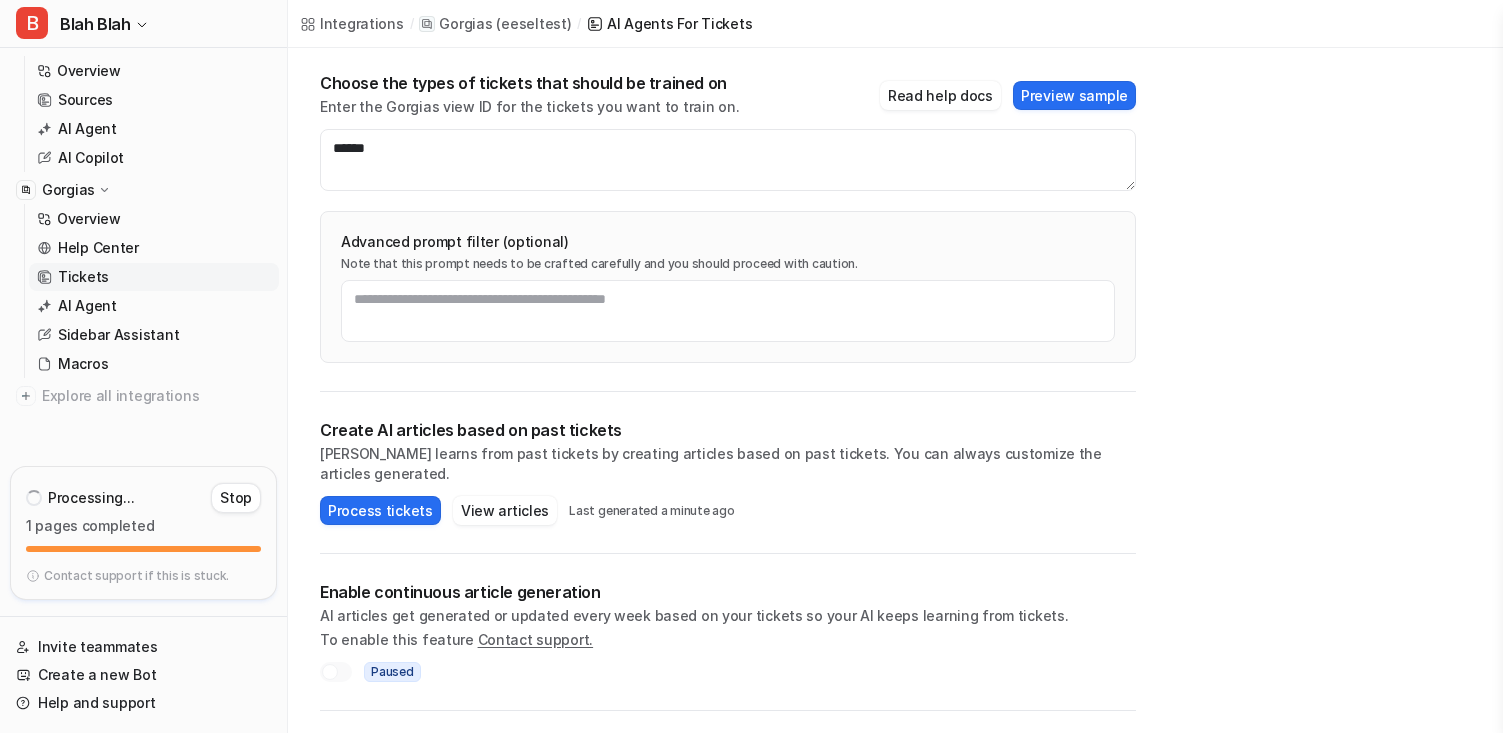 scroll, scrollTop: 0, scrollLeft: 0, axis: both 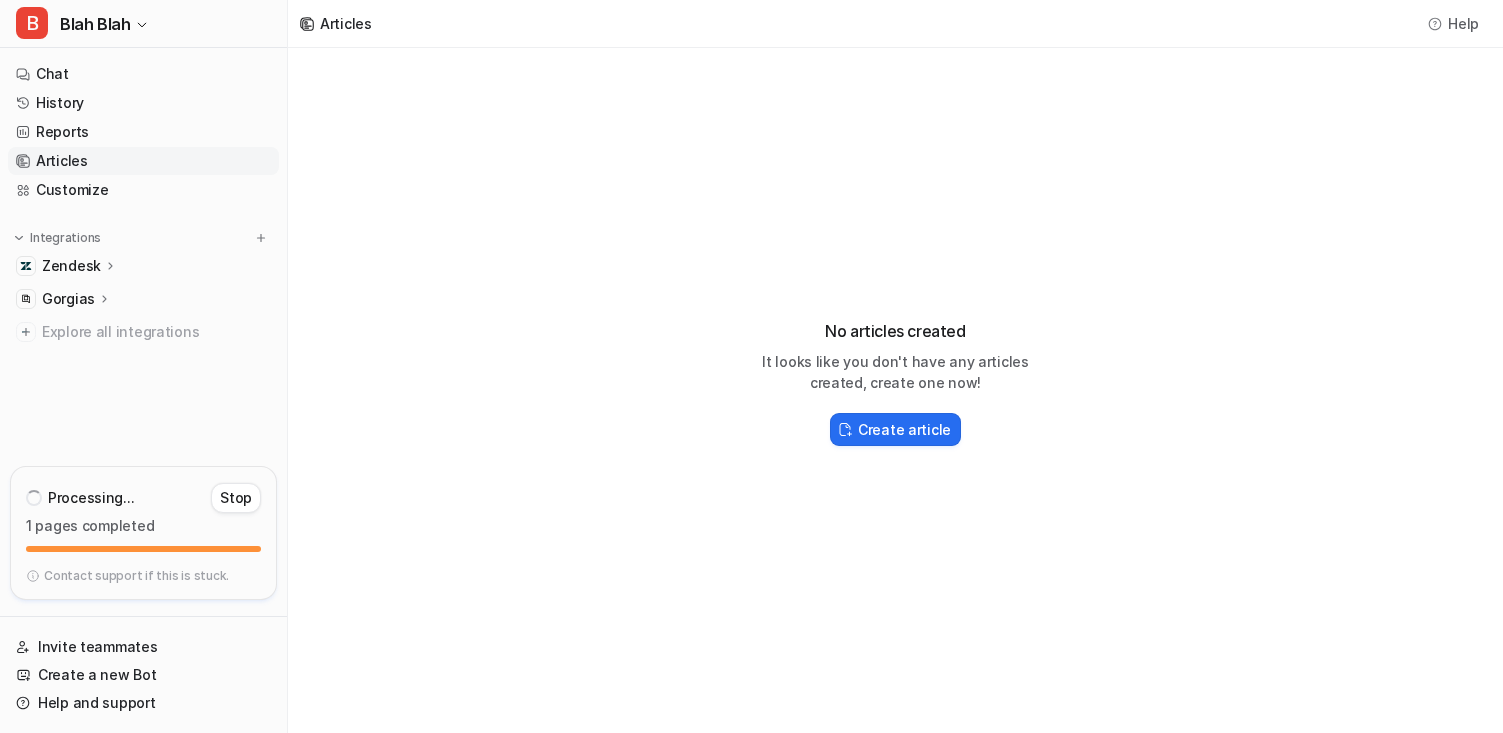click on "Gorgias" at bounding box center (77, 299) 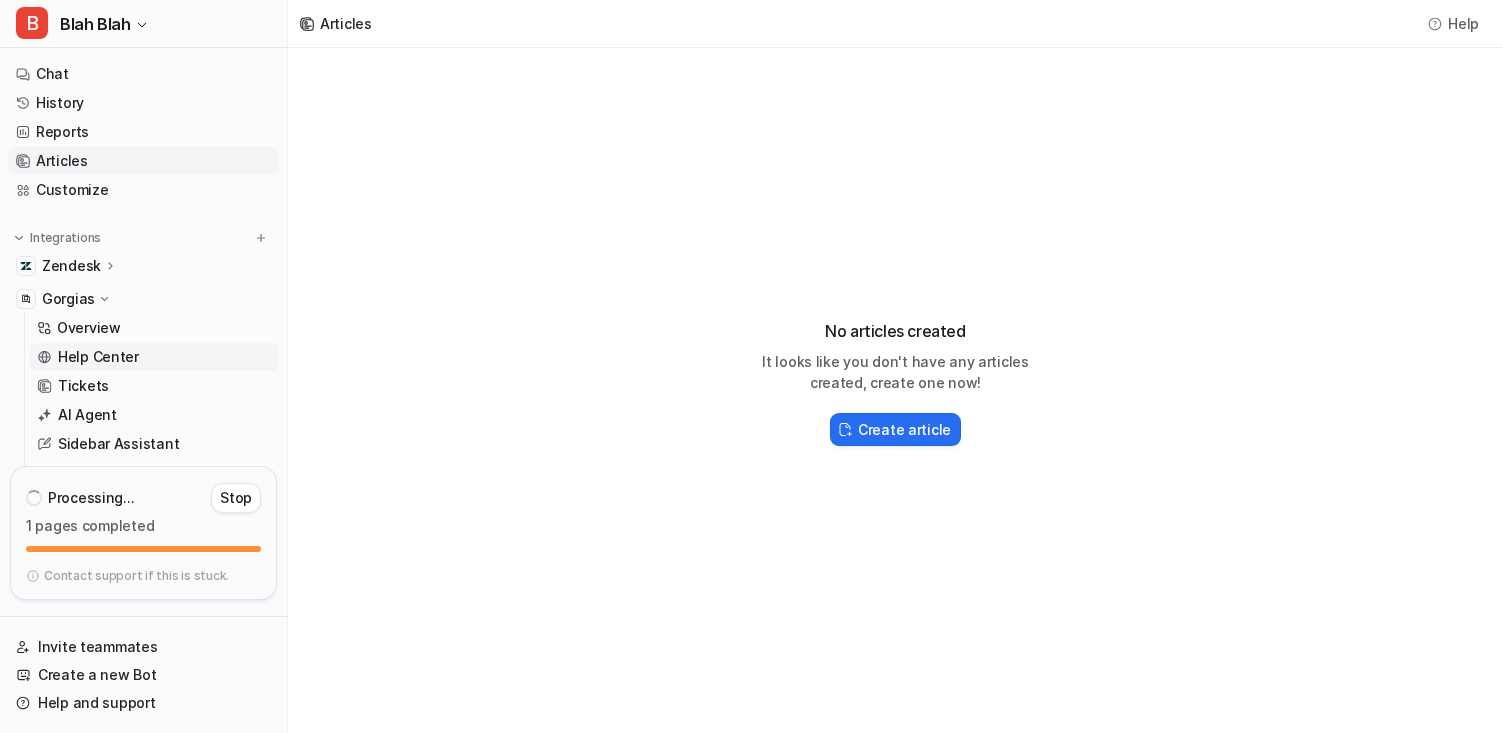 click on "Help Center" at bounding box center [154, 357] 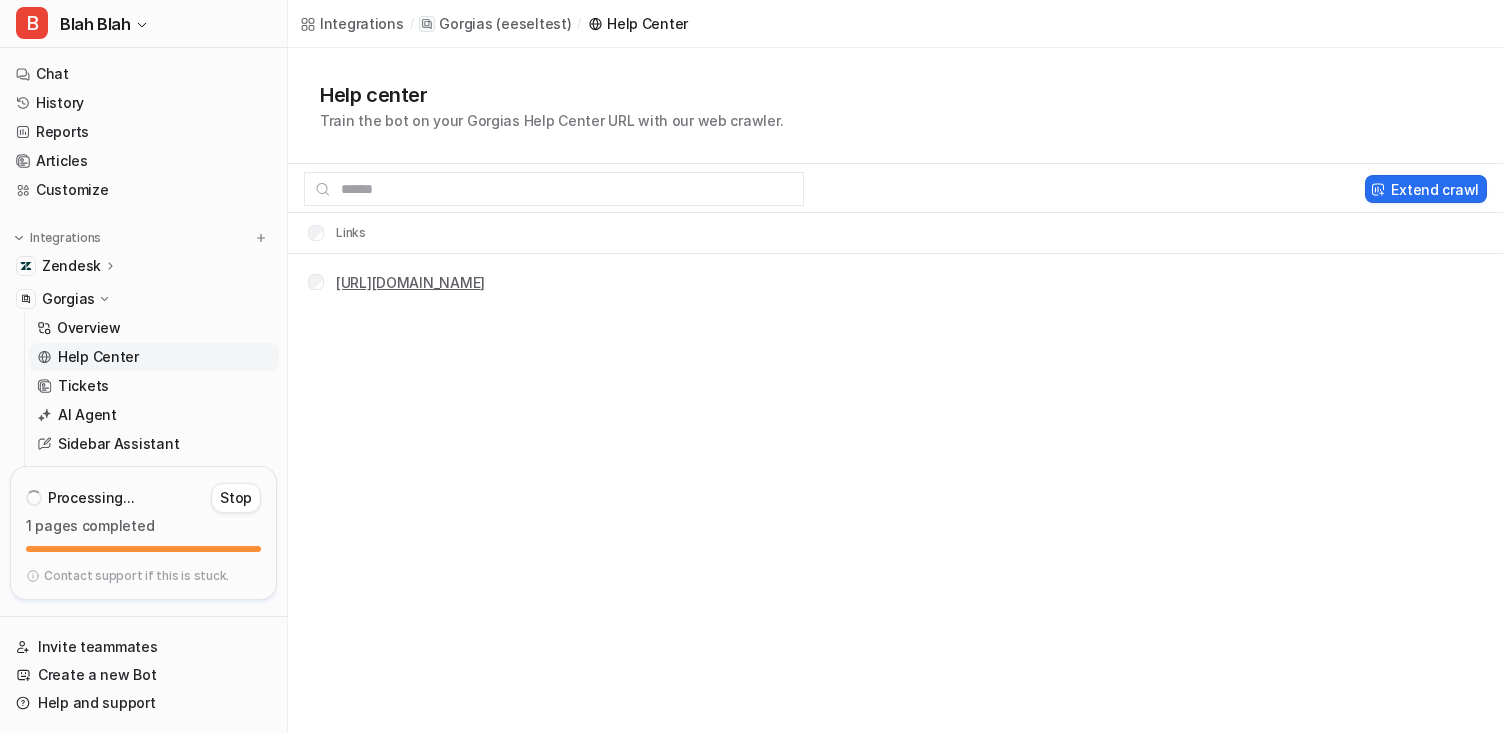 click on "[URL][DOMAIN_NAME]" at bounding box center (410, 282) 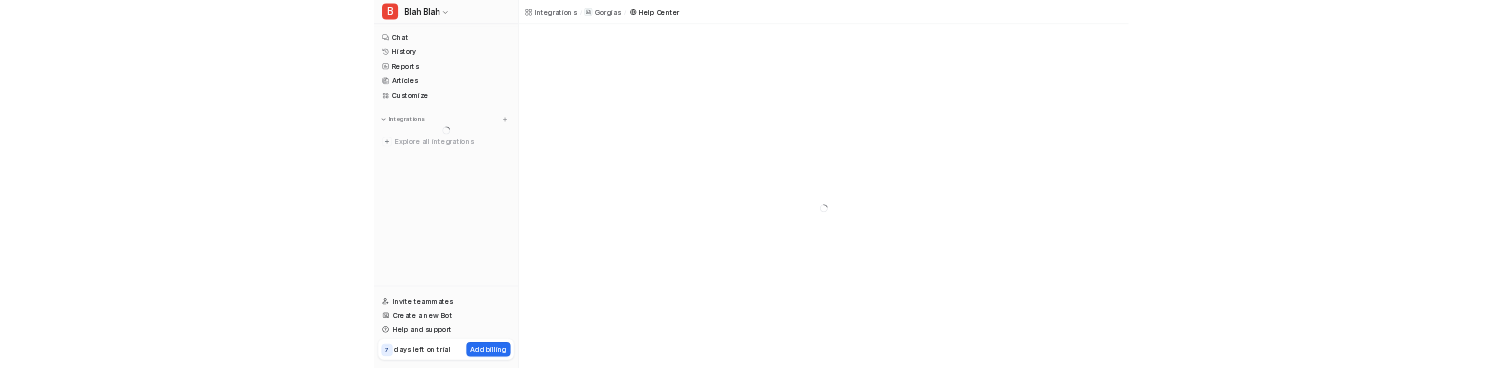 scroll, scrollTop: 0, scrollLeft: 0, axis: both 